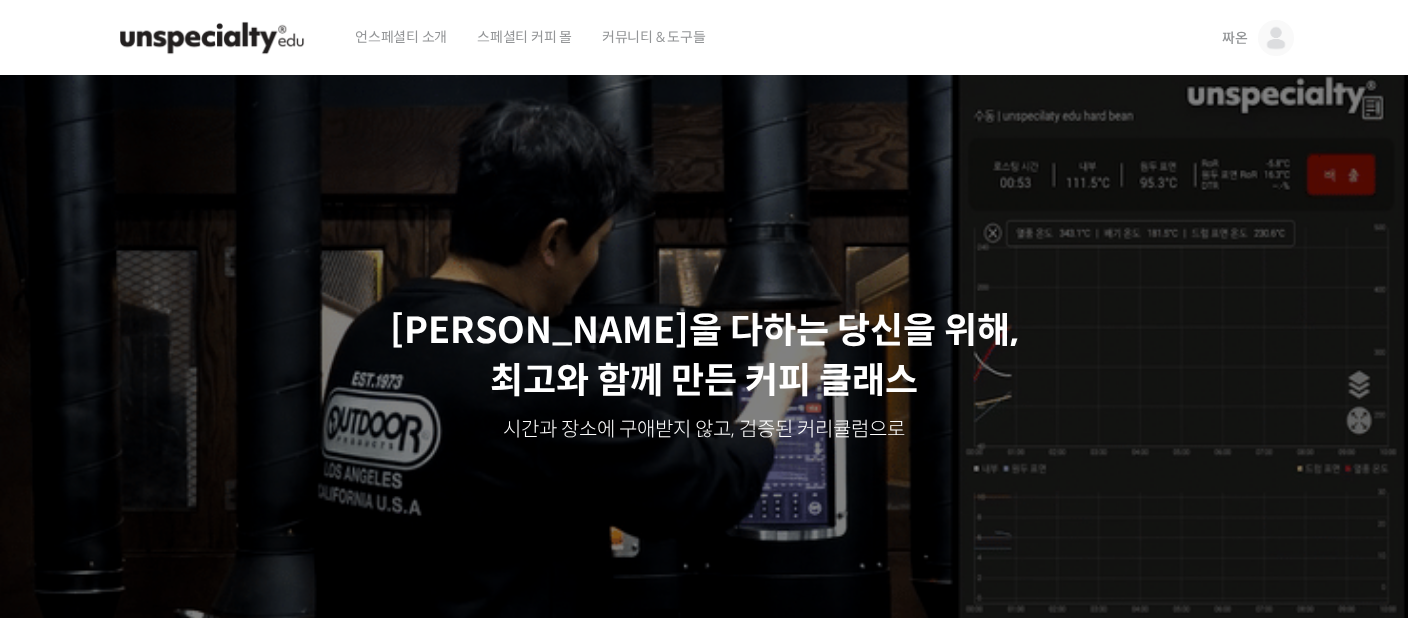 scroll, scrollTop: 0, scrollLeft: 0, axis: both 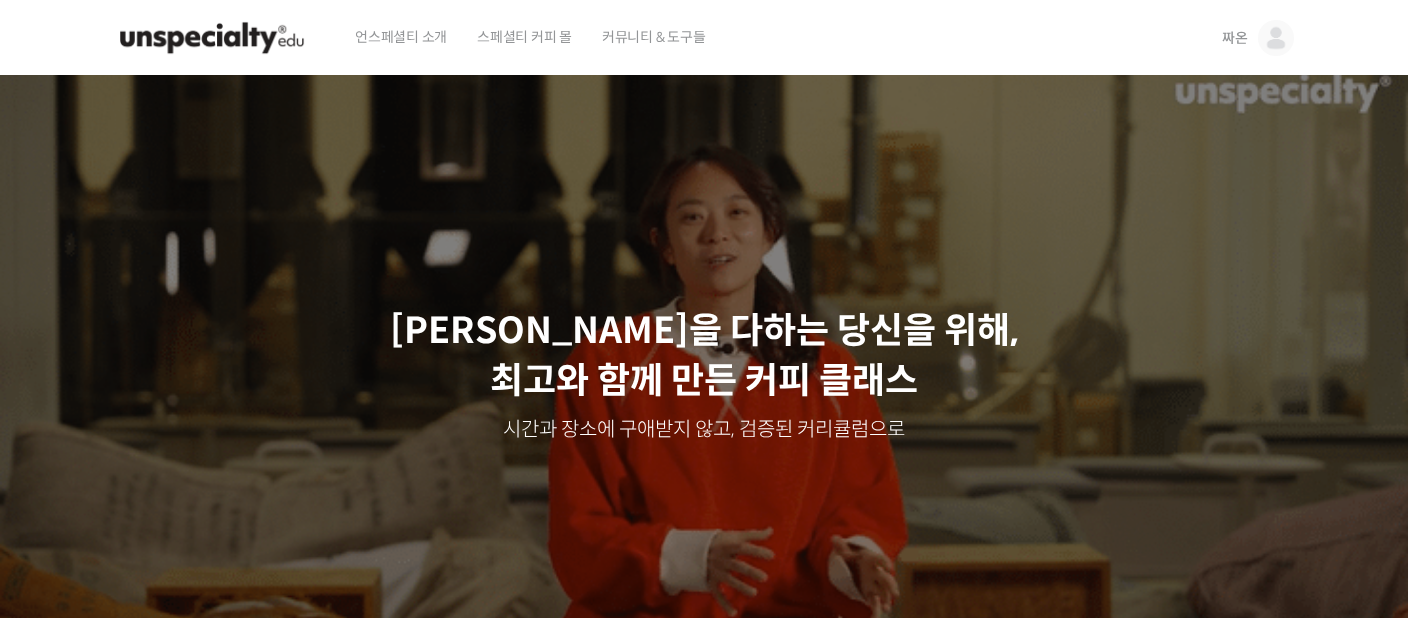 click on "짜온" at bounding box center [1235, 38] 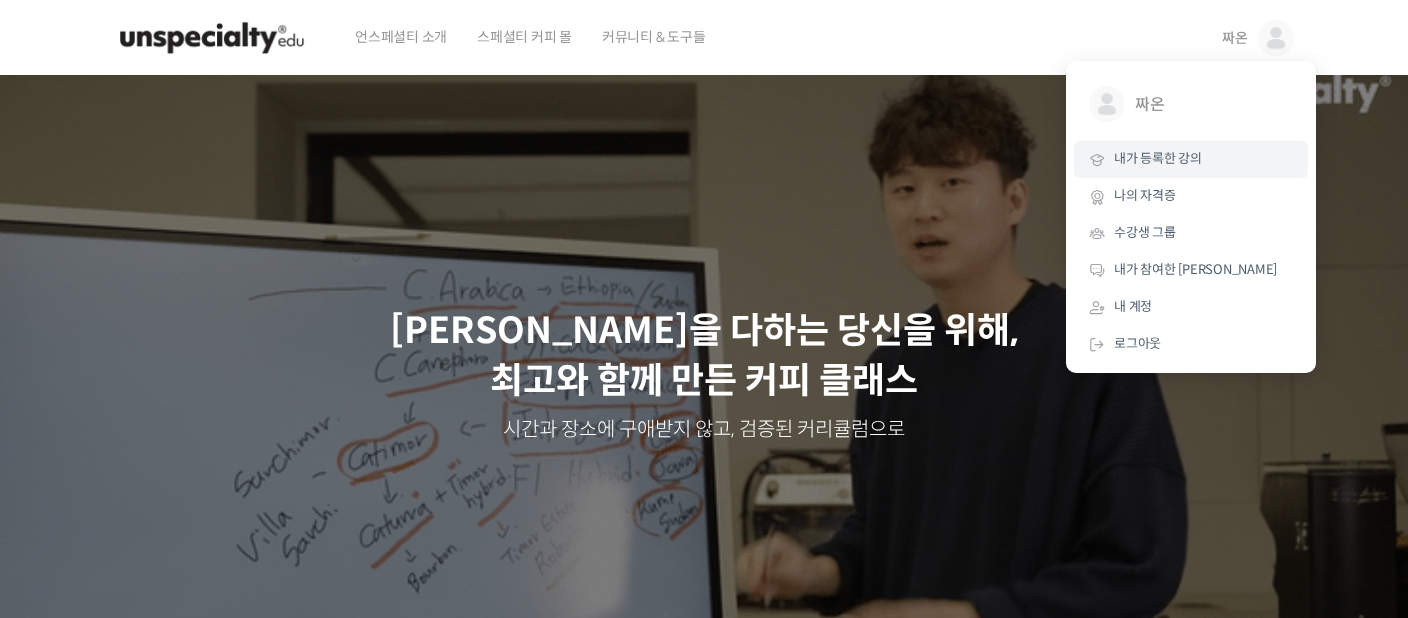 click on "내가 등록한 강의" at bounding box center (1158, 158) 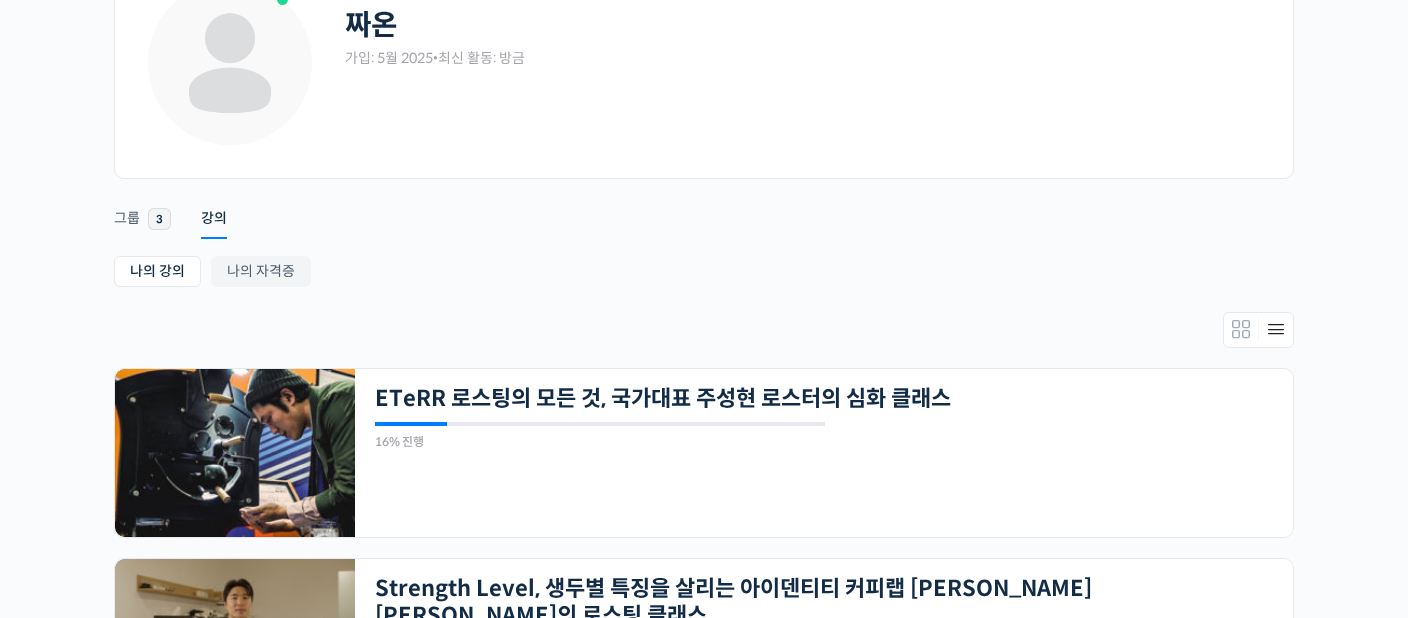 scroll, scrollTop: 150, scrollLeft: 0, axis: vertical 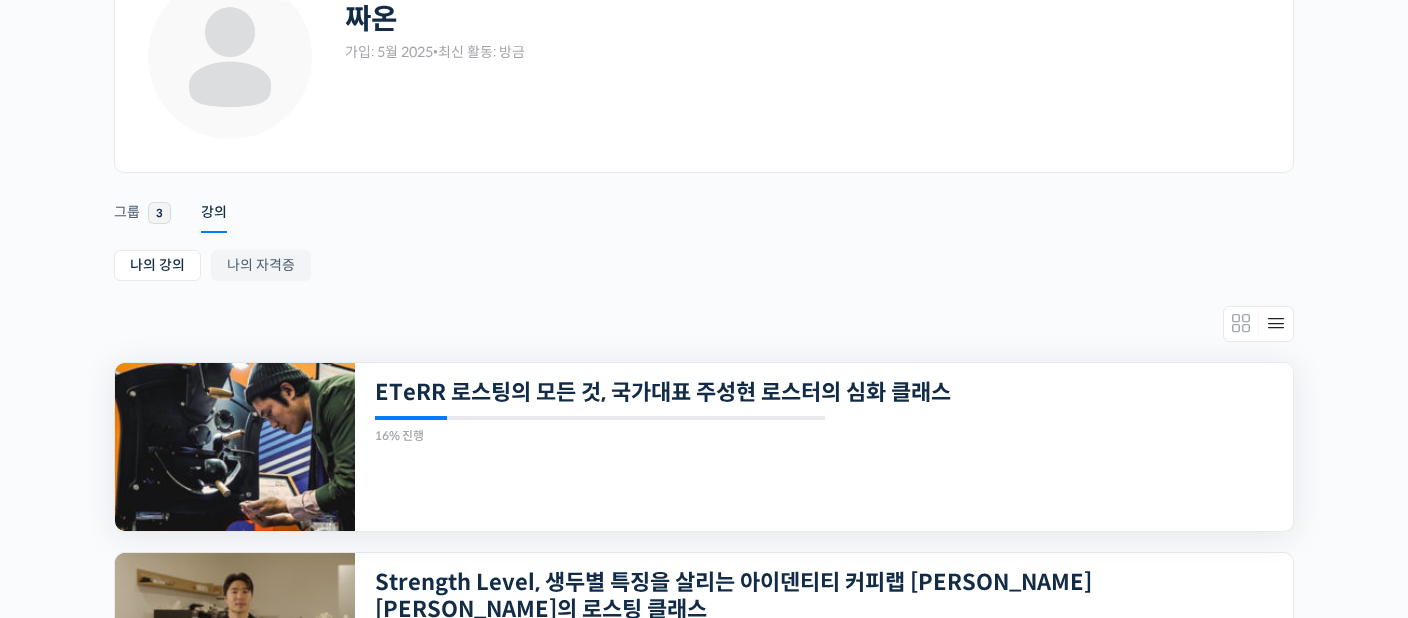 click at bounding box center (235, 447) 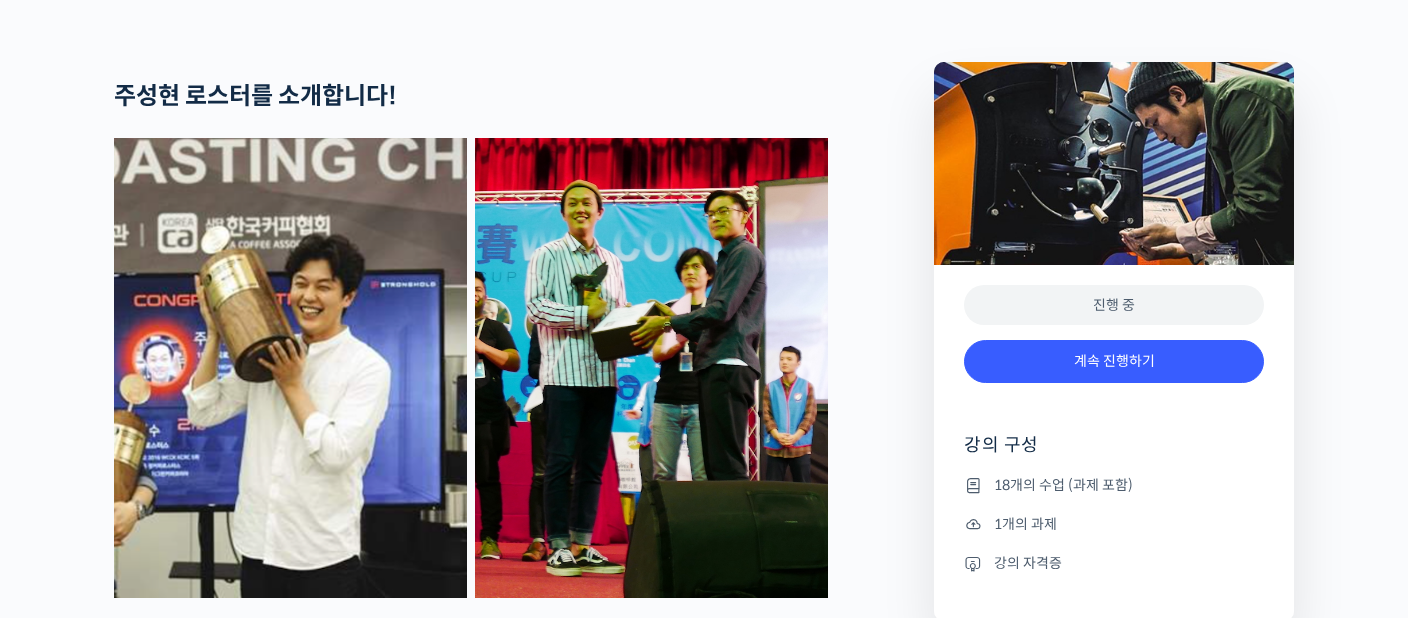 scroll, scrollTop: 915, scrollLeft: 0, axis: vertical 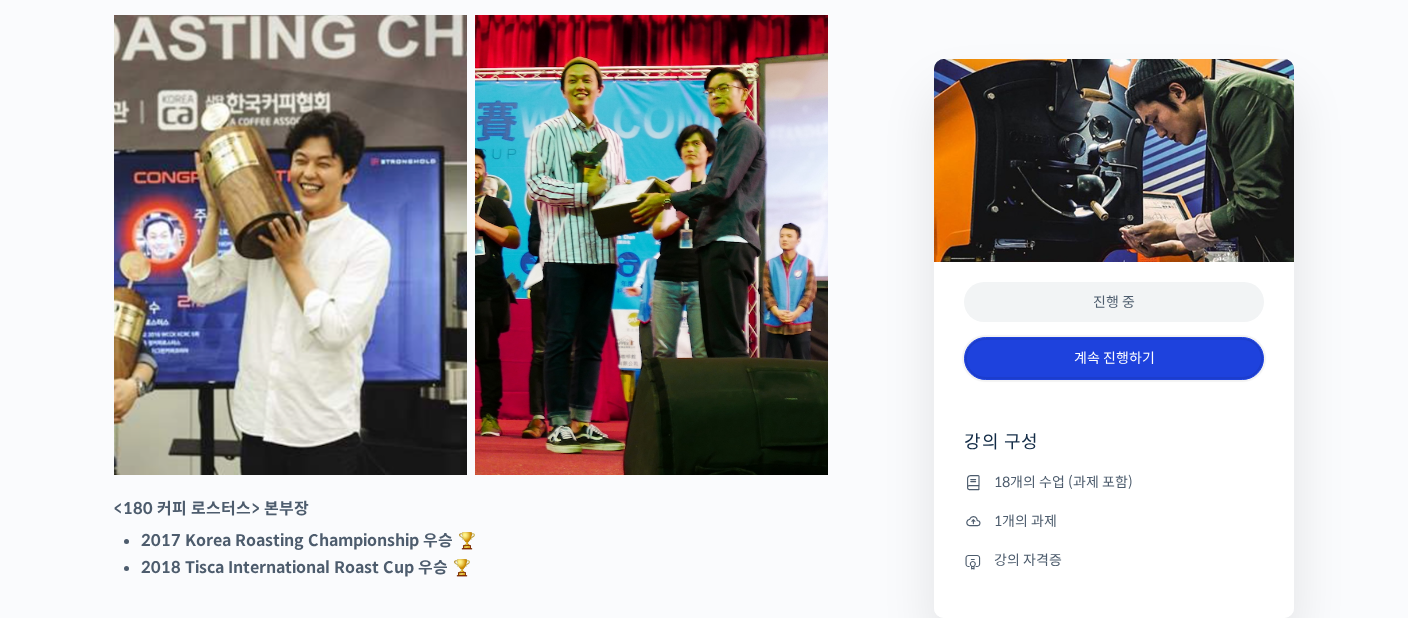 click on "계속 진행하기" at bounding box center [1114, 358] 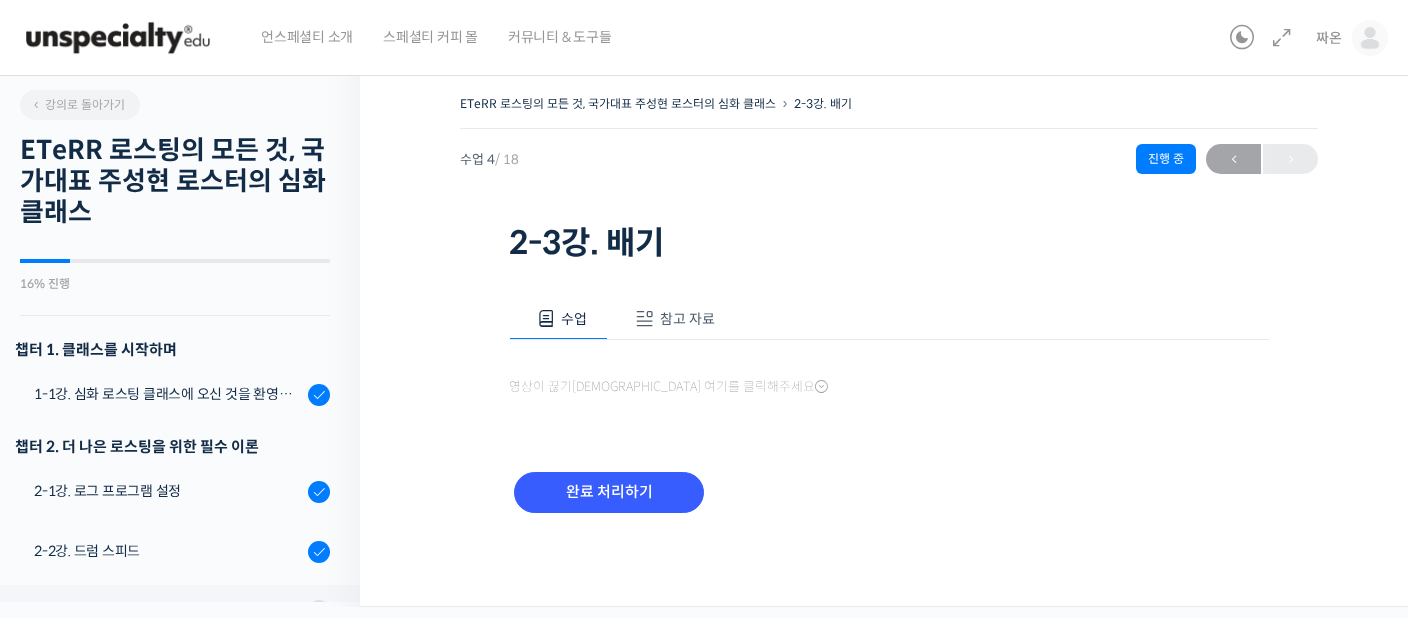 scroll, scrollTop: 0, scrollLeft: 0, axis: both 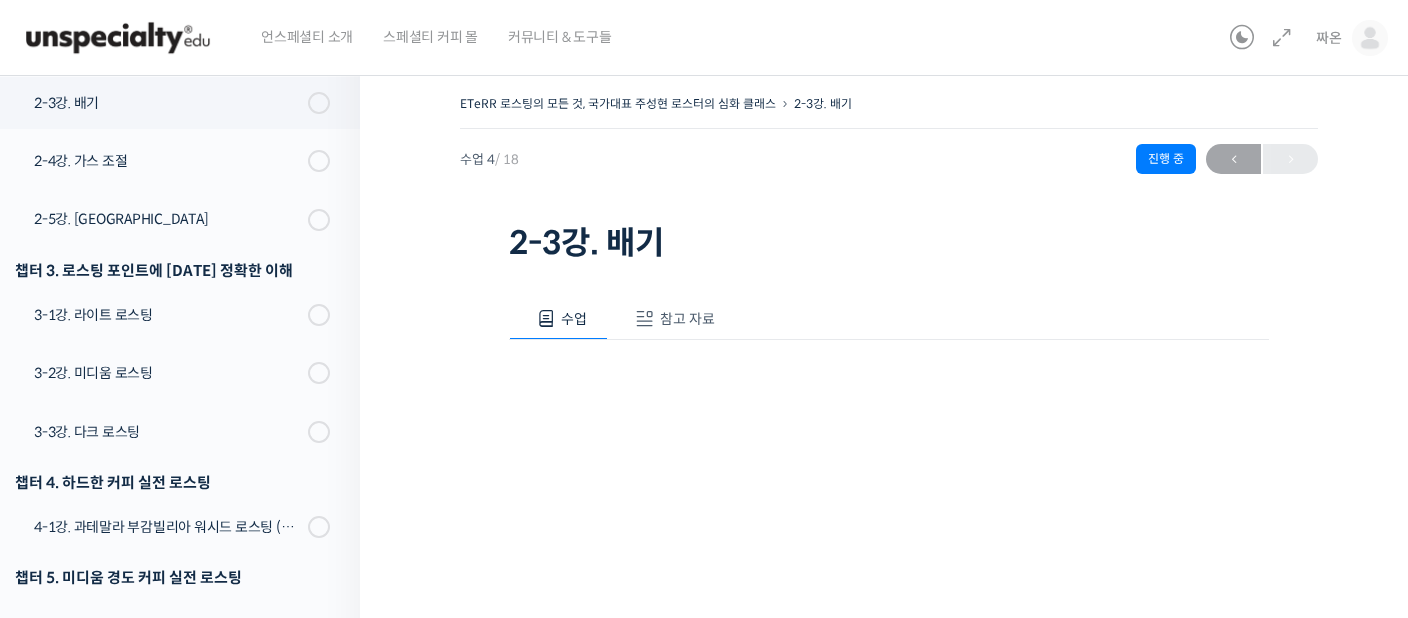 click on "참고 자료" at bounding box center [672, 319] 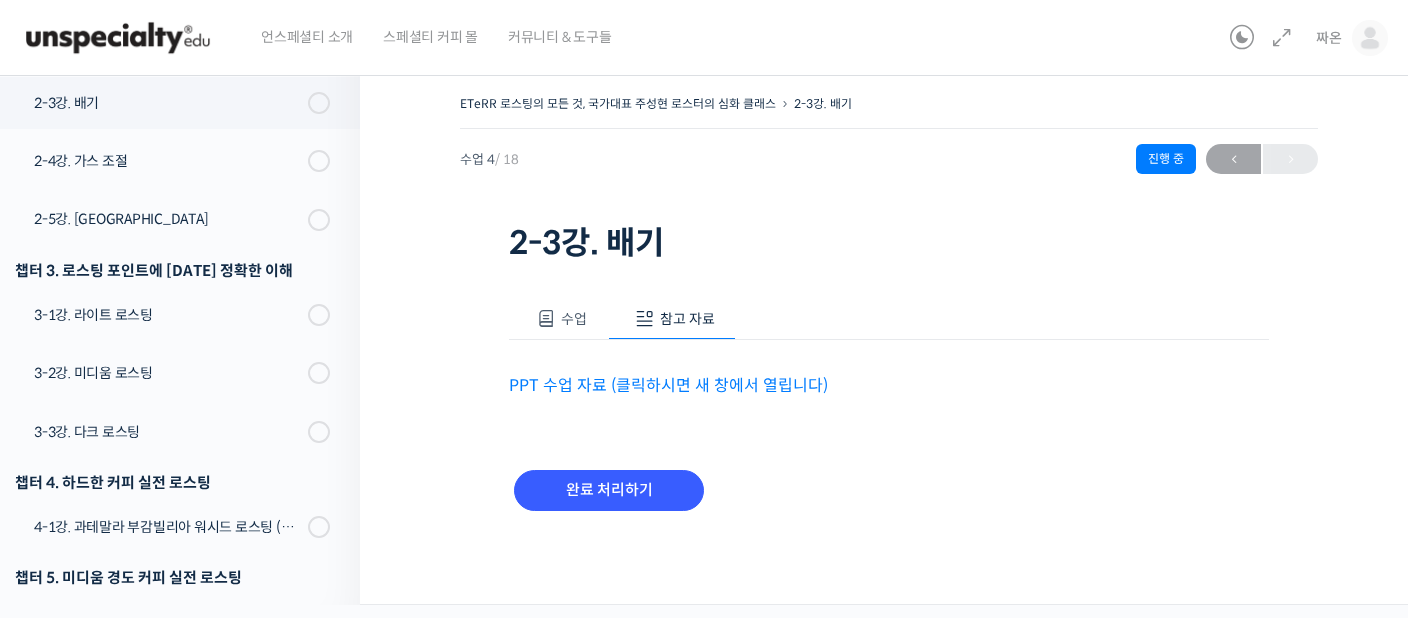 click on "PPT 수업 자료 (클릭하시면 새 창에서 열립니다)" at bounding box center (668, 385) 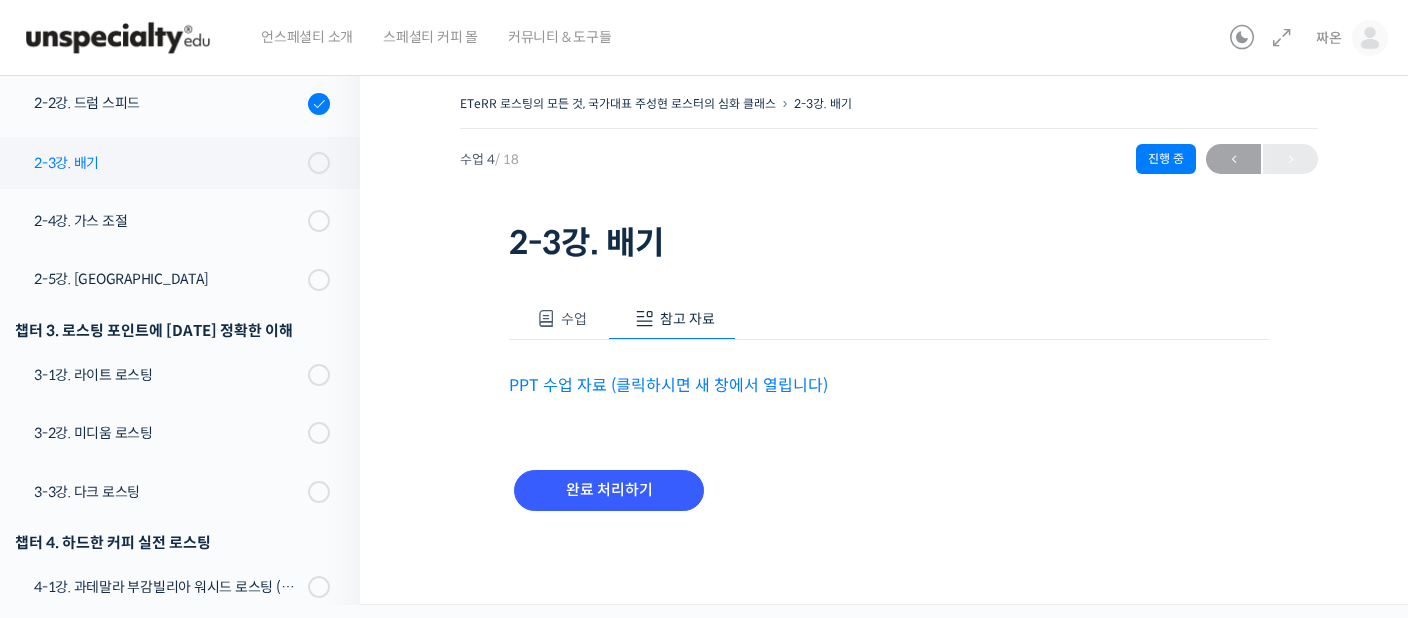 scroll, scrollTop: 445, scrollLeft: 0, axis: vertical 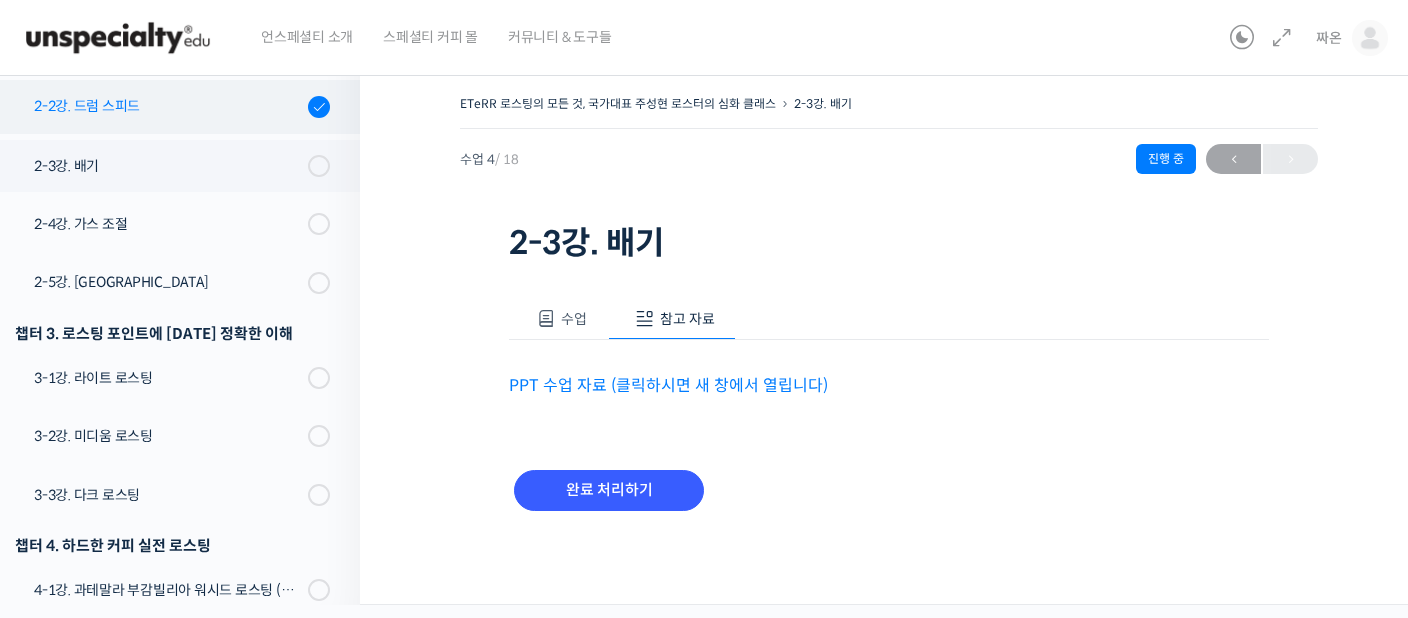 click on "2-2강. 드럼 스피드" at bounding box center (168, 106) 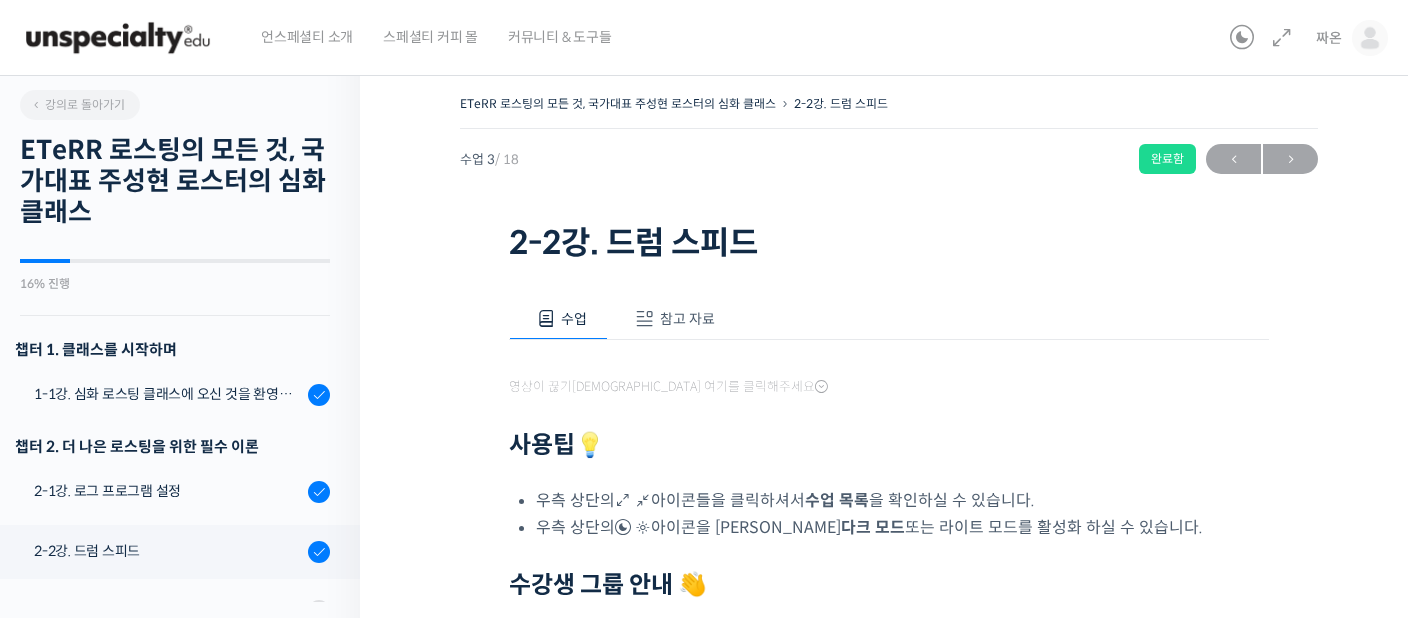 scroll, scrollTop: 0, scrollLeft: 0, axis: both 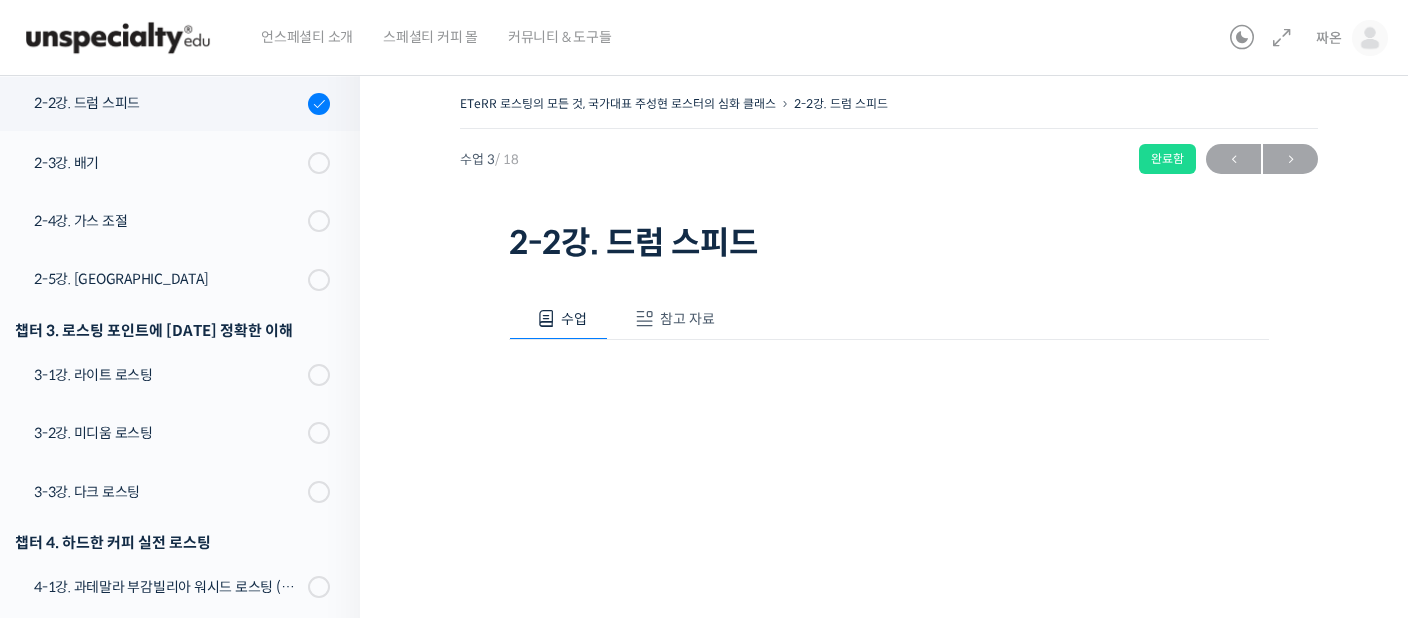 click on "참고 자료" at bounding box center [687, 319] 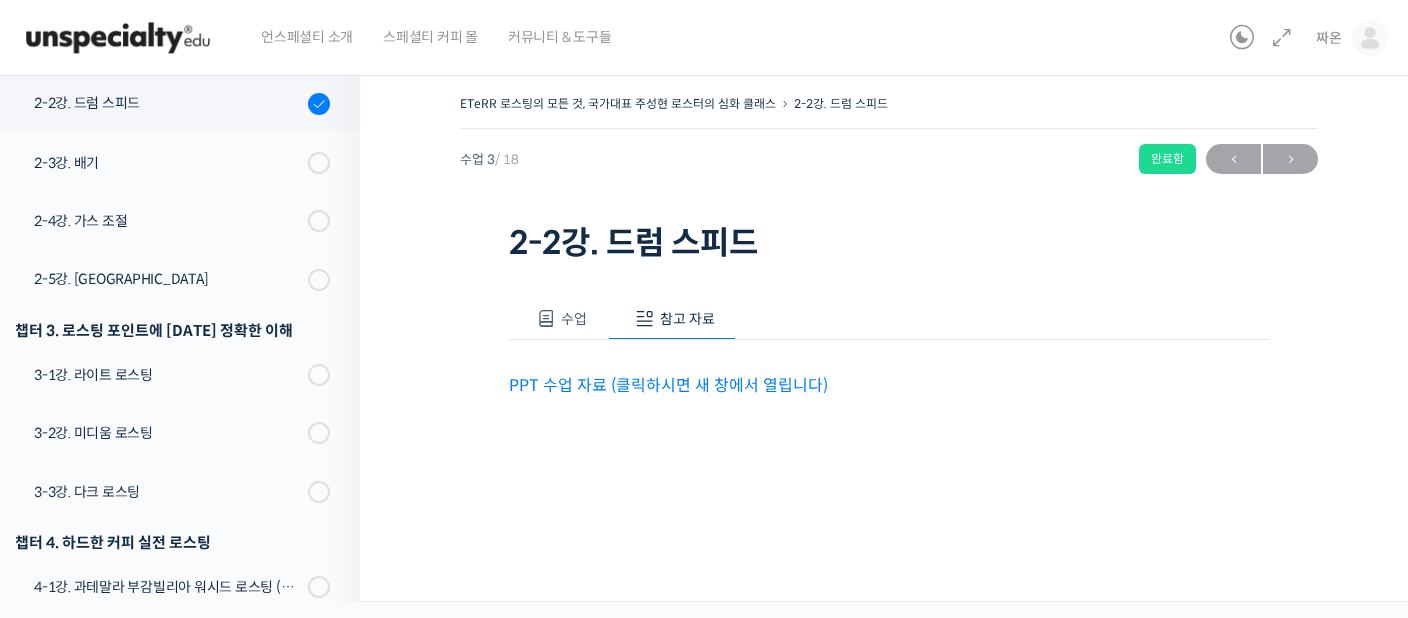 click on "PPT 수업 자료 (클릭하시면 새 창에서 열립니다)" at bounding box center [668, 385] 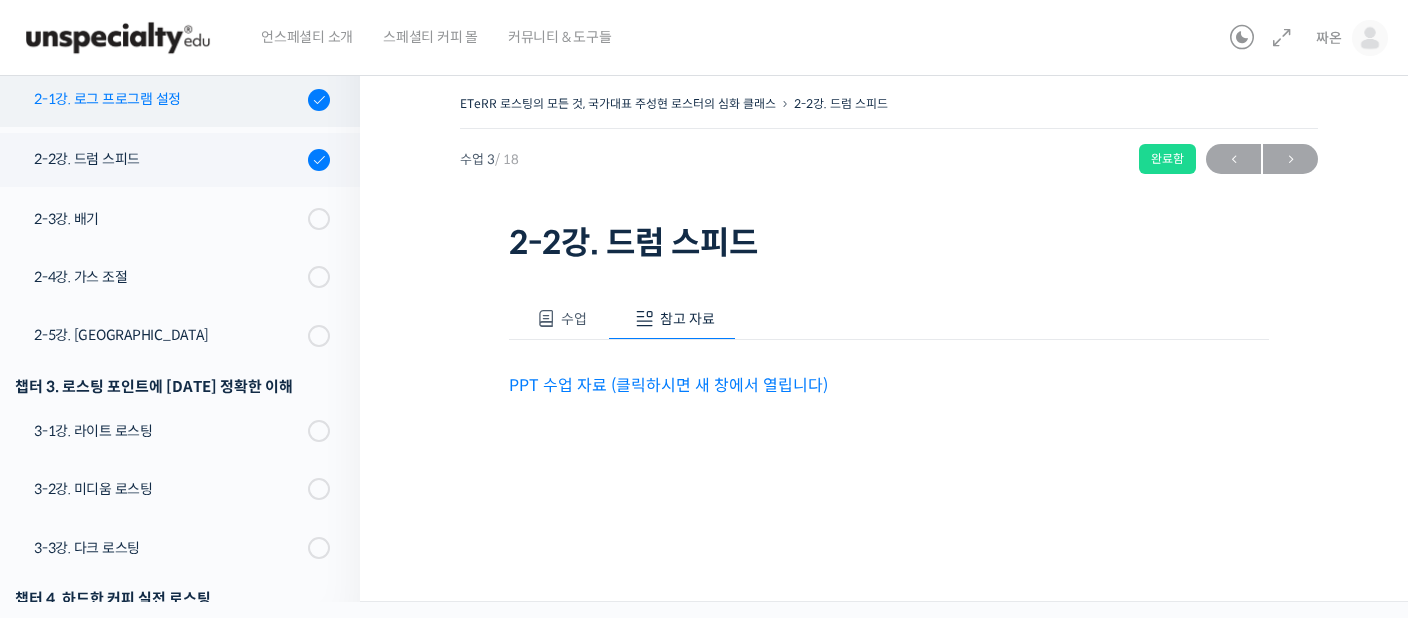 click on "2-1강. 로그 프로그램 설정" at bounding box center (175, 100) 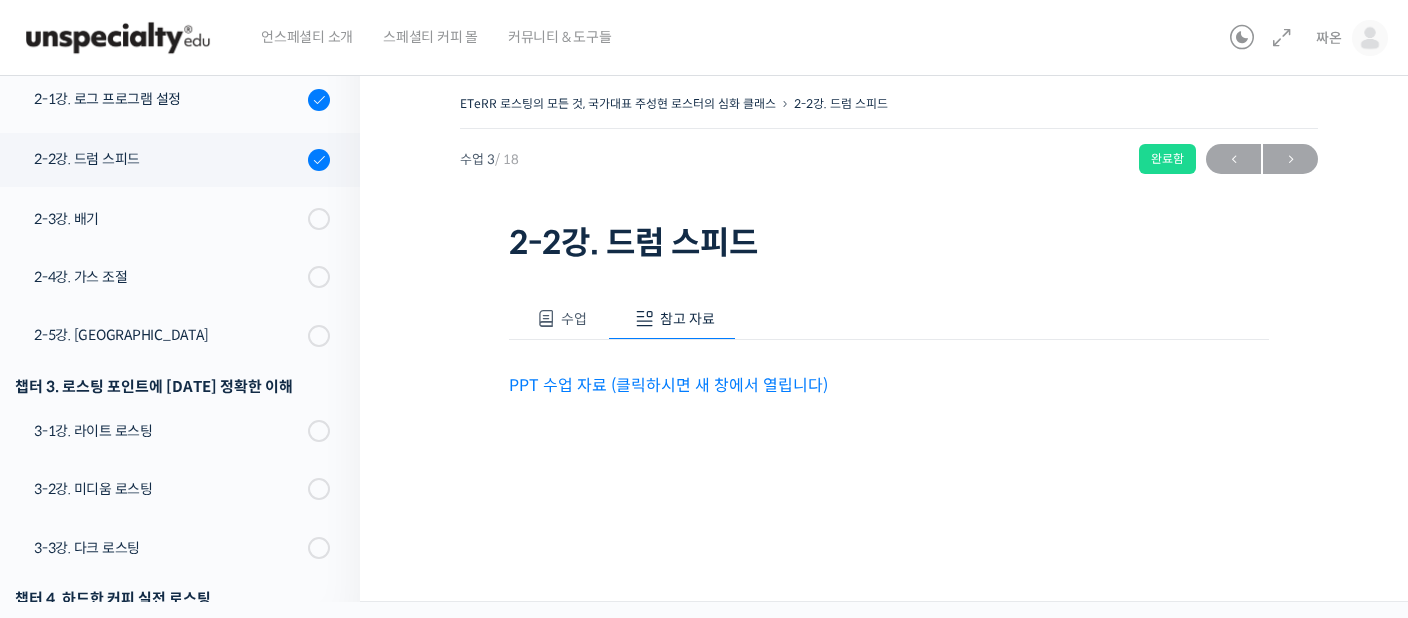 scroll, scrollTop: 391, scrollLeft: 0, axis: vertical 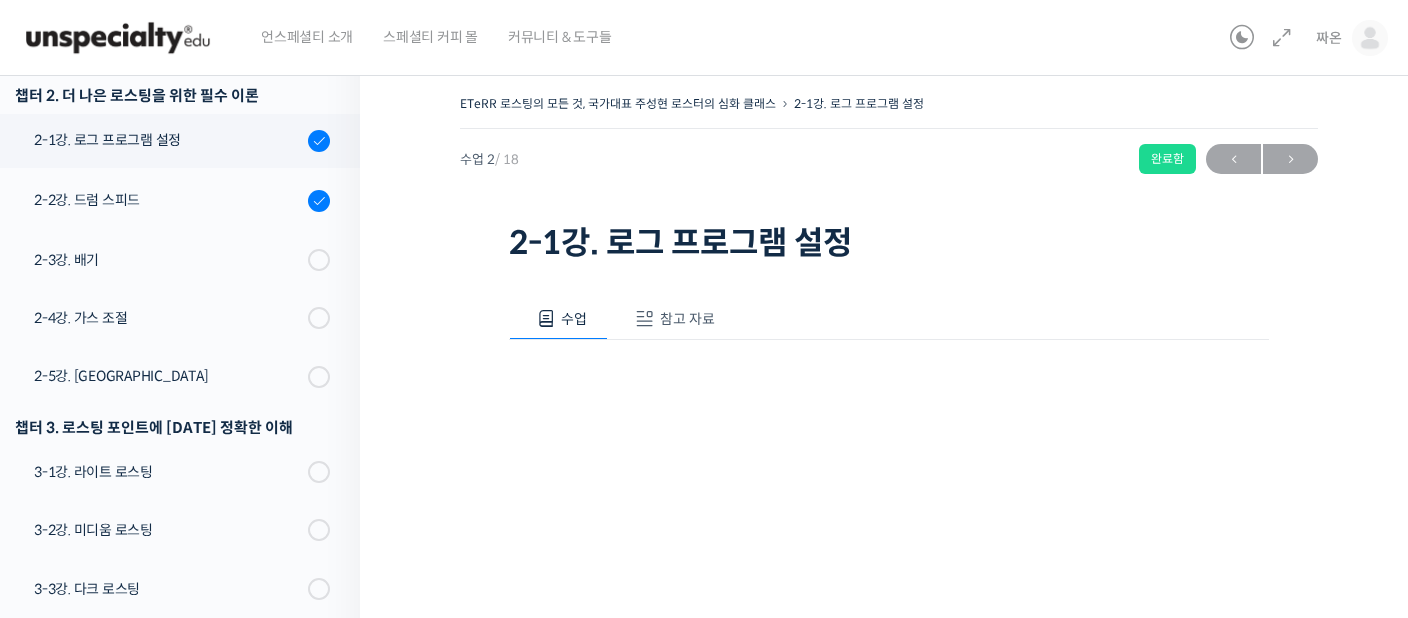 click on "참고 자료" at bounding box center (687, 319) 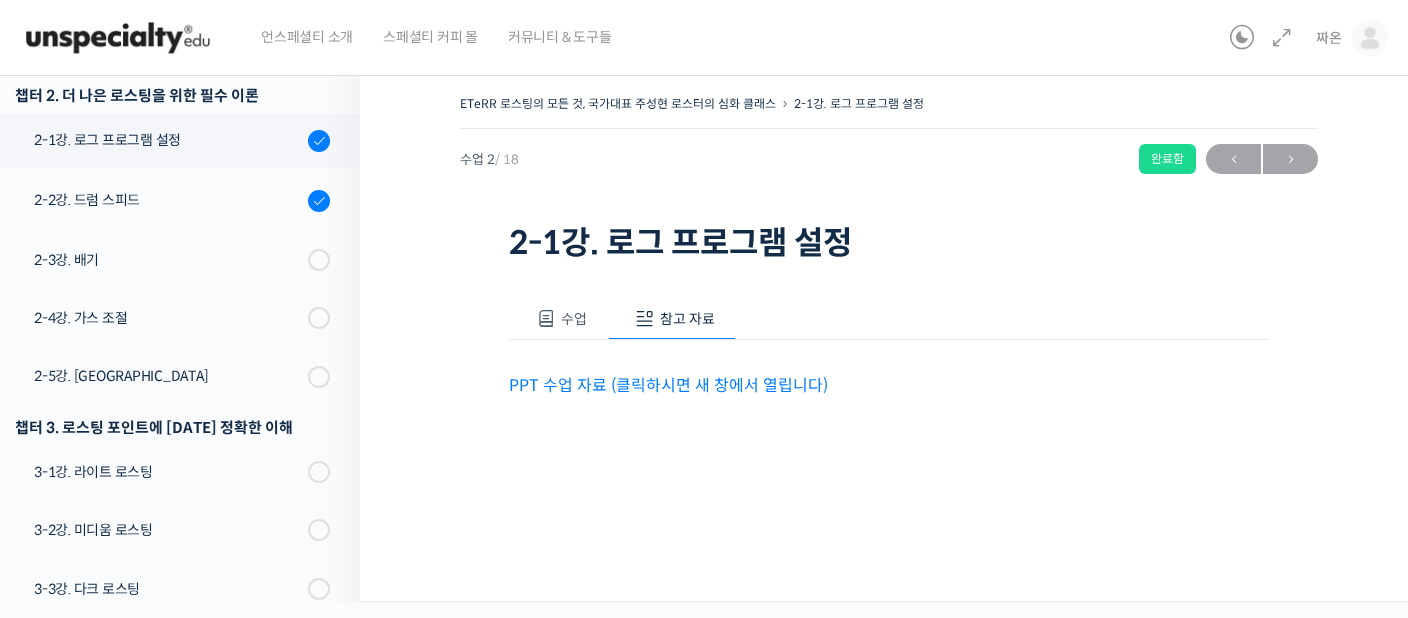 click on "PPT 수업 자료 (클릭하시면 새 창에서 열립니다)" at bounding box center (668, 385) 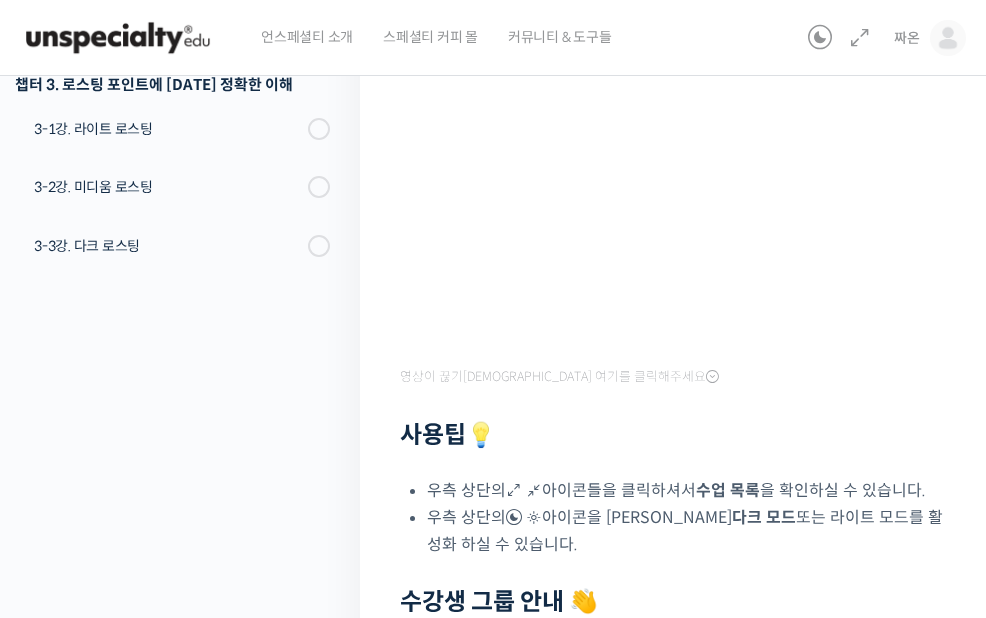 scroll, scrollTop: 0, scrollLeft: 0, axis: both 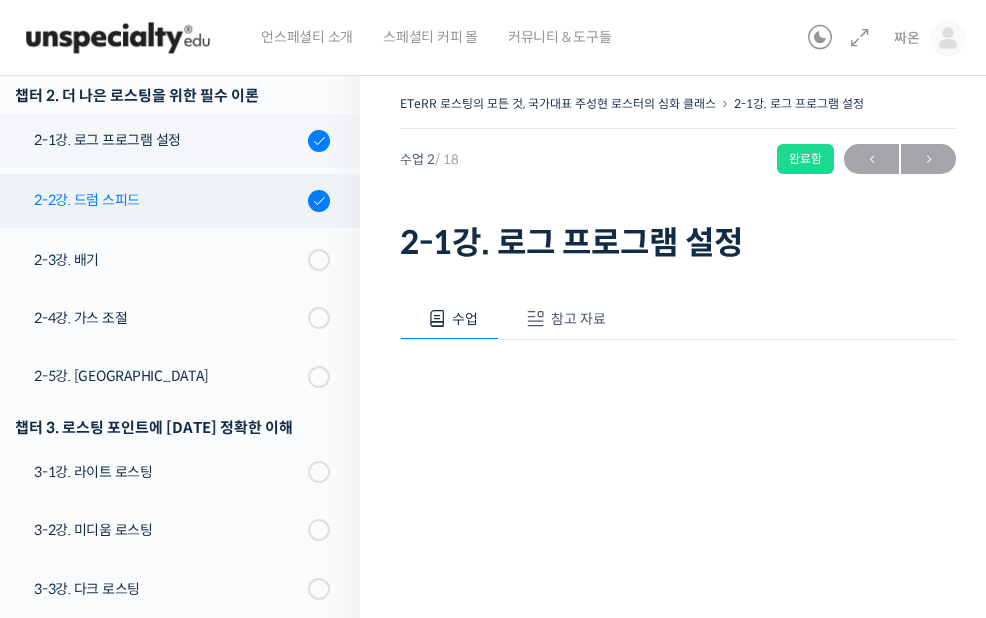 click on "2-2강. 드럼 스피드" at bounding box center [175, 201] 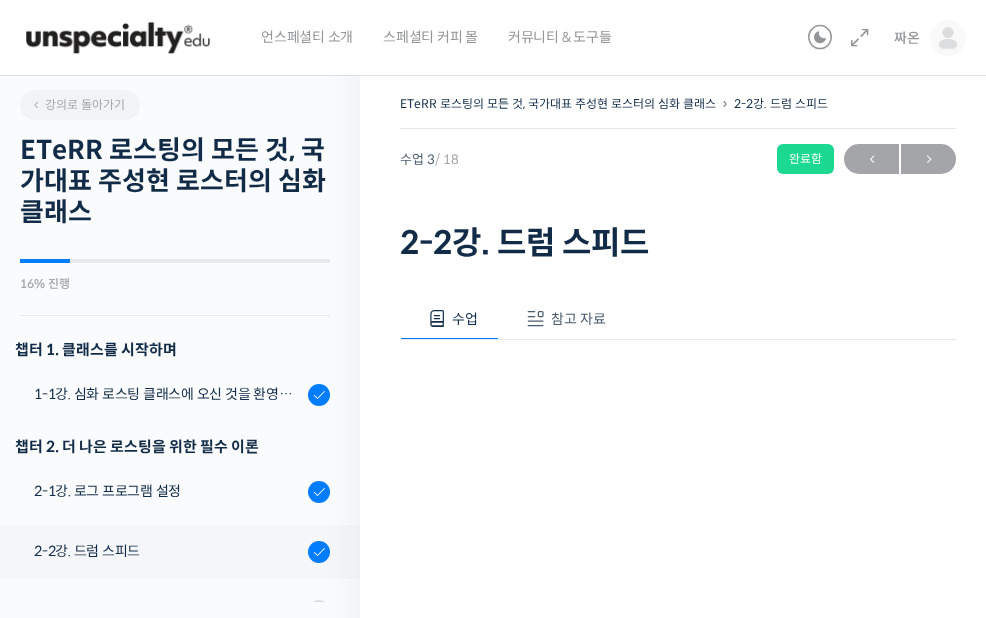 scroll, scrollTop: 0, scrollLeft: 0, axis: both 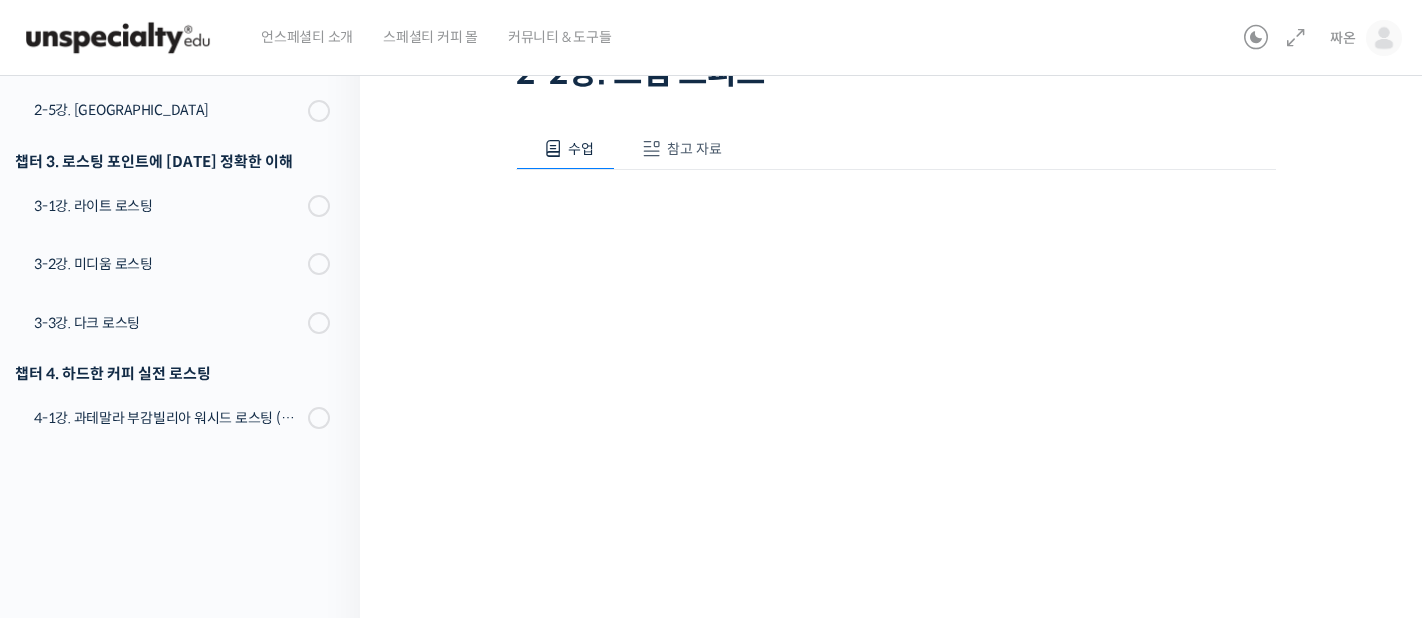 click at bounding box center (118, 38) 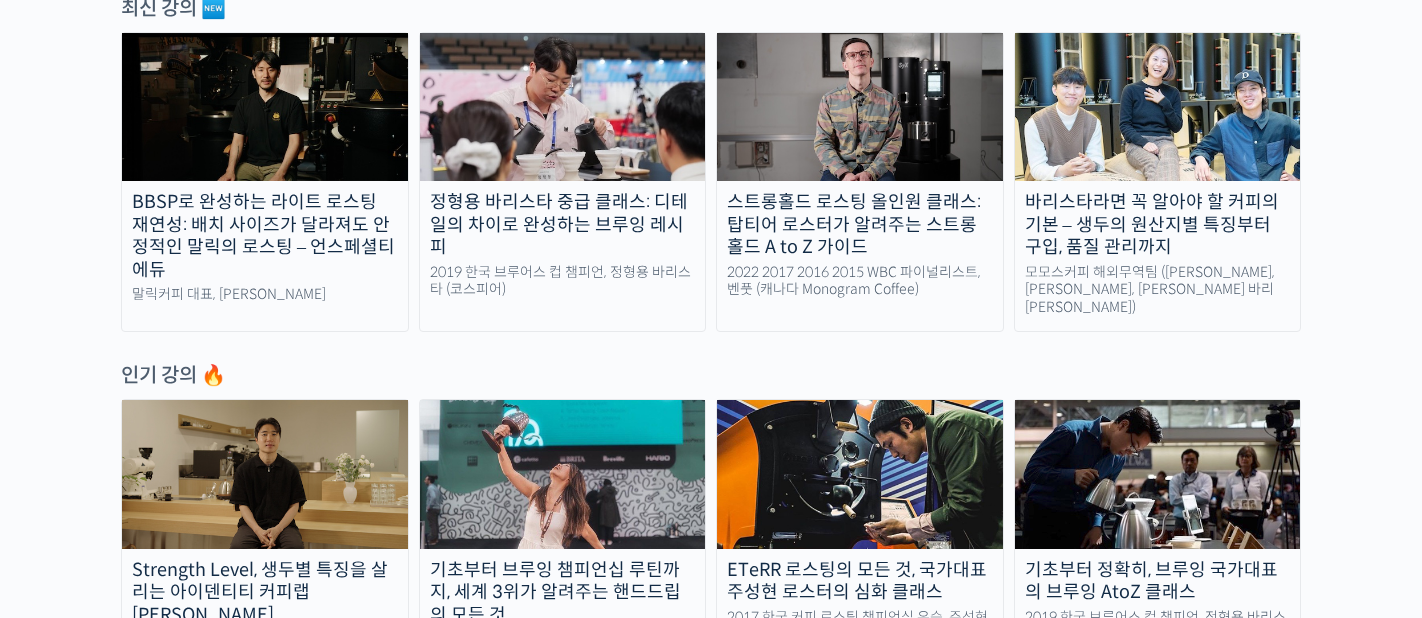 scroll, scrollTop: 603, scrollLeft: 0, axis: vertical 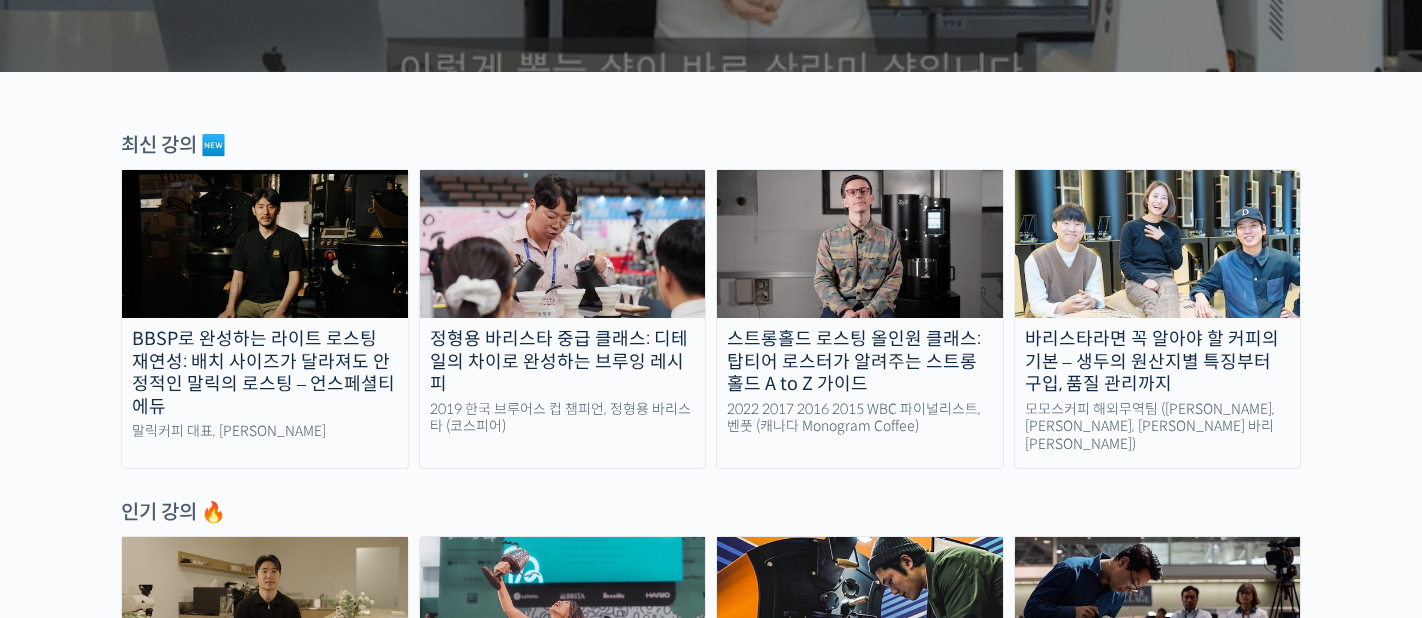 click on "BBSP로 완성하는 라이트 로스팅 재연성: 배치 사이즈가 달라져도 안정적인 말릭의 로스팅 – 언스페셜티 에듀" at bounding box center [265, 373] 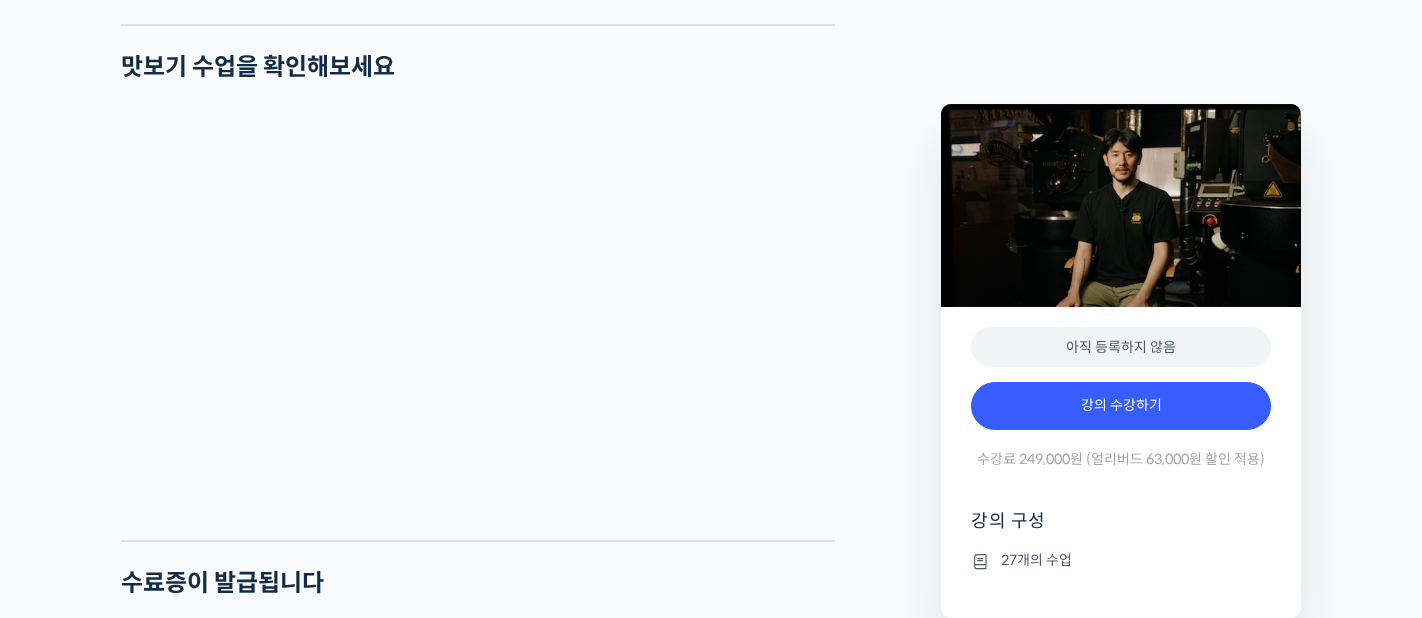 scroll, scrollTop: 5309, scrollLeft: 0, axis: vertical 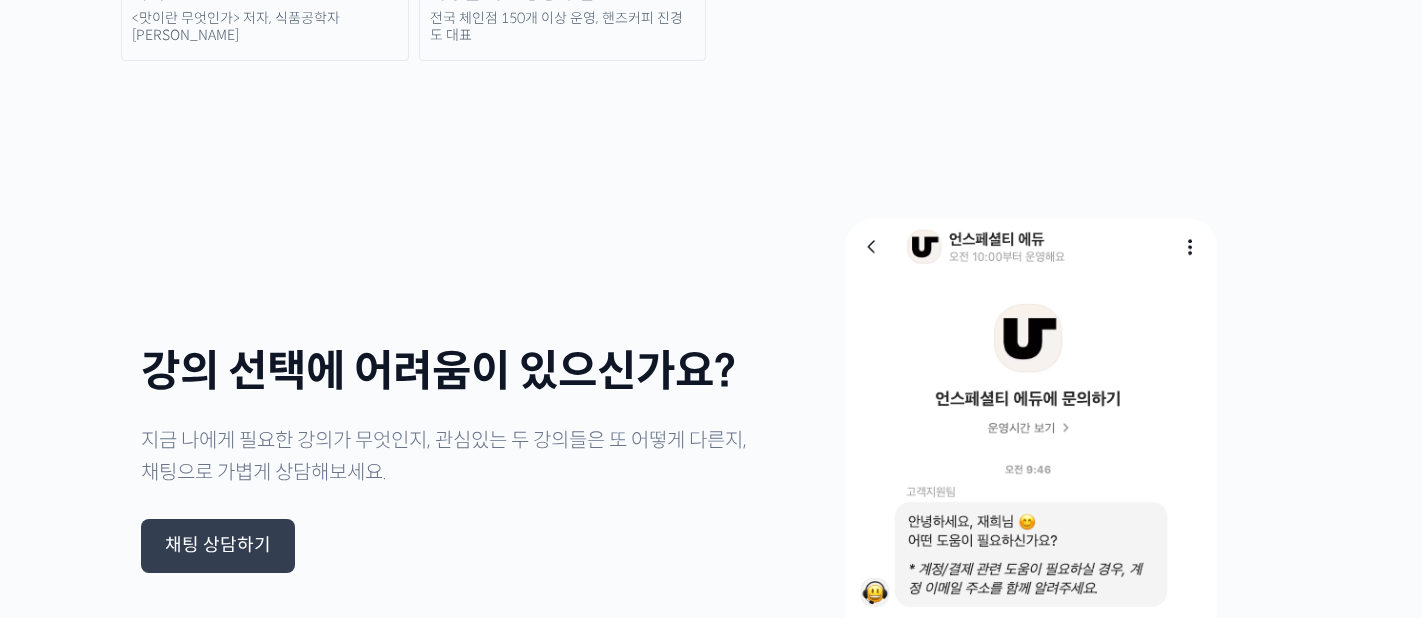 click on "채팅 상담하기" at bounding box center [218, 546] 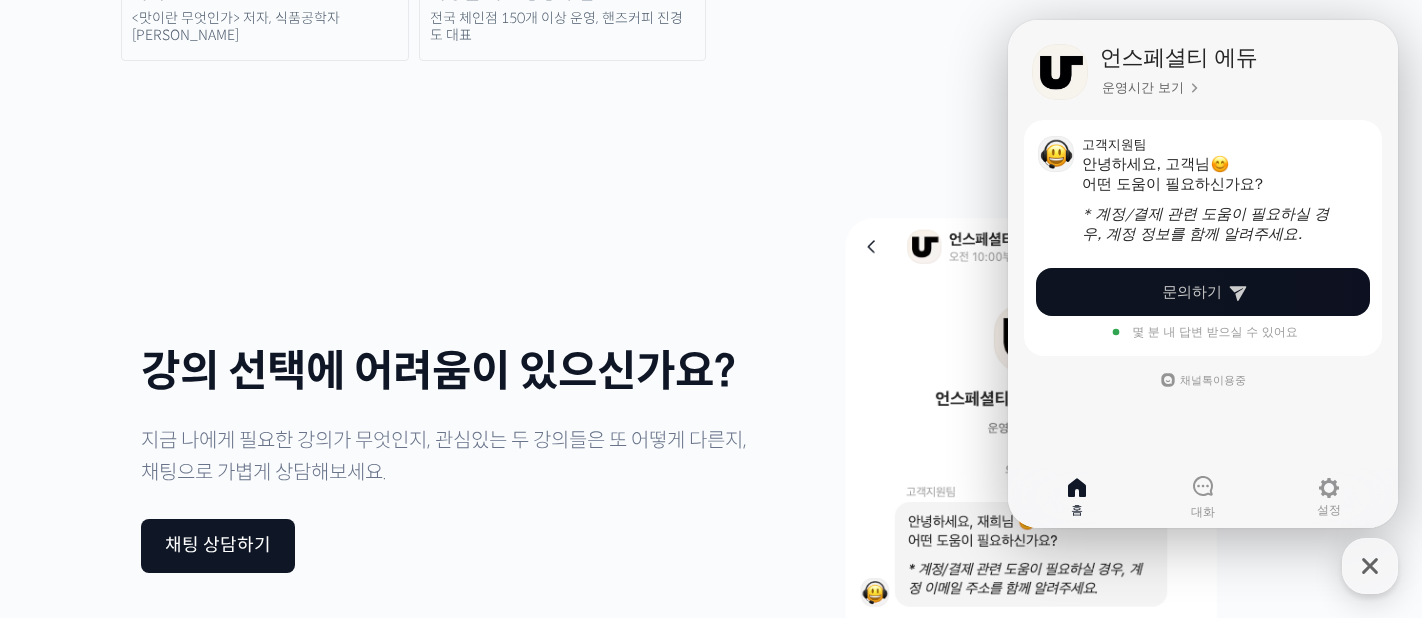click on "문의하기" at bounding box center [1192, 292] 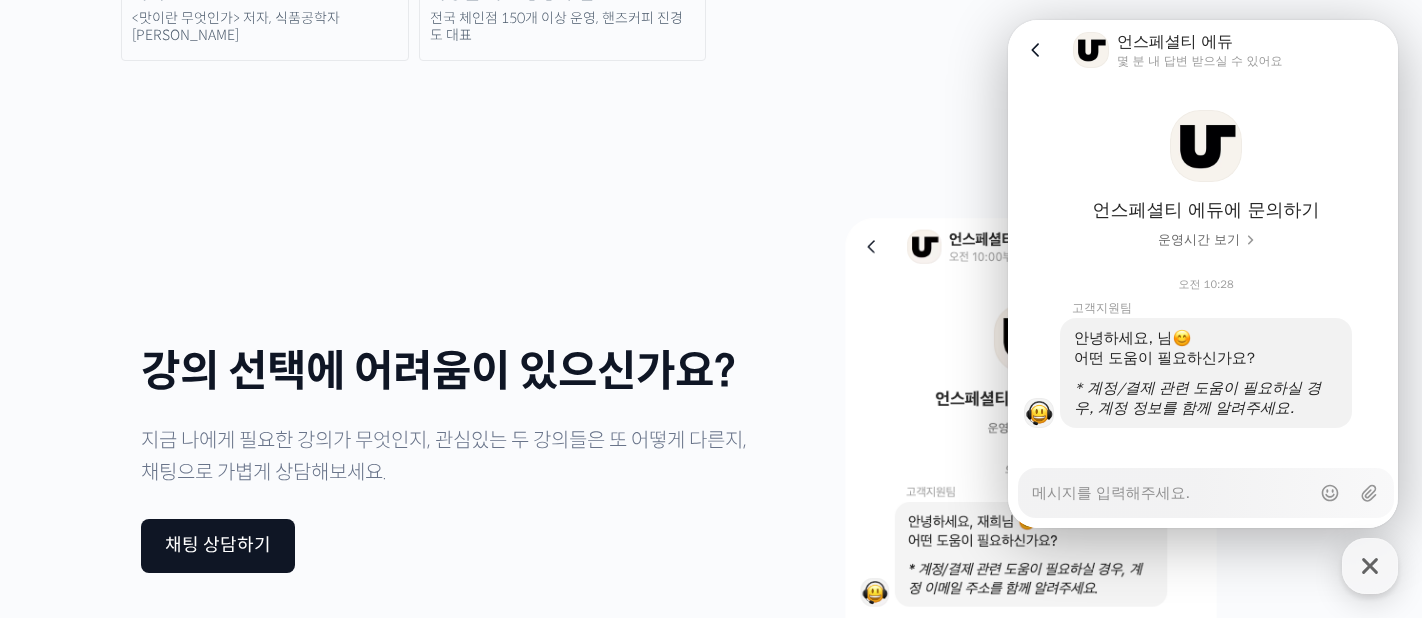 scroll, scrollTop: 1, scrollLeft: 0, axis: vertical 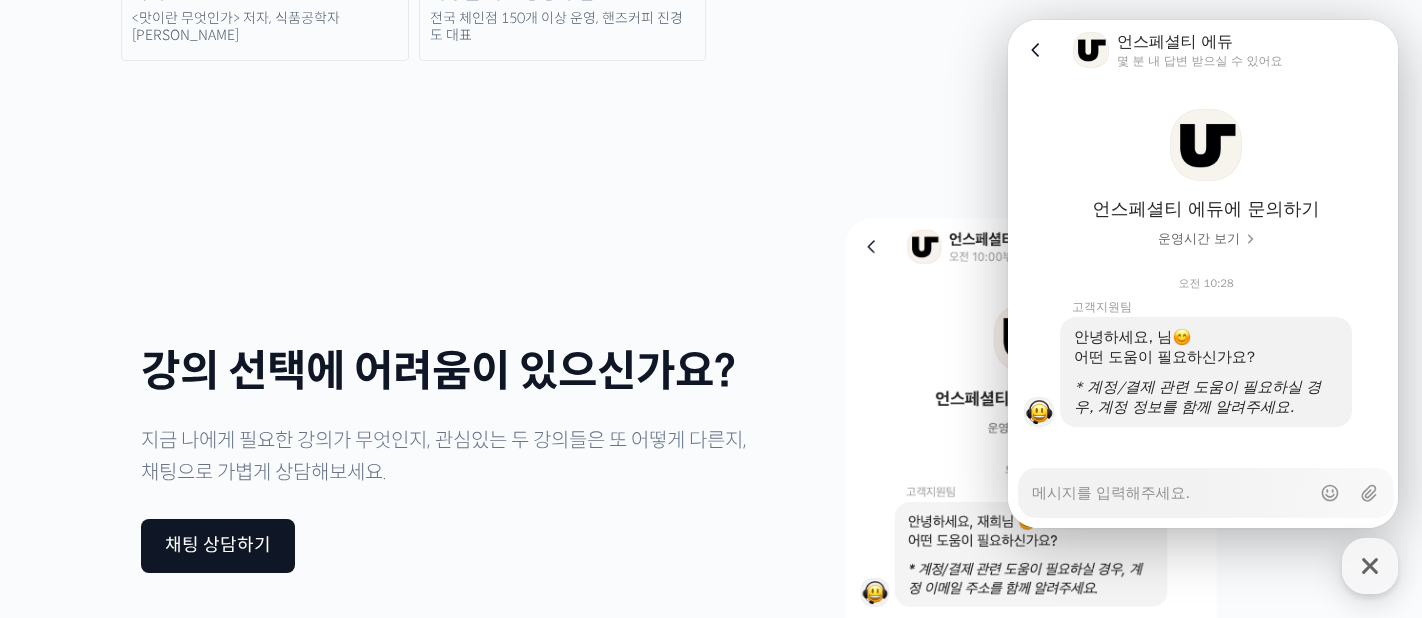 click on "Messenger Input Textarea" at bounding box center (1171, 486) 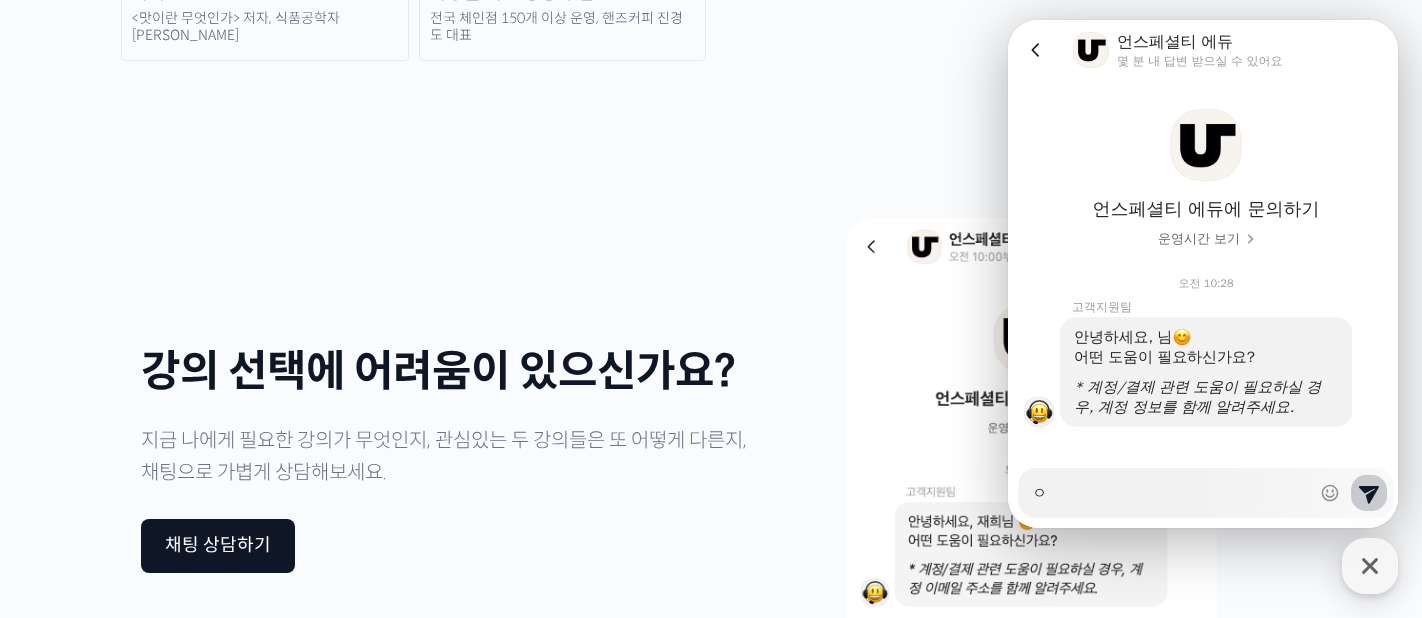 type on "x" 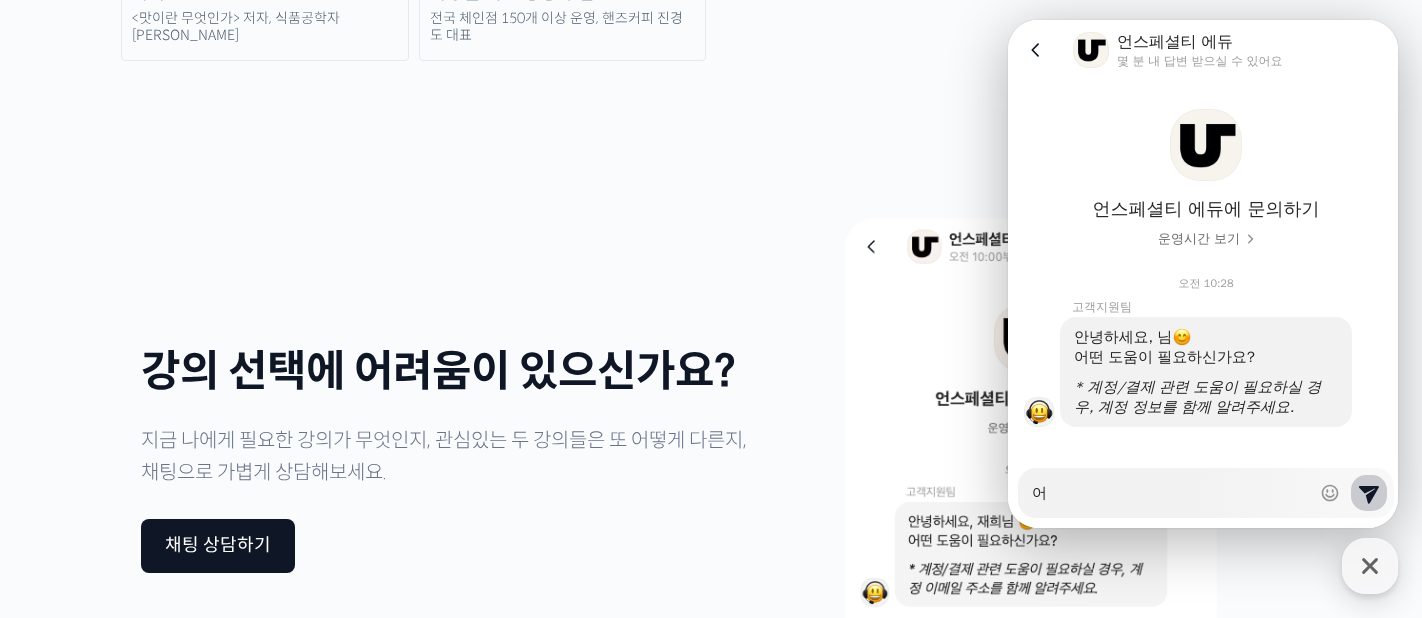 type on "x" 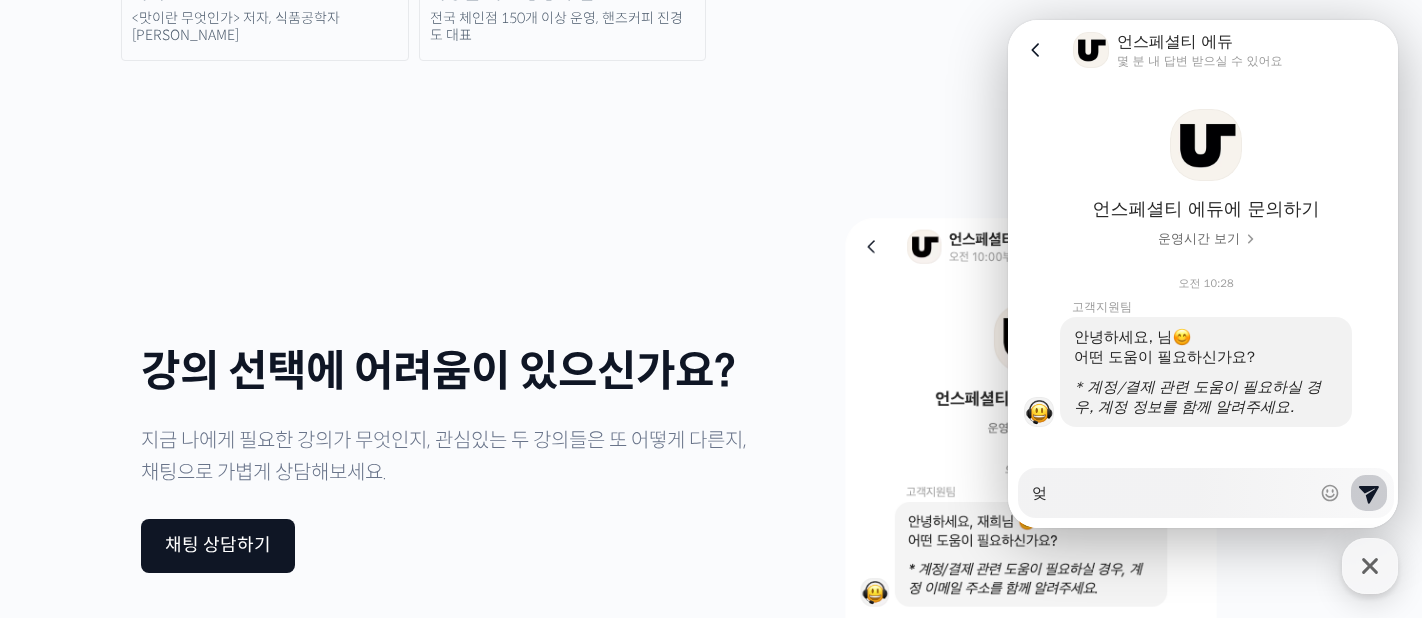 type on "x" 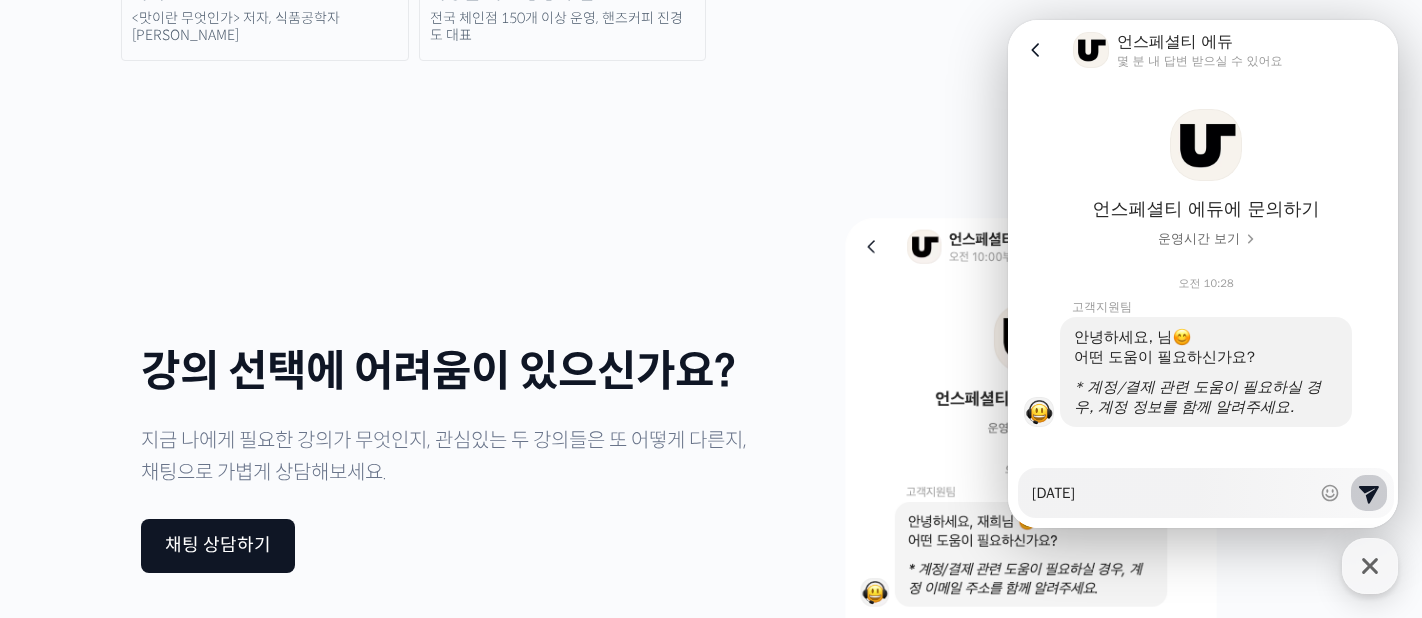 type on "x" 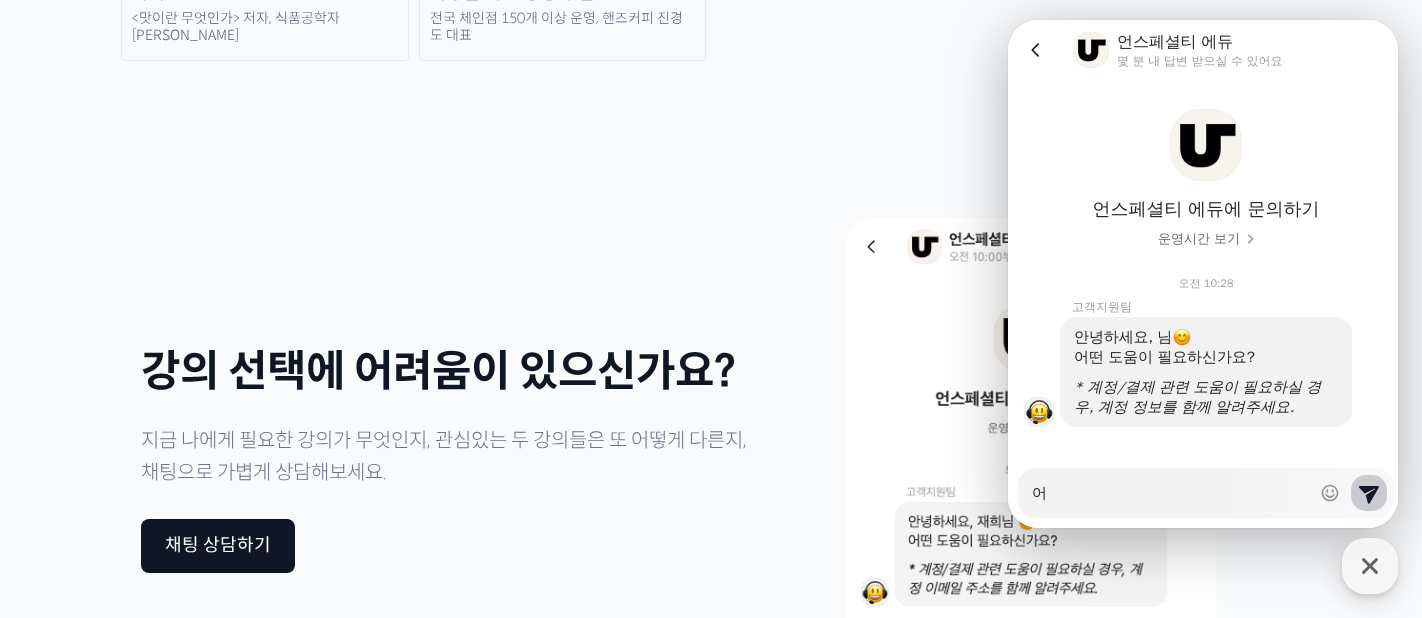 type on "x" 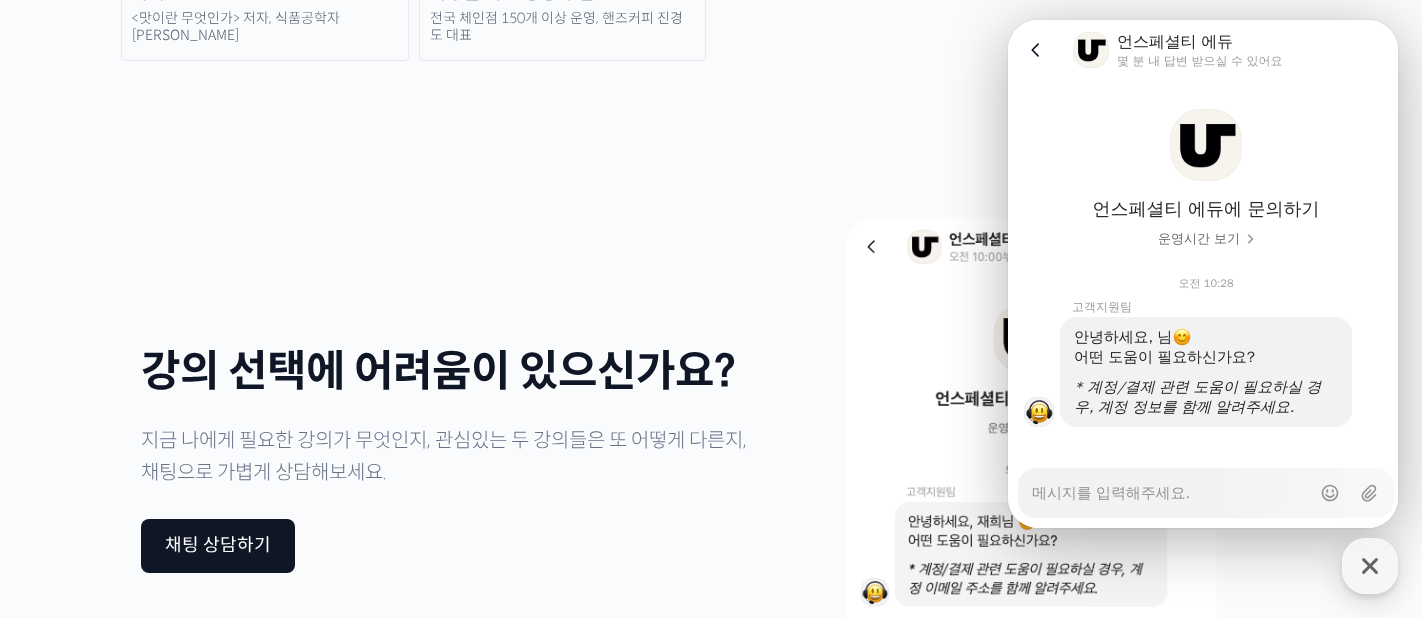 type on "x" 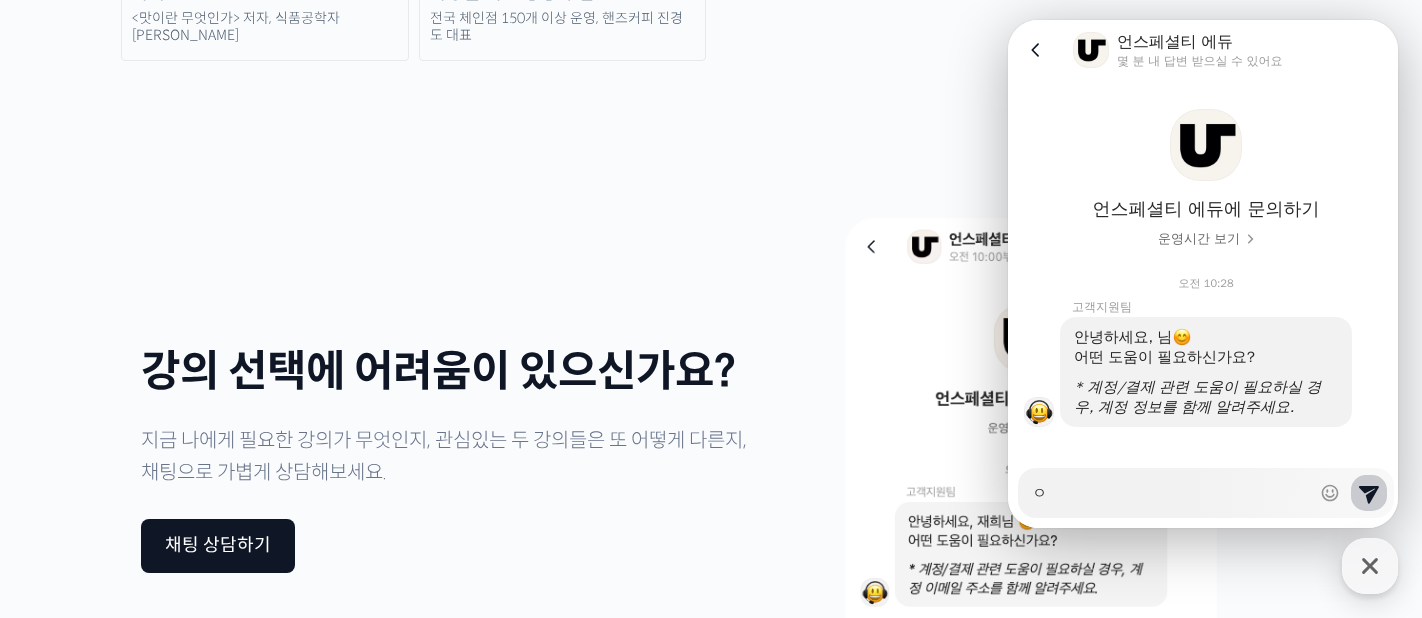 type on "어" 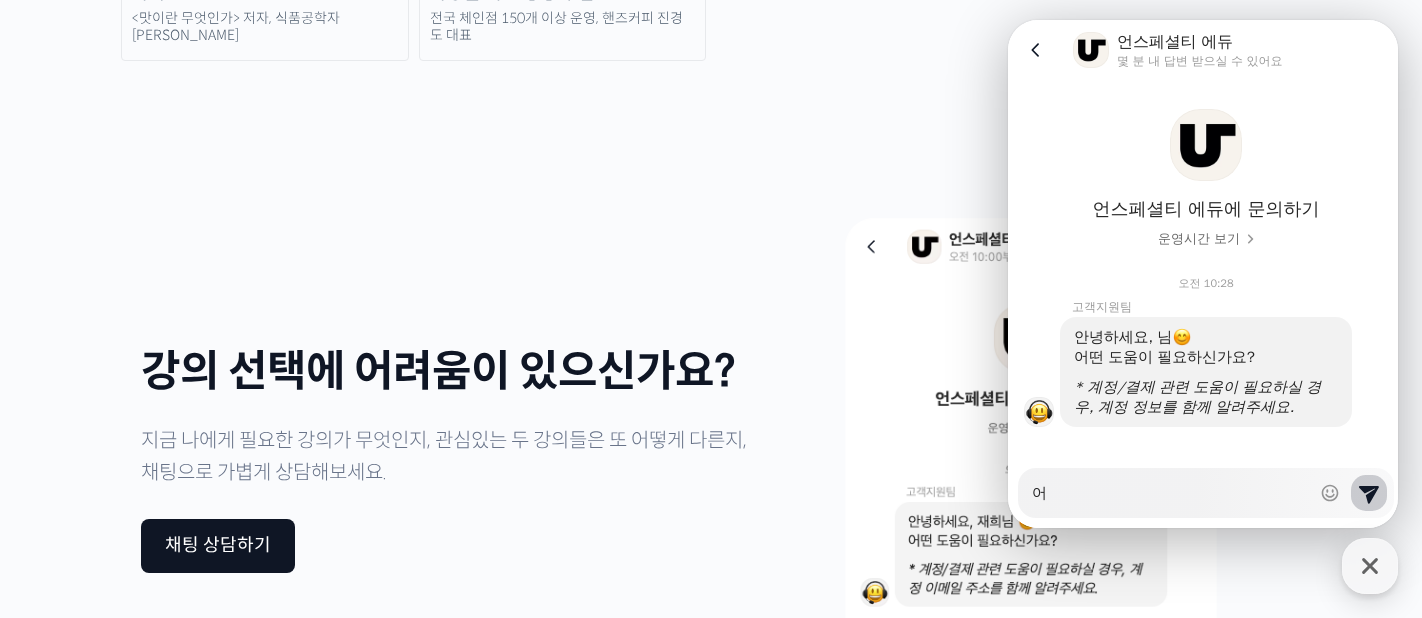 type on "x" 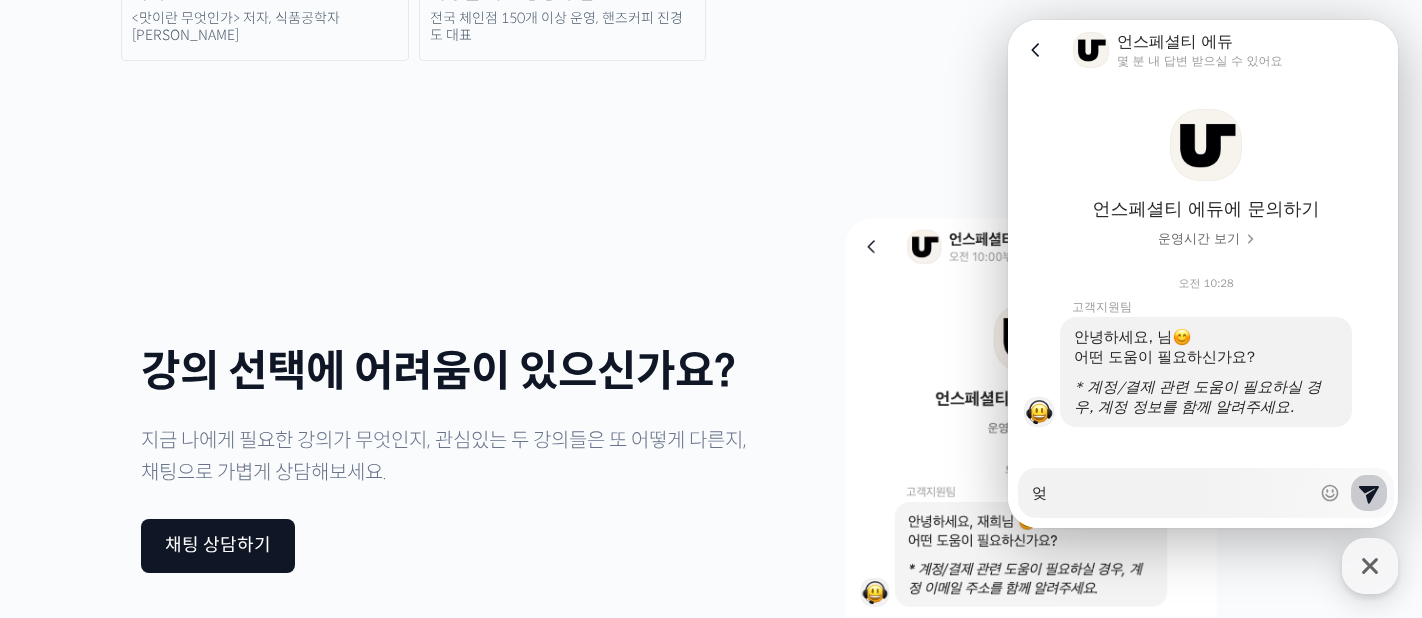 type on "x" 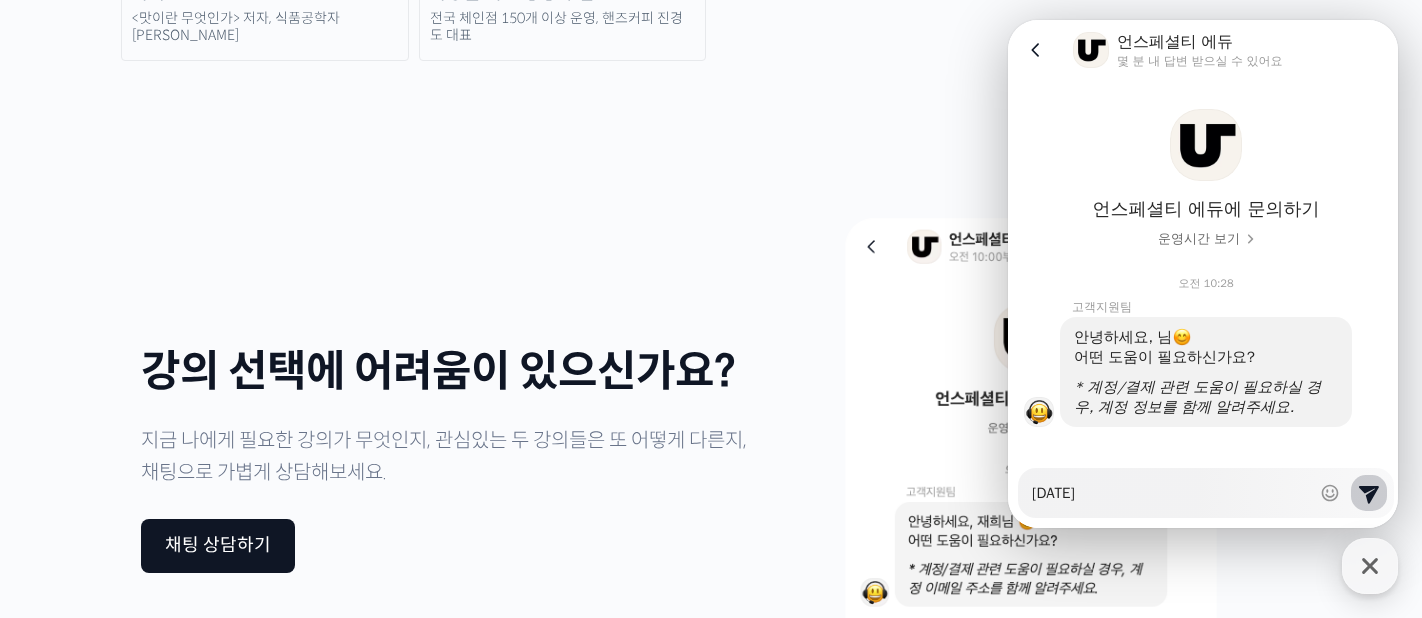 type on "어제" 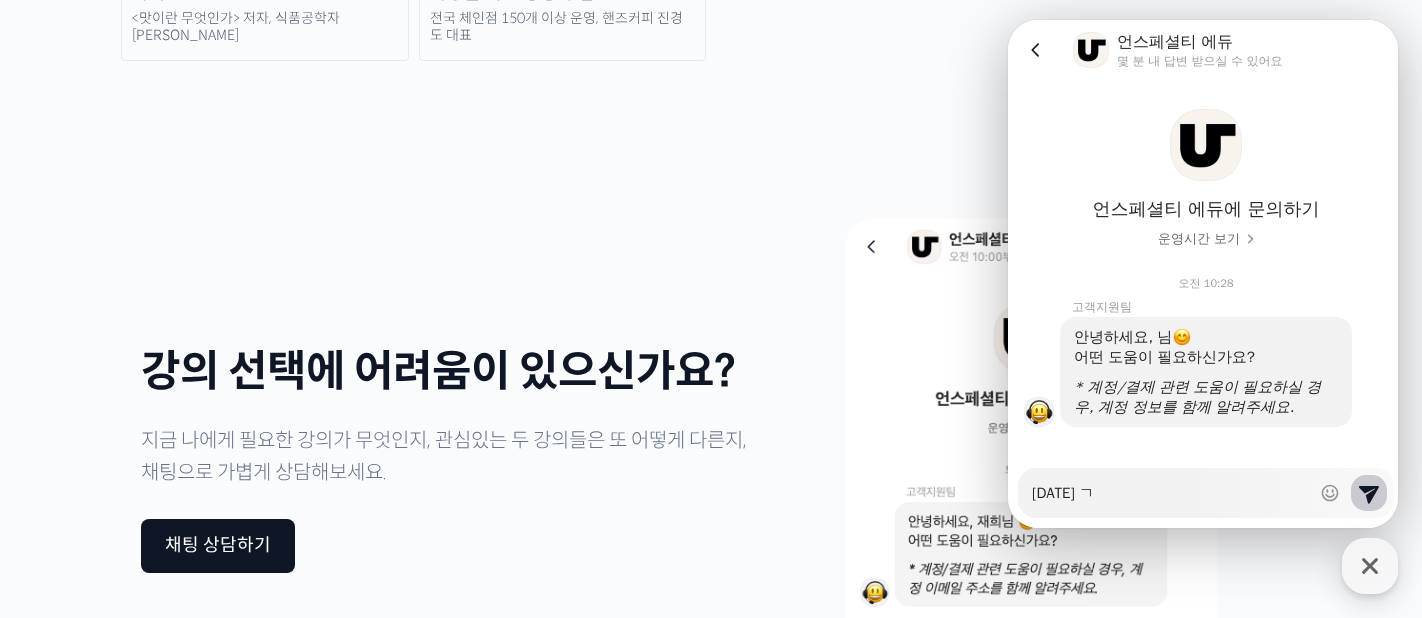 type on "x" 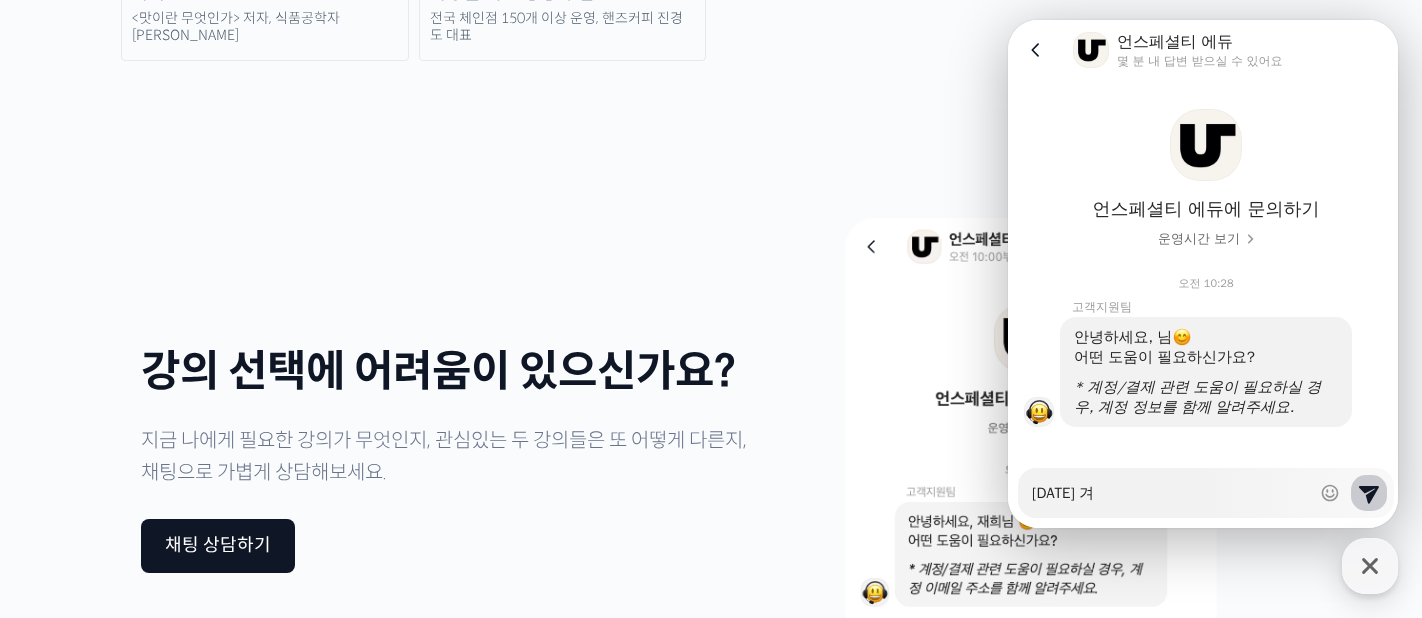 type on "어제 결" 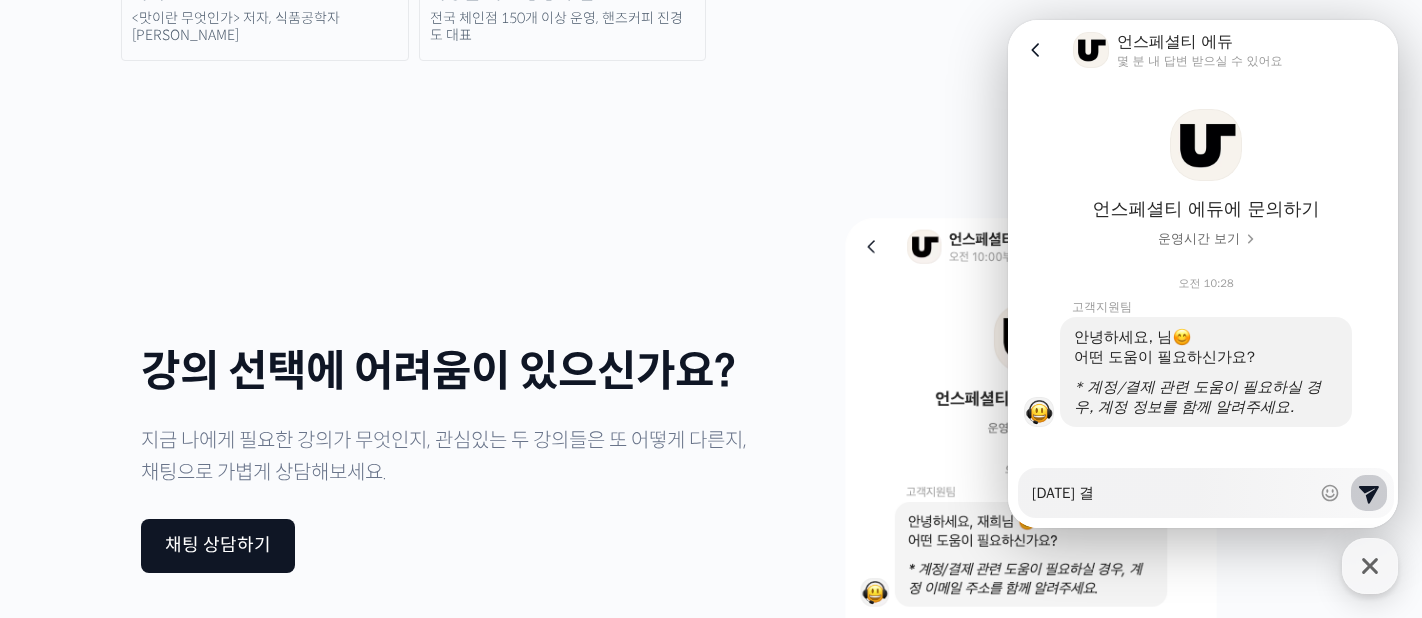 type on "x" 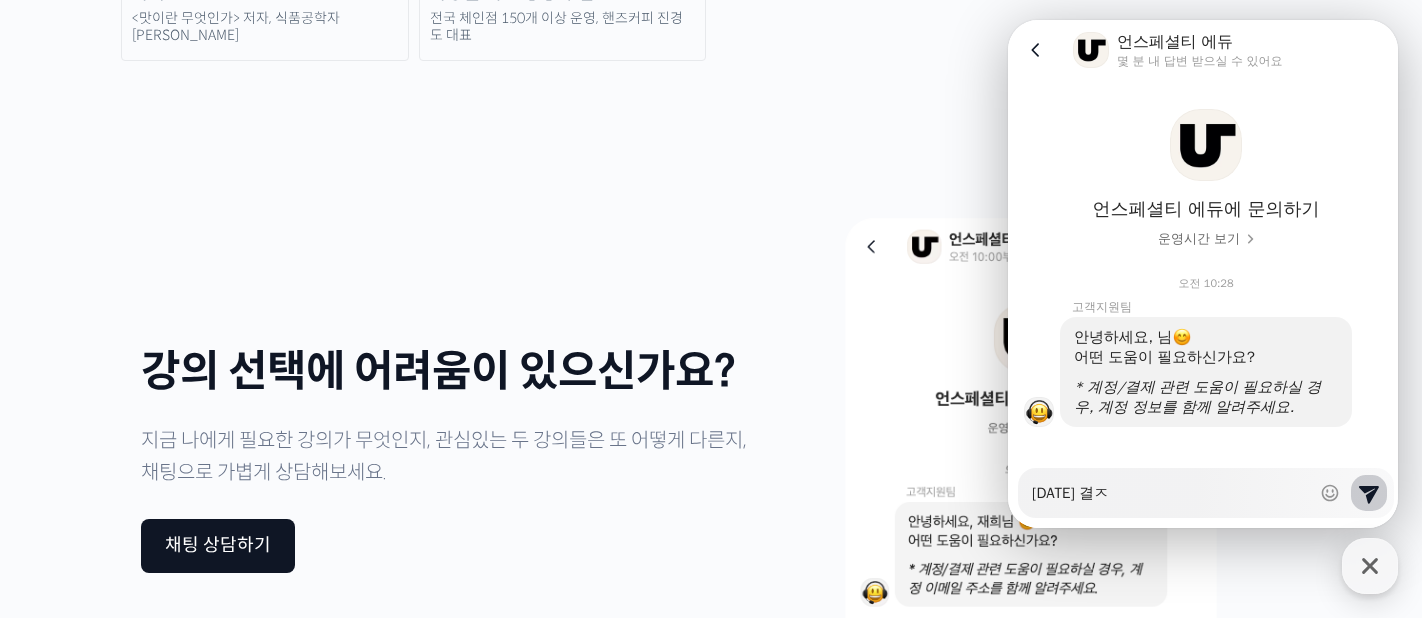 type on "어제 결제" 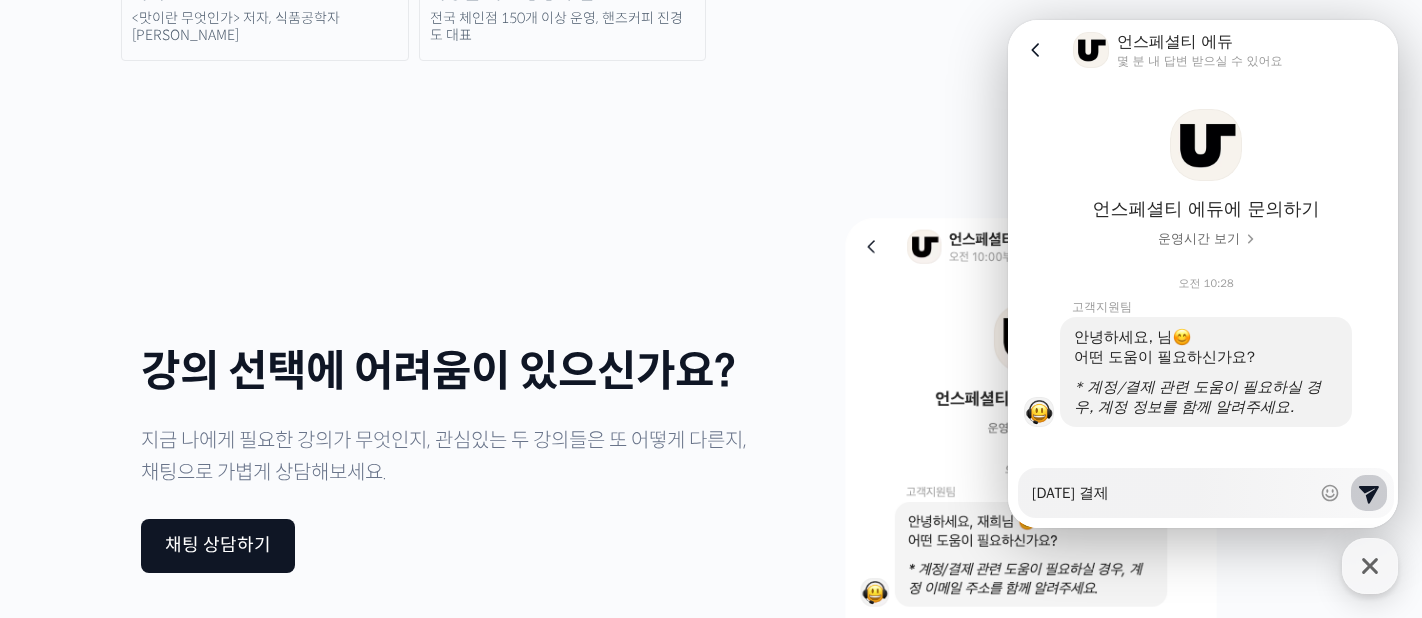 type on "x" 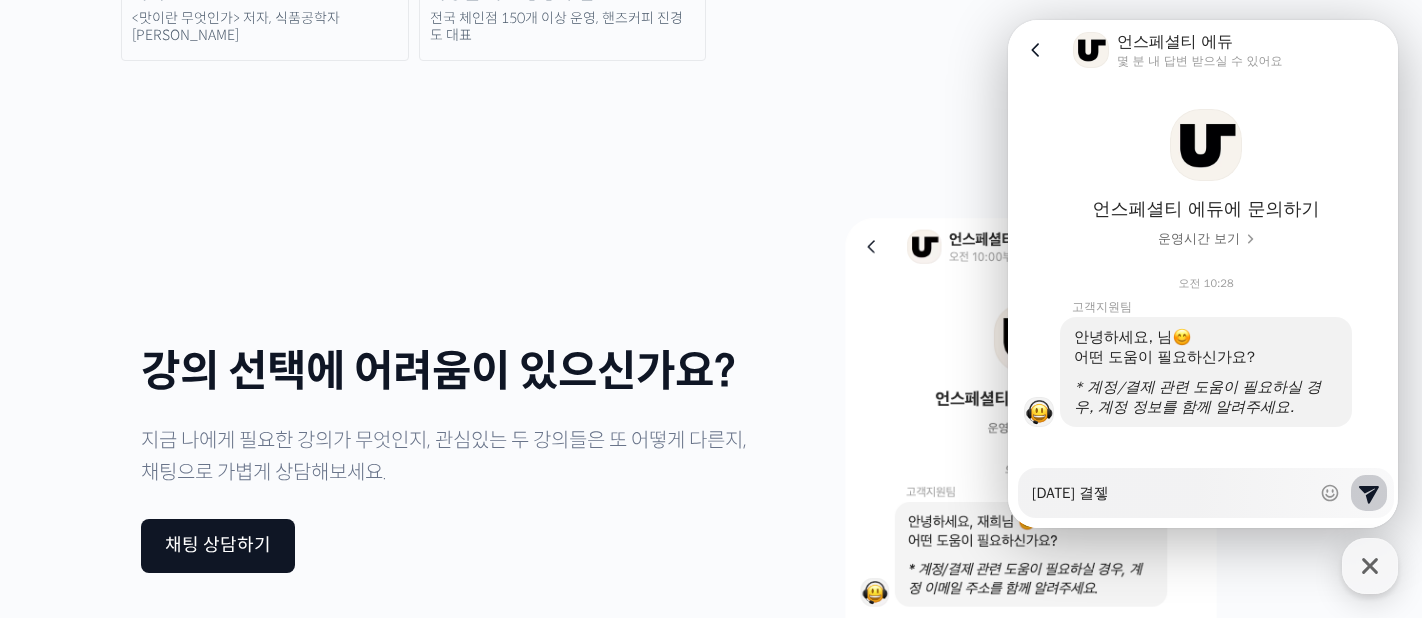 type on "x" 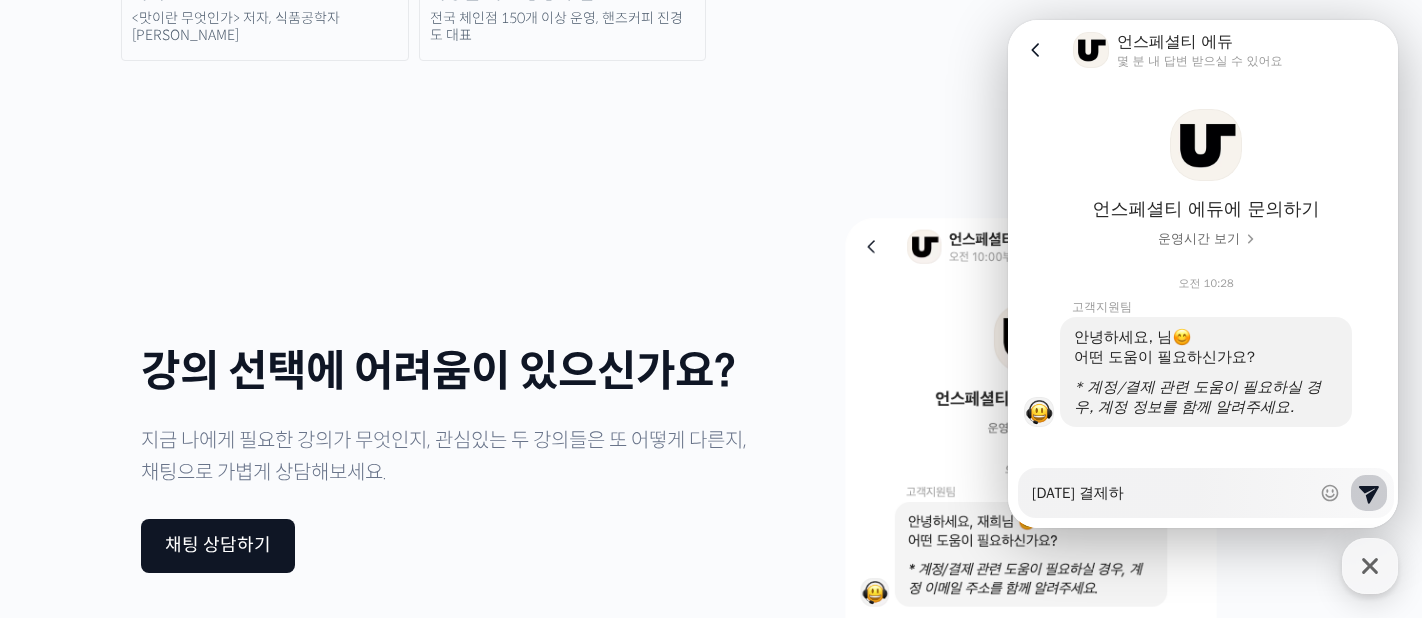 type on "어제 결제한" 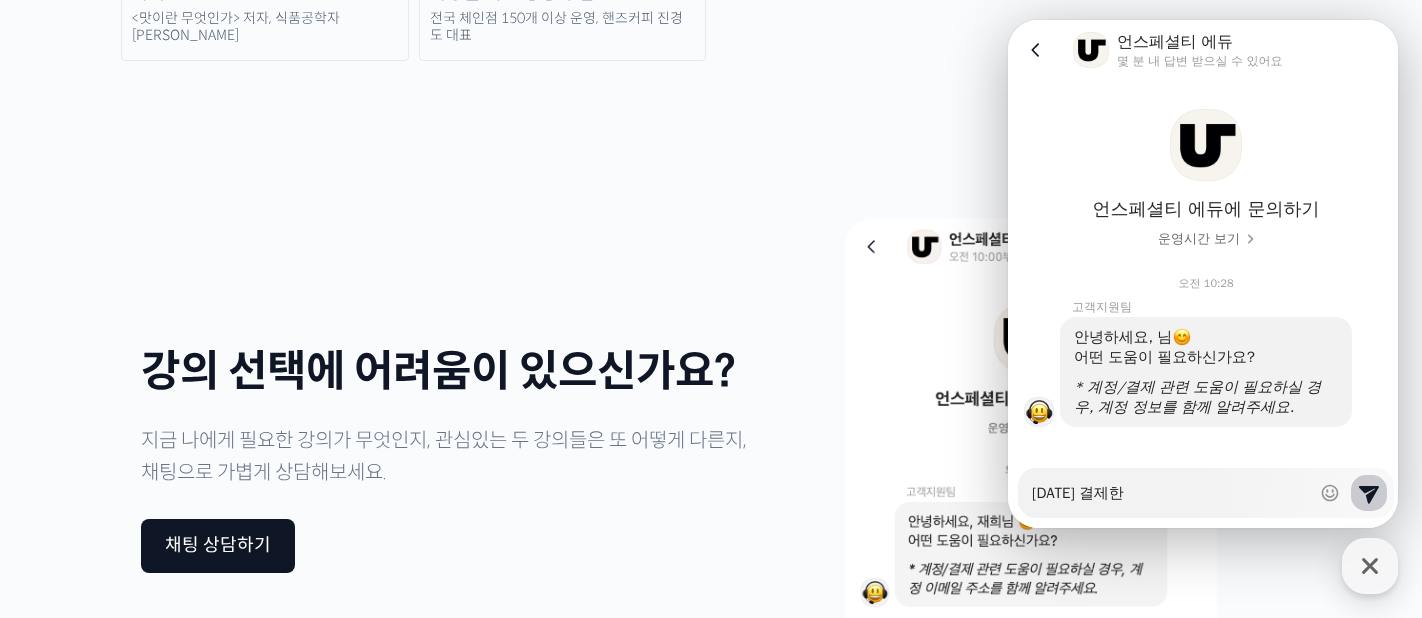 type on "x" 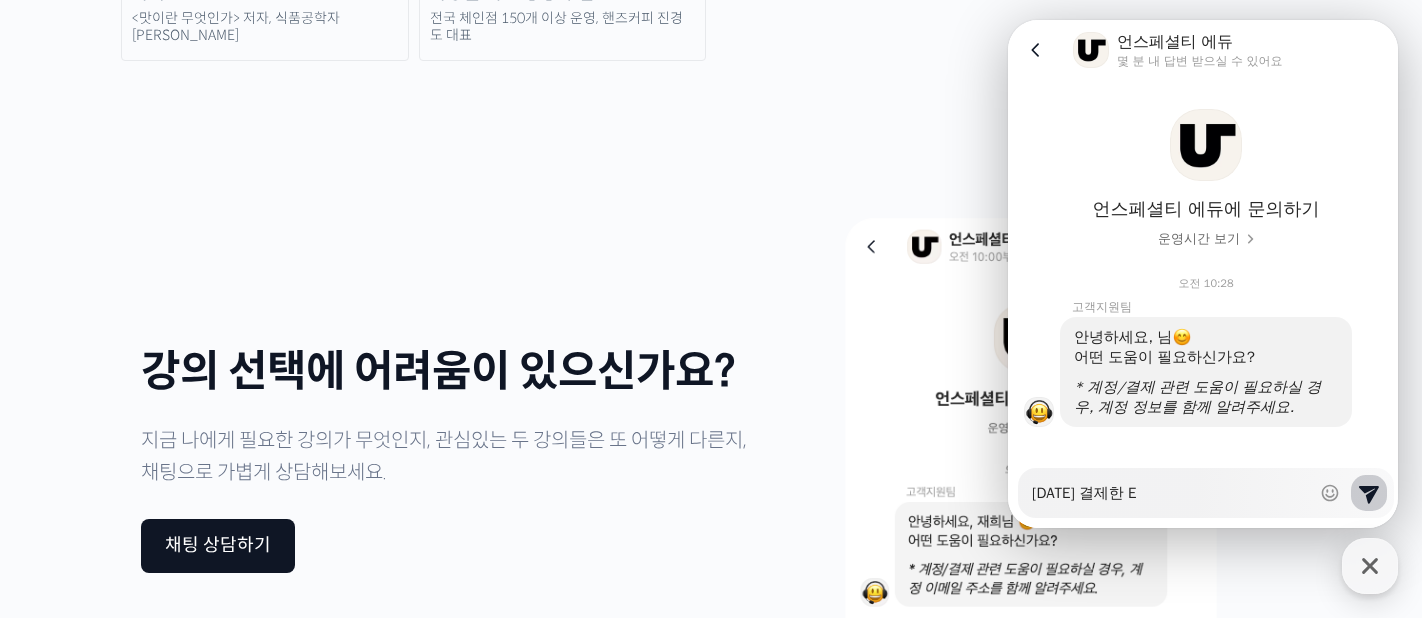 type on "x" 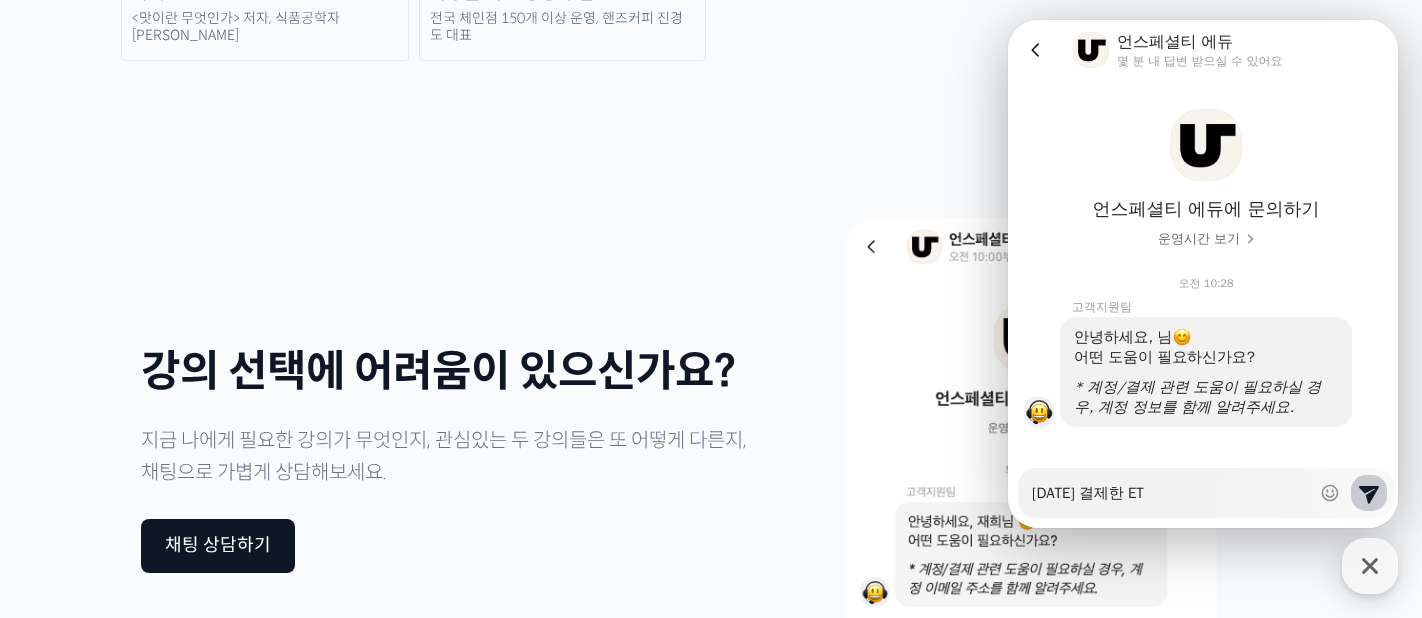 type on "x" 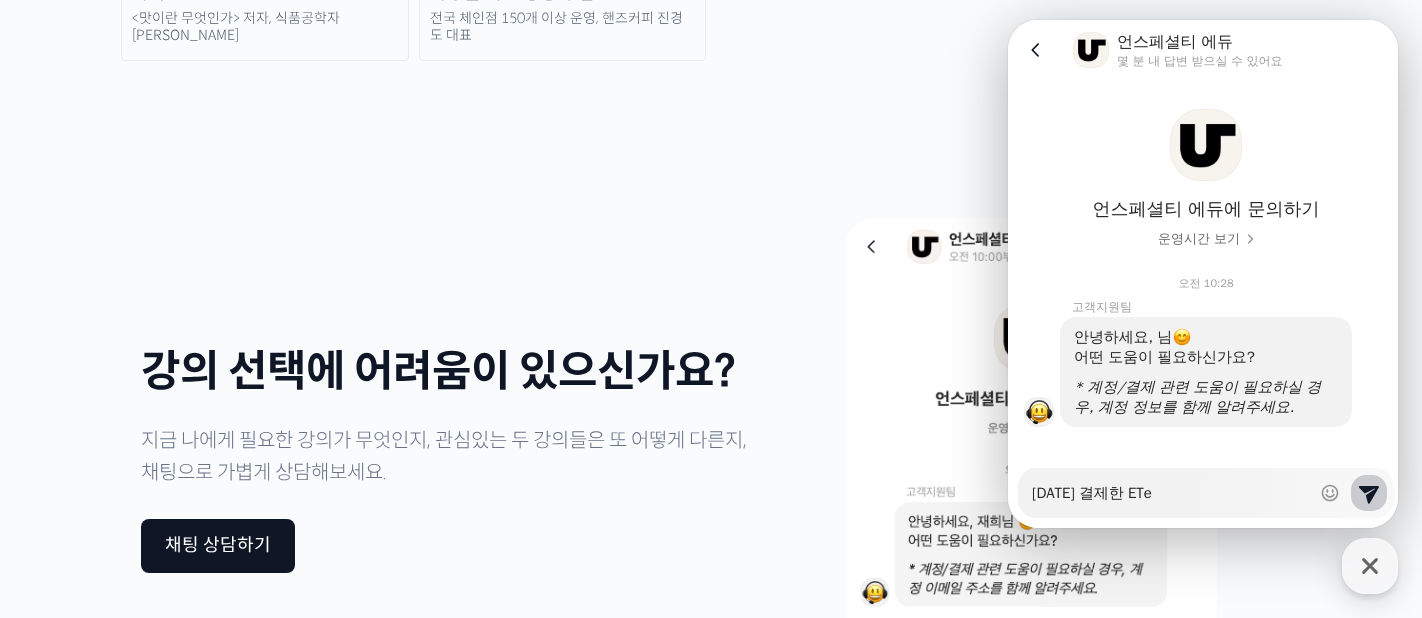type on "x" 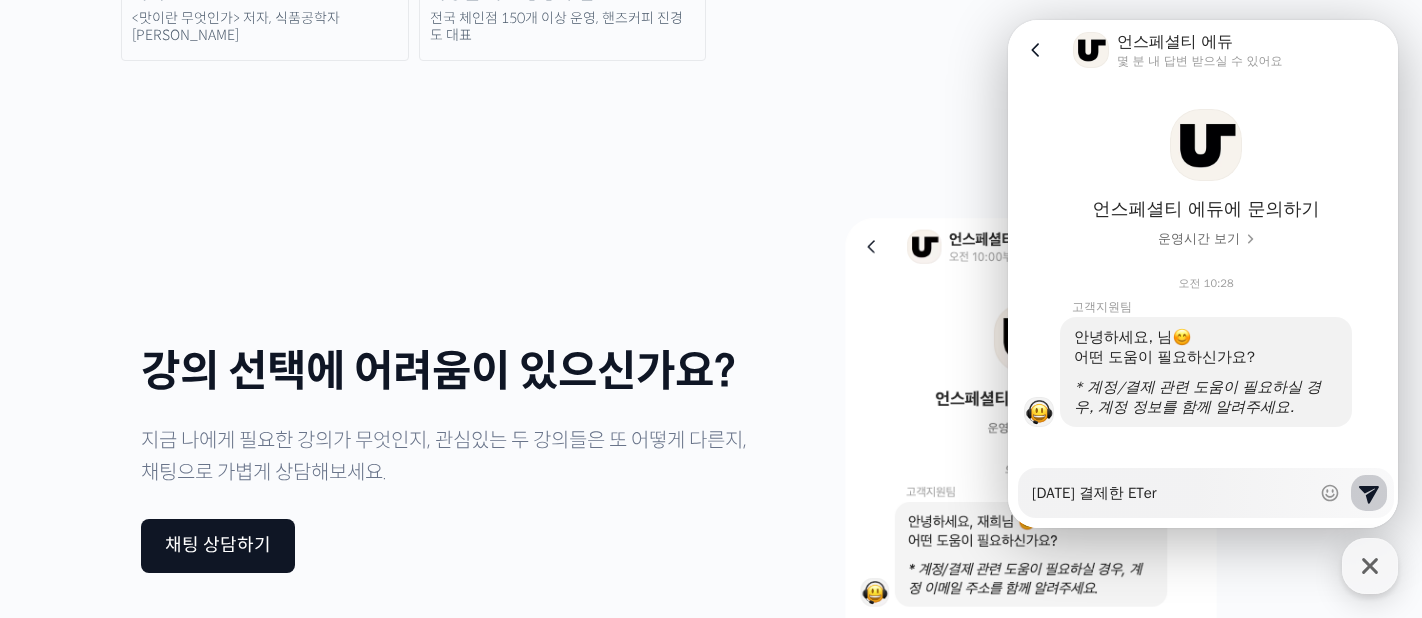 type on "x" 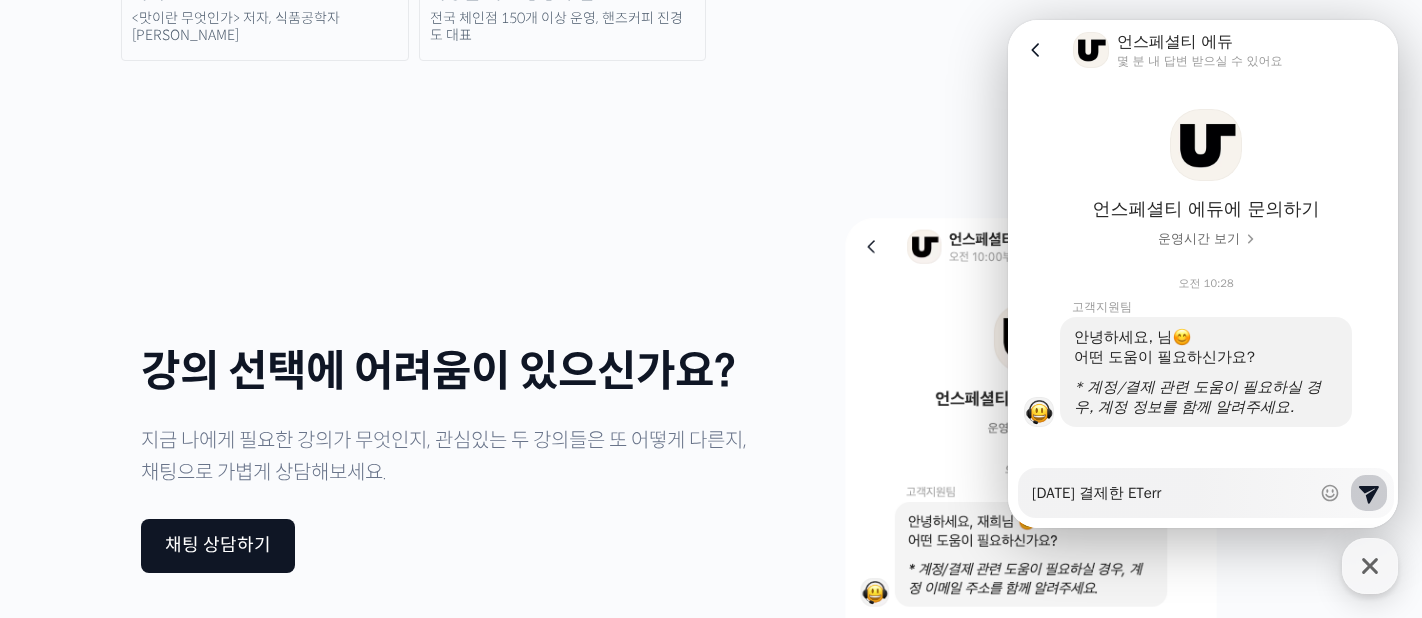 type on "x" 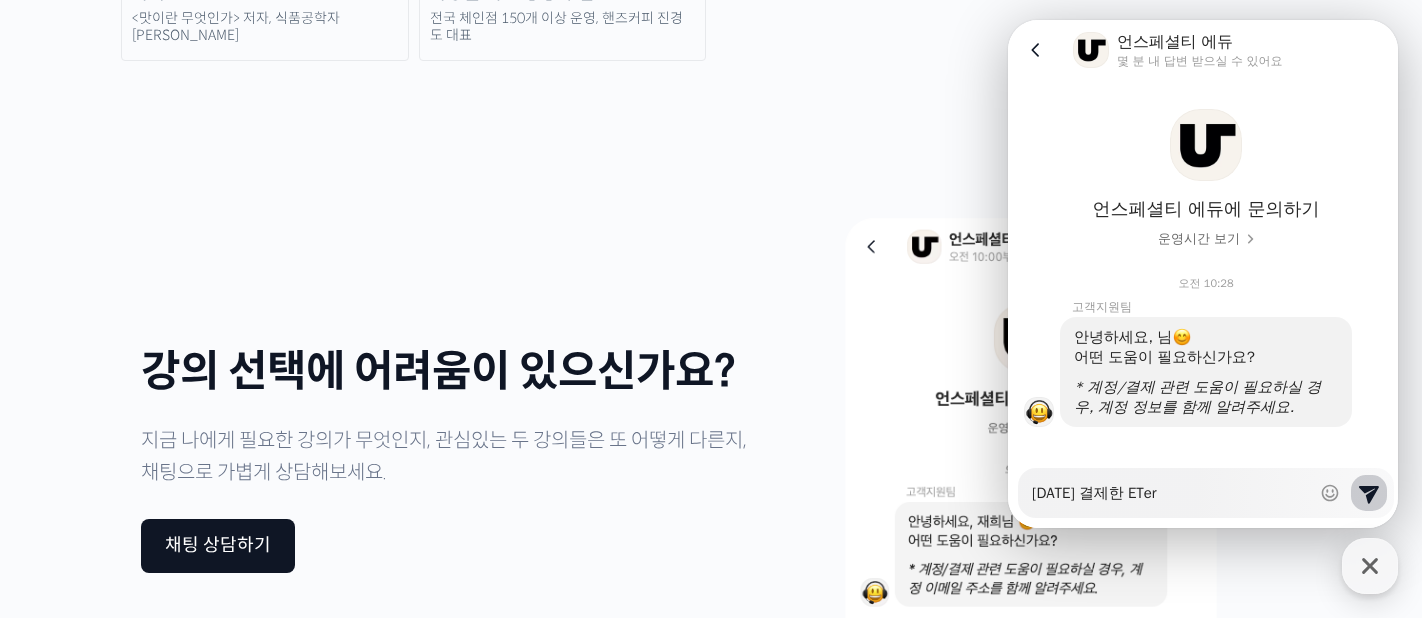 type on "x" 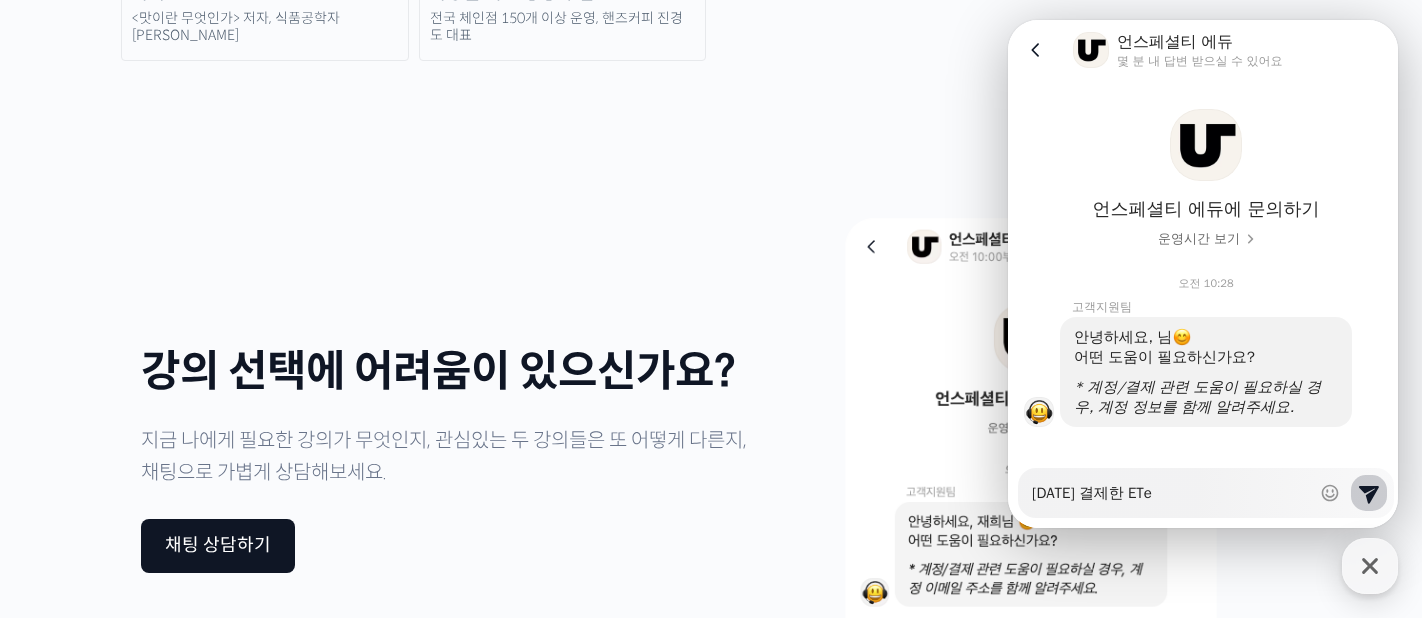 type on "x" 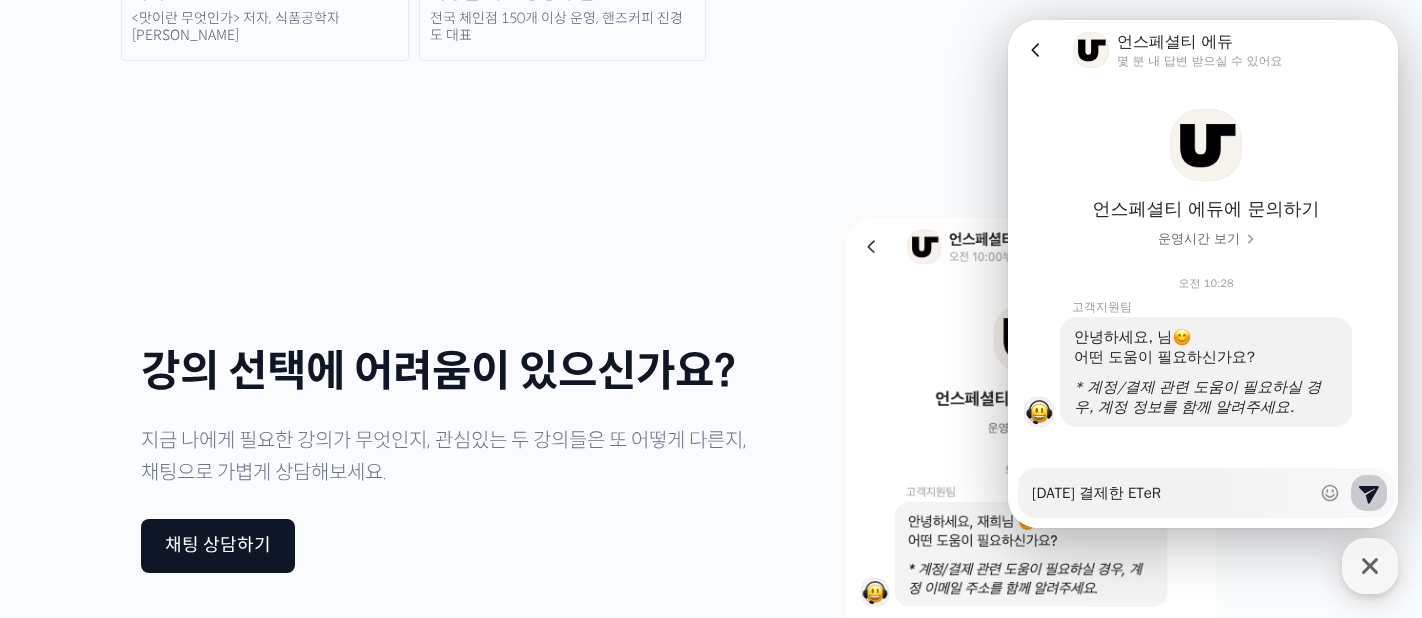 type on "x" 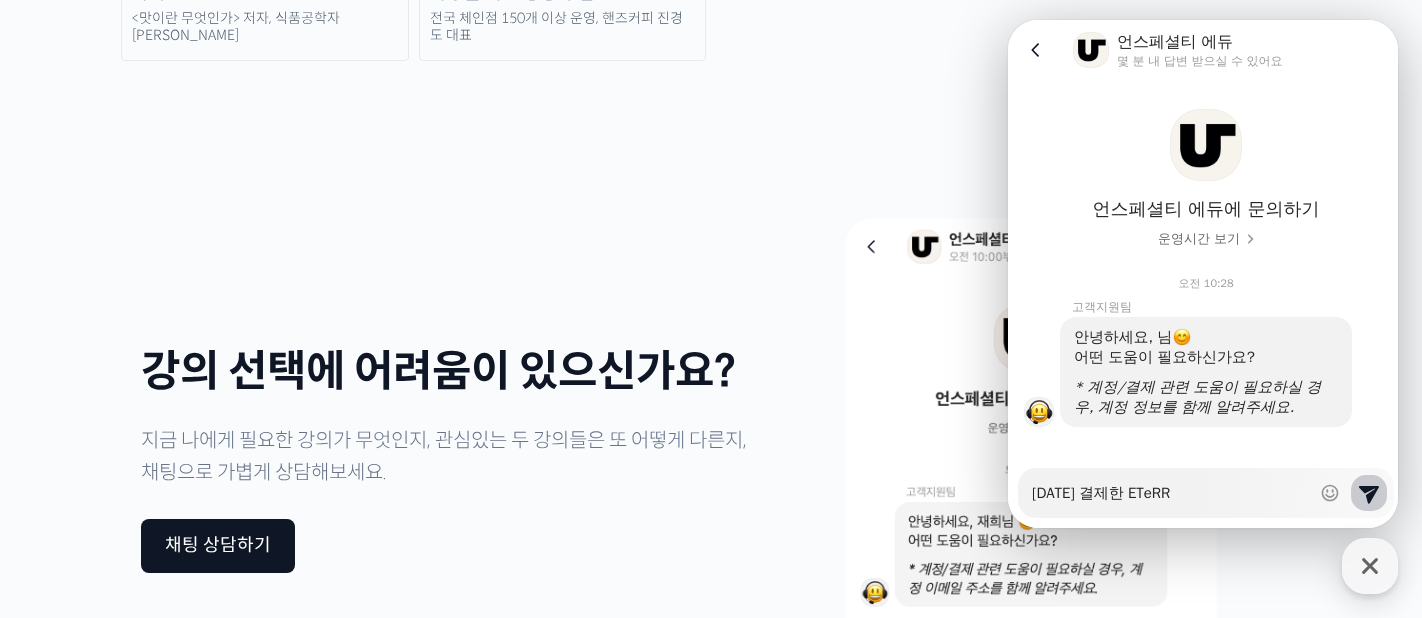 type on "x" 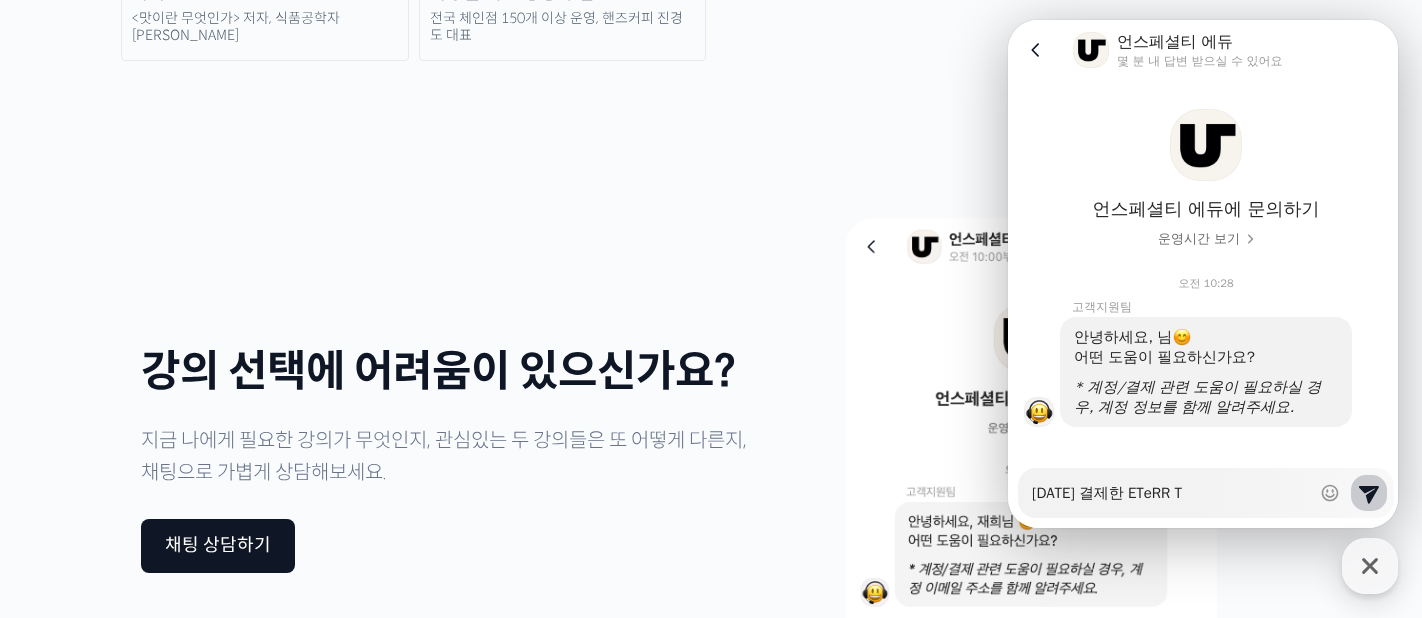 type on "x" 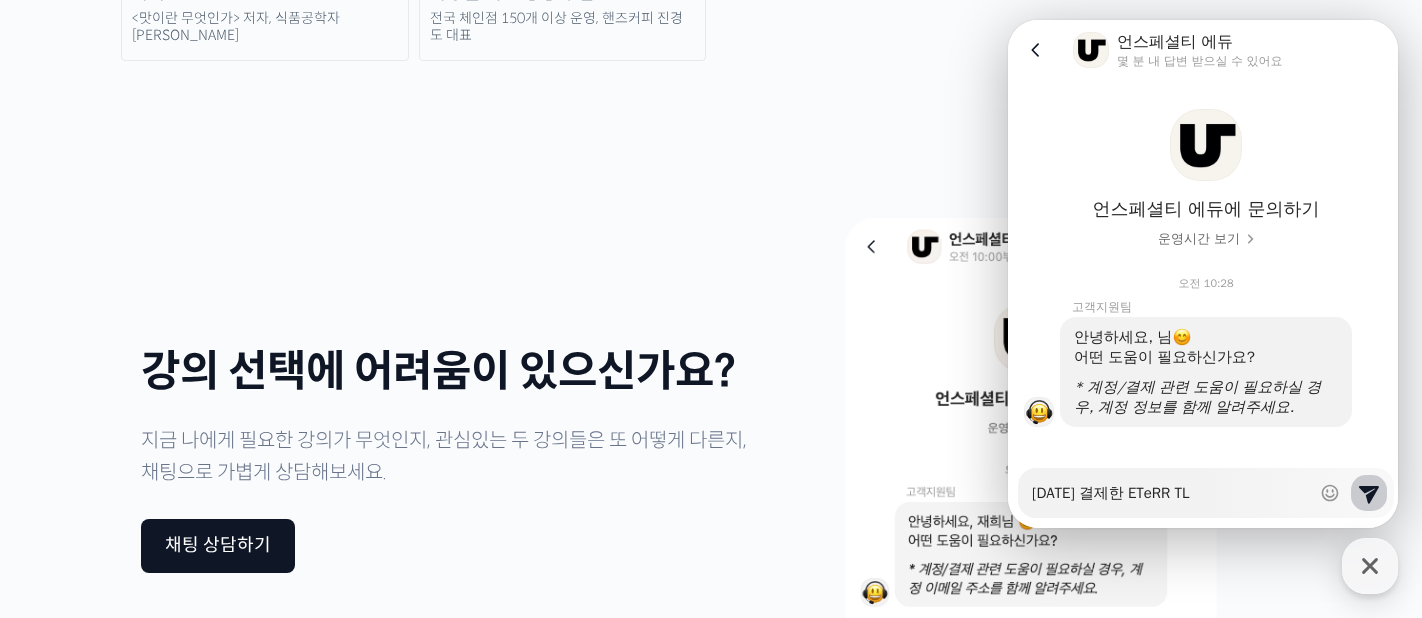 type on "x" 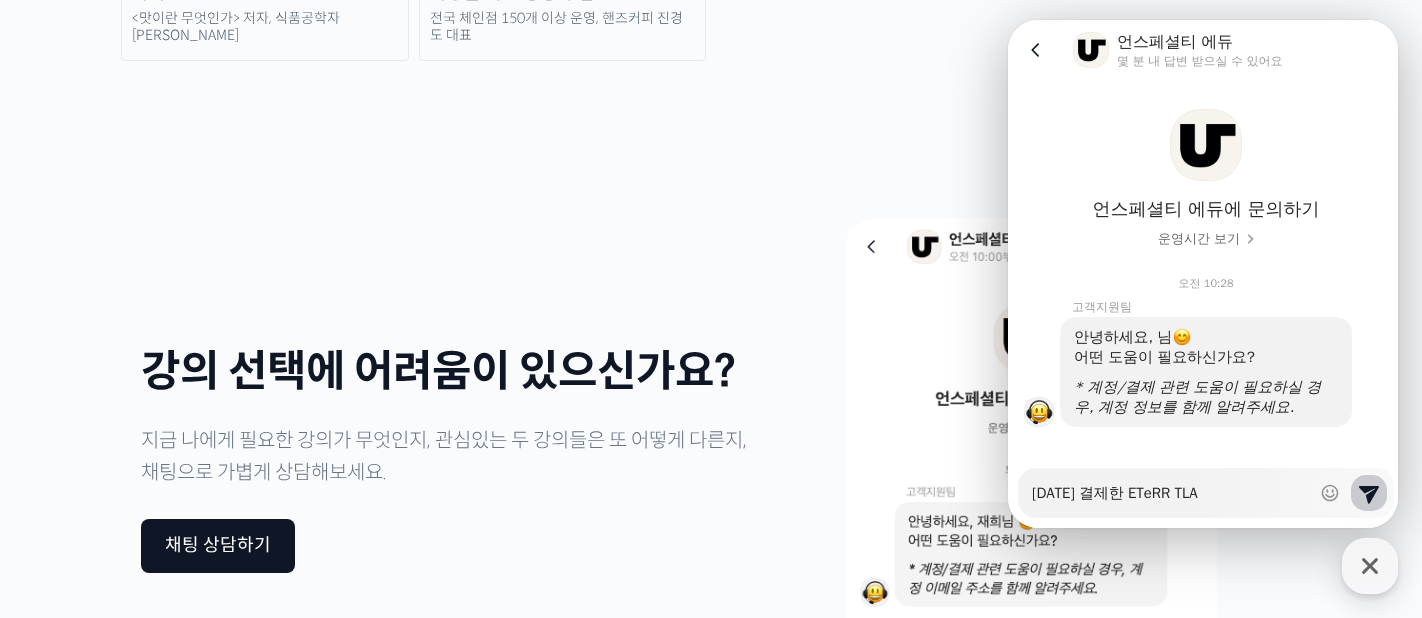 type on "x" 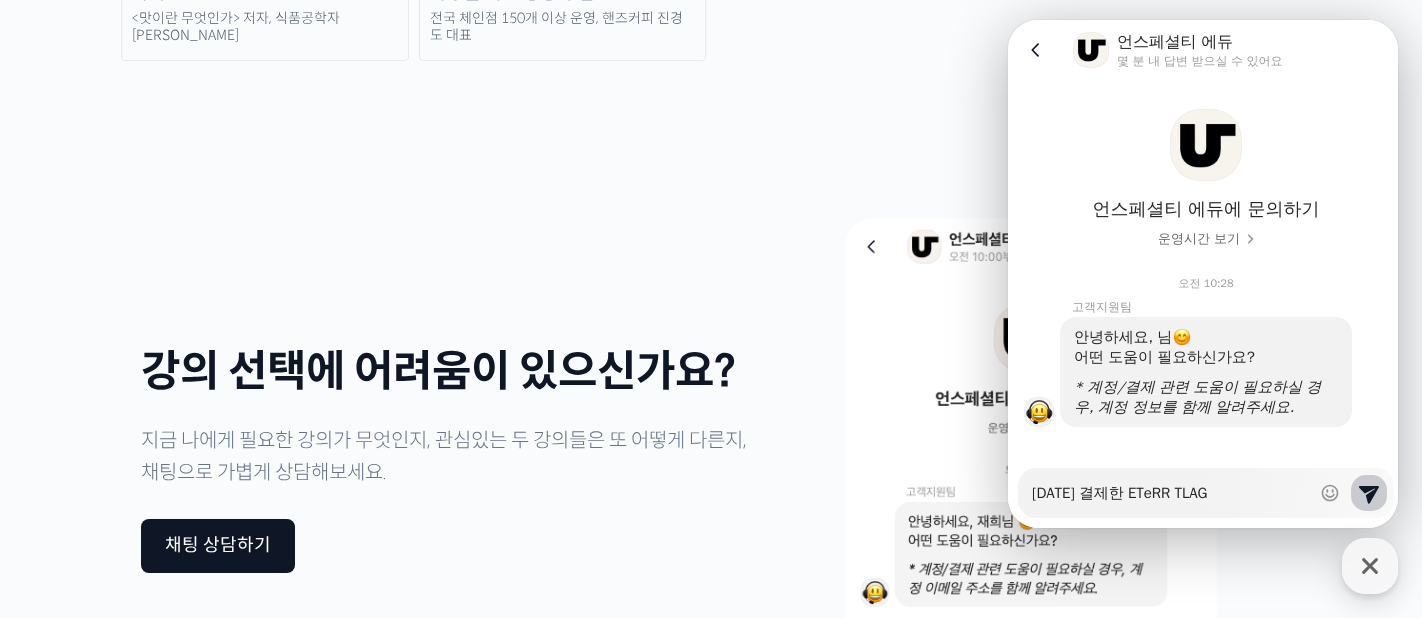 type on "x" 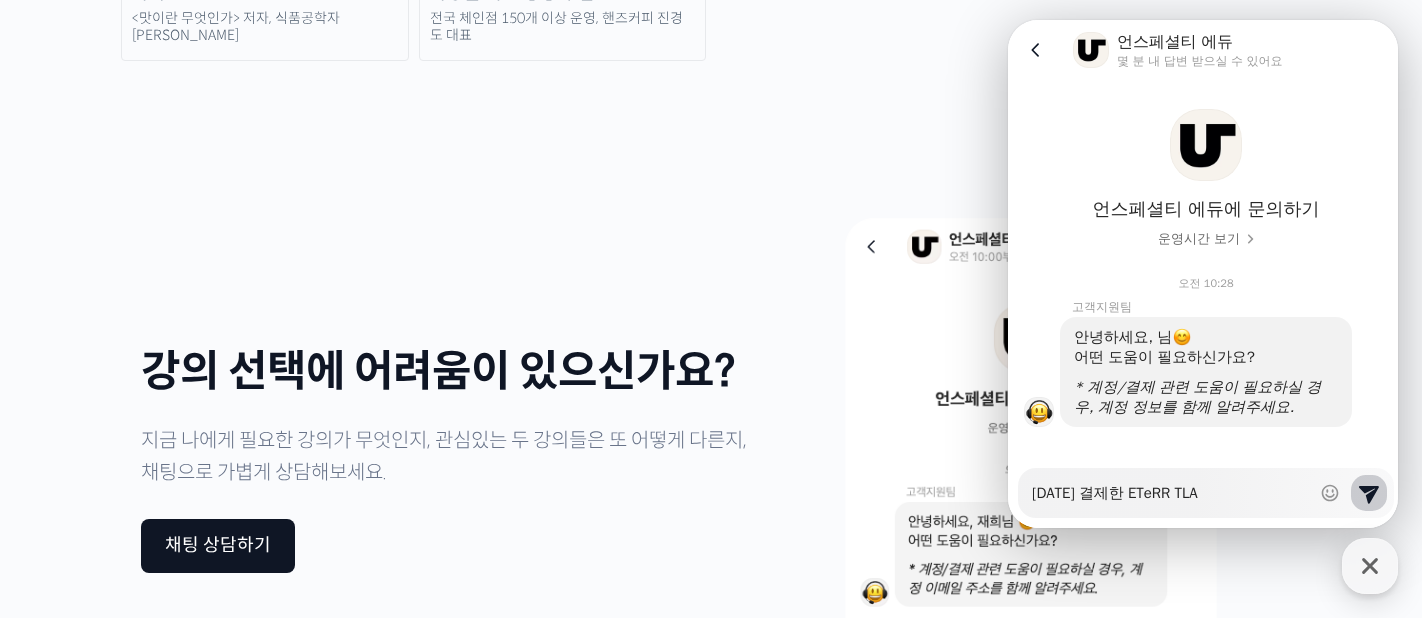 type on "x" 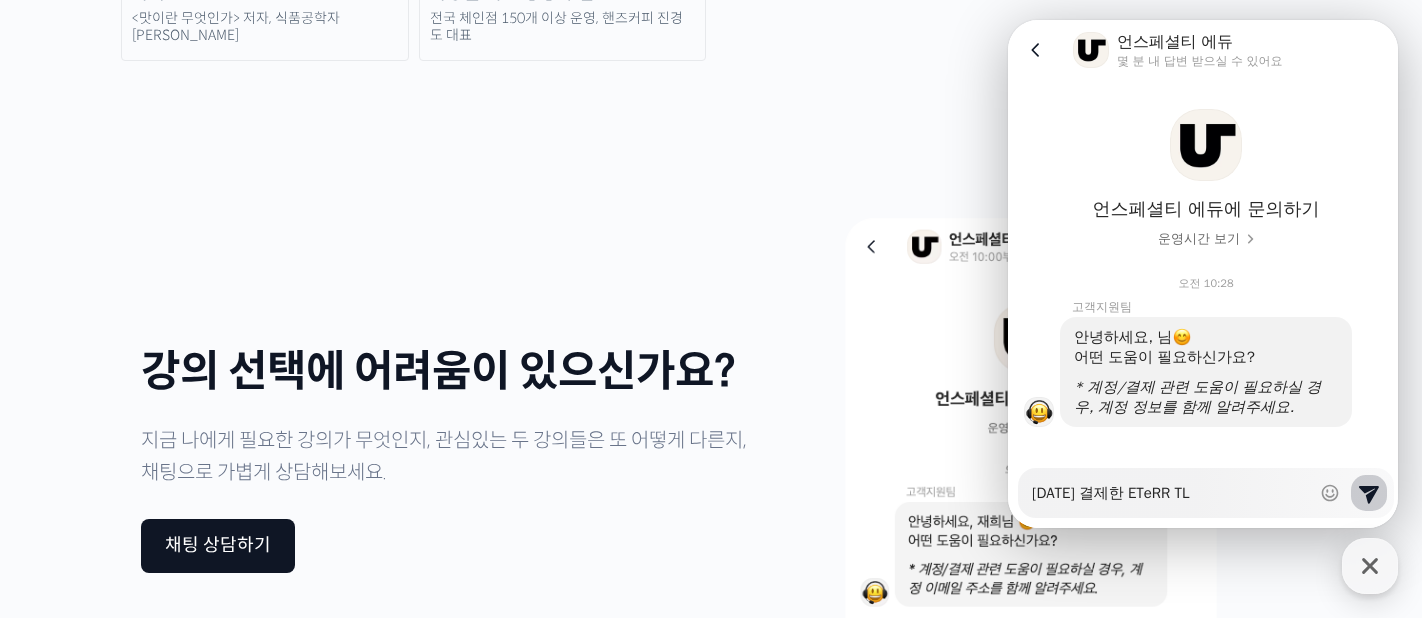 type on "x" 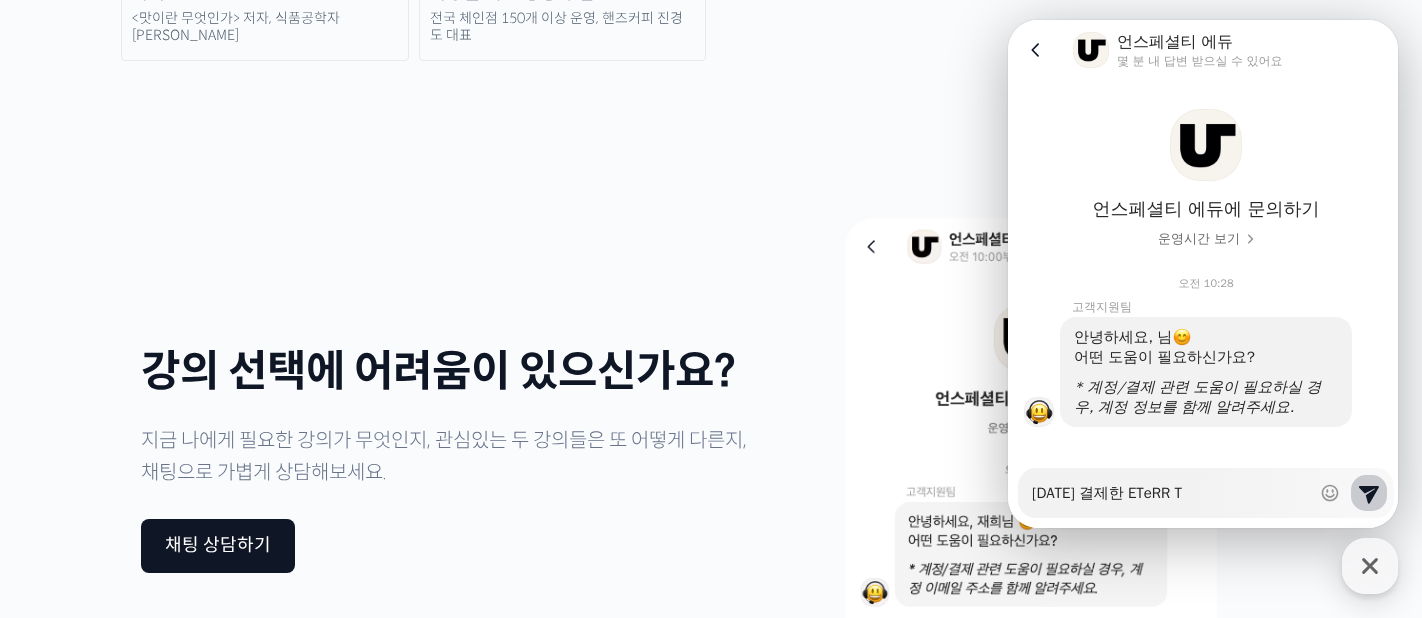 type on "어제 결제한 ETeRR" 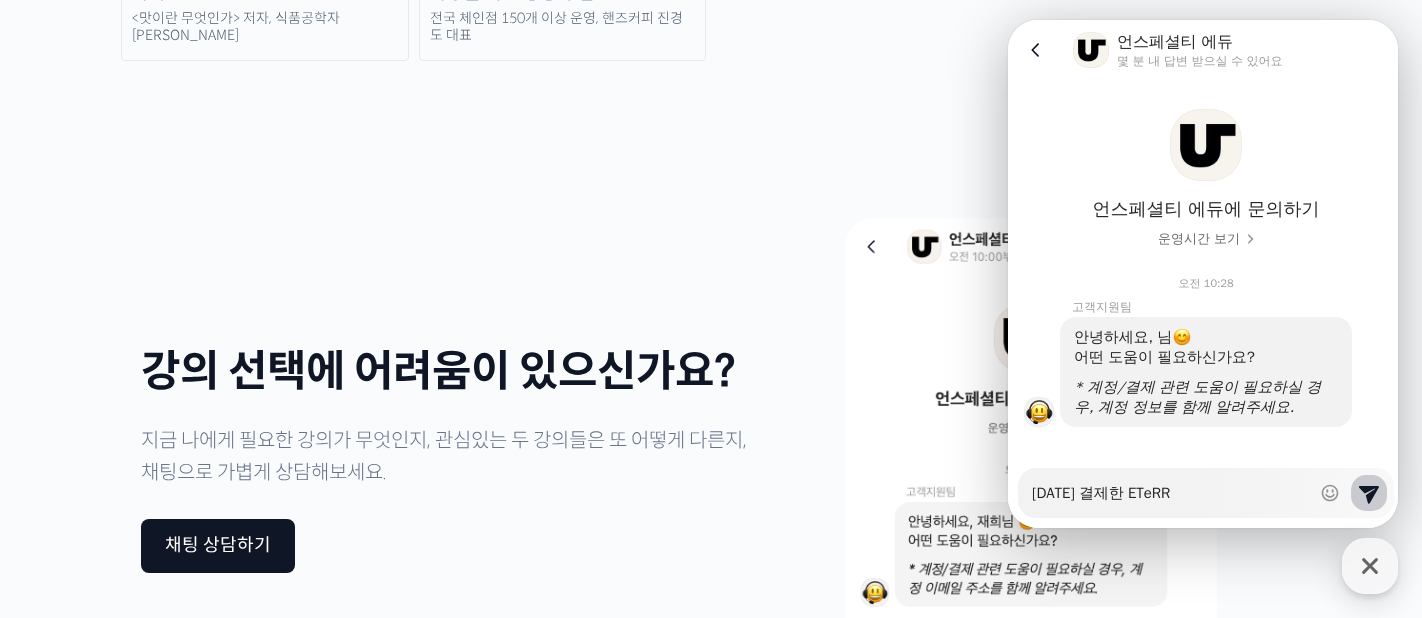type on "x" 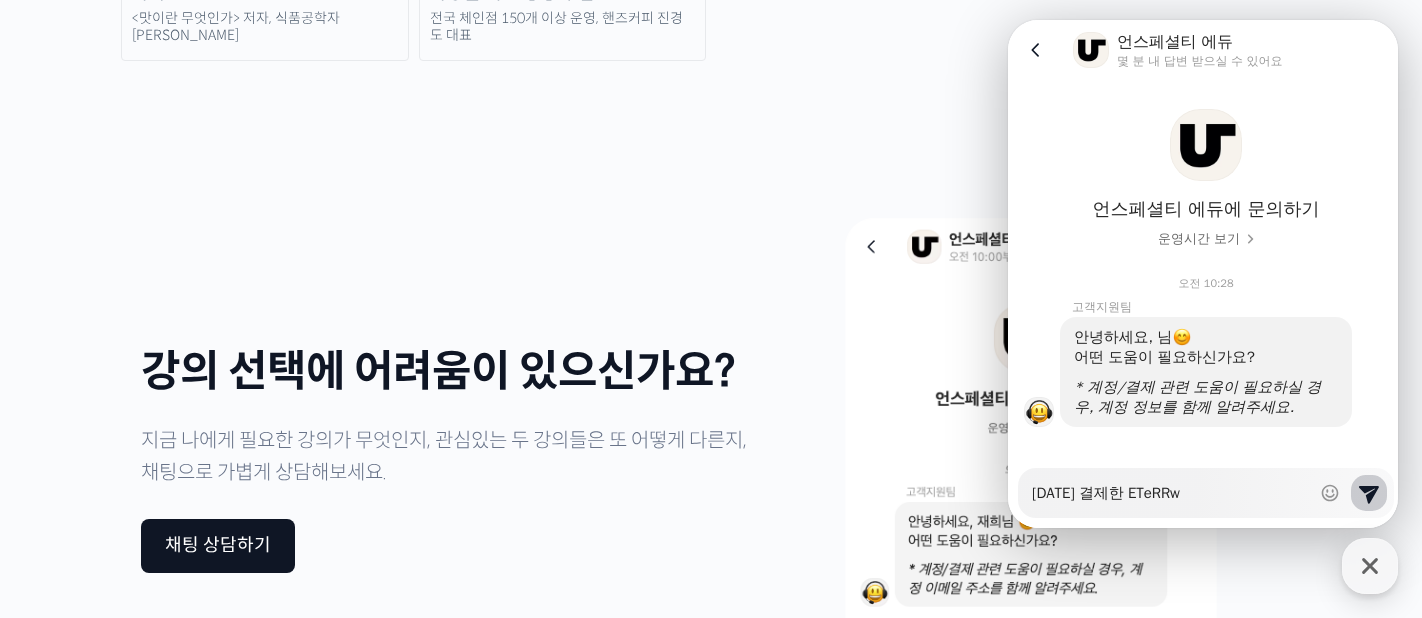 type on "x" 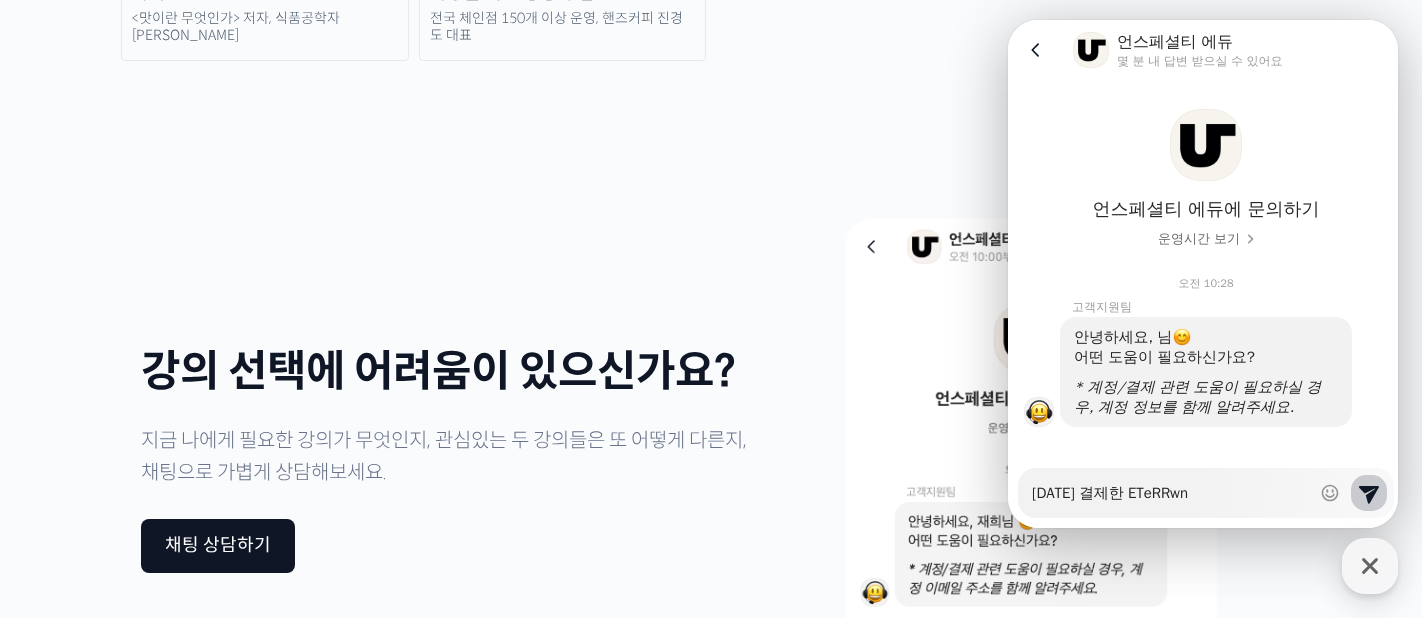 type on "x" 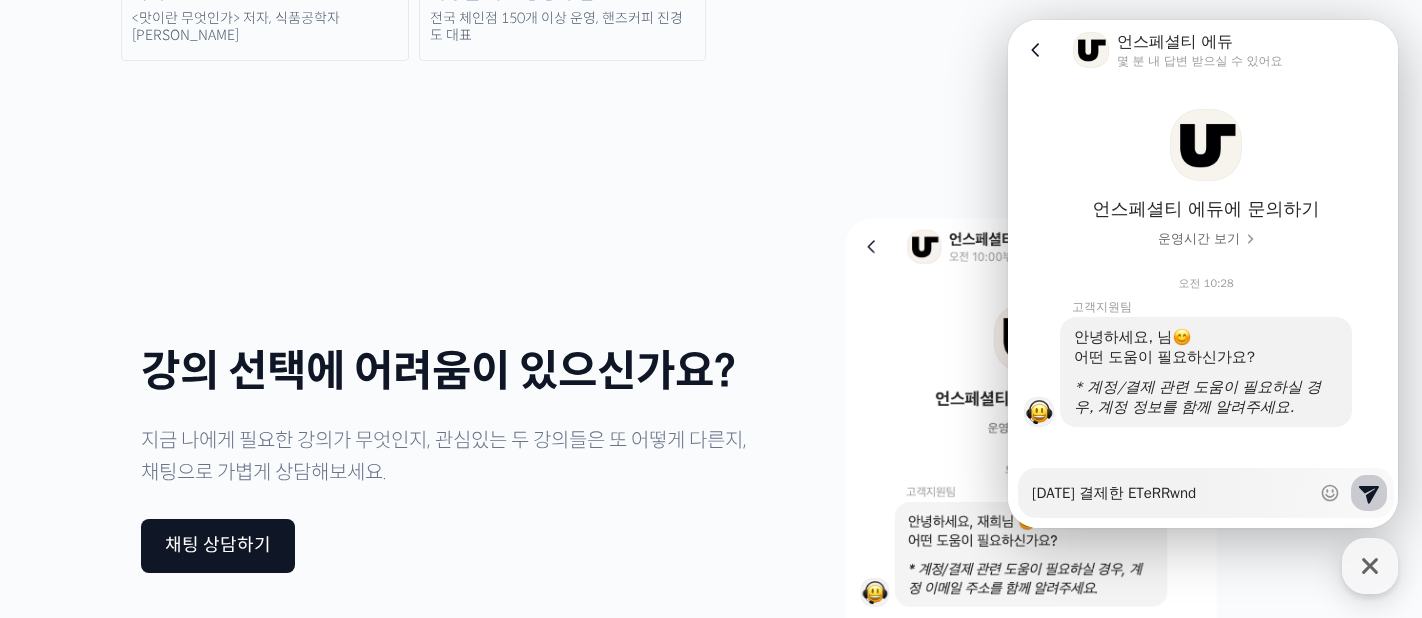 type on "어제 결제한 ETeRRwndr" 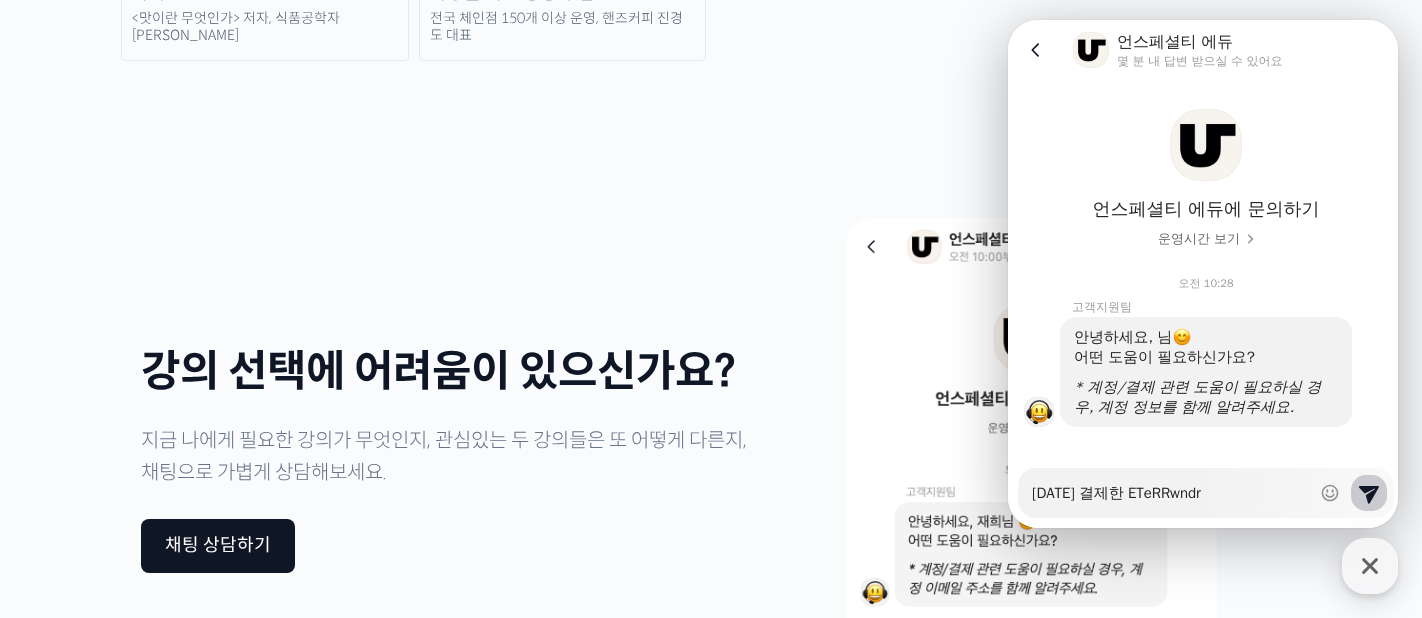 type on "x" 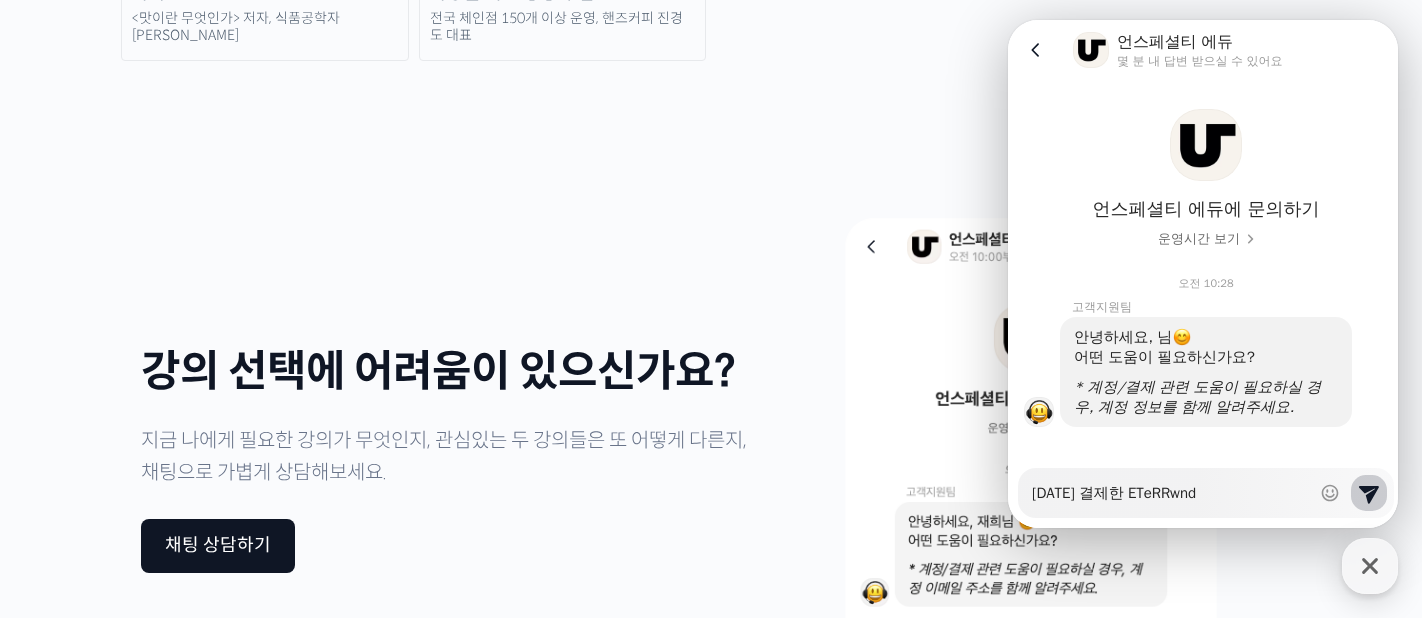 type on "x" 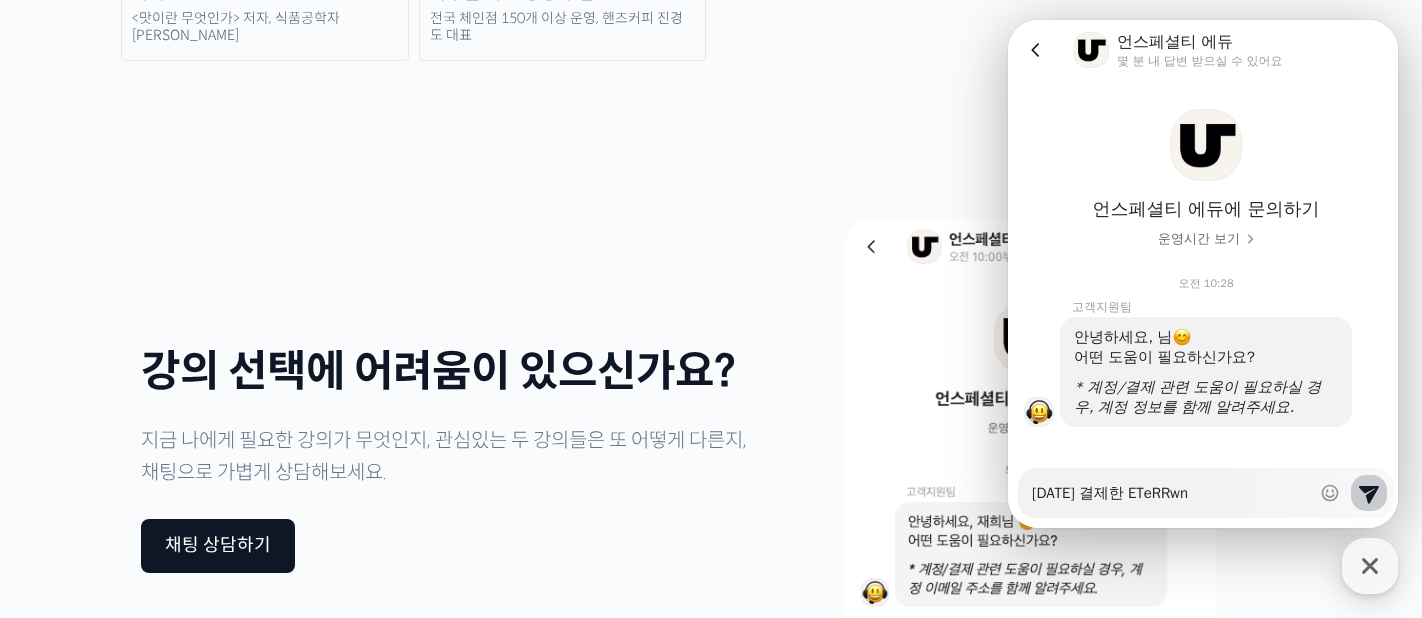 type on "x" 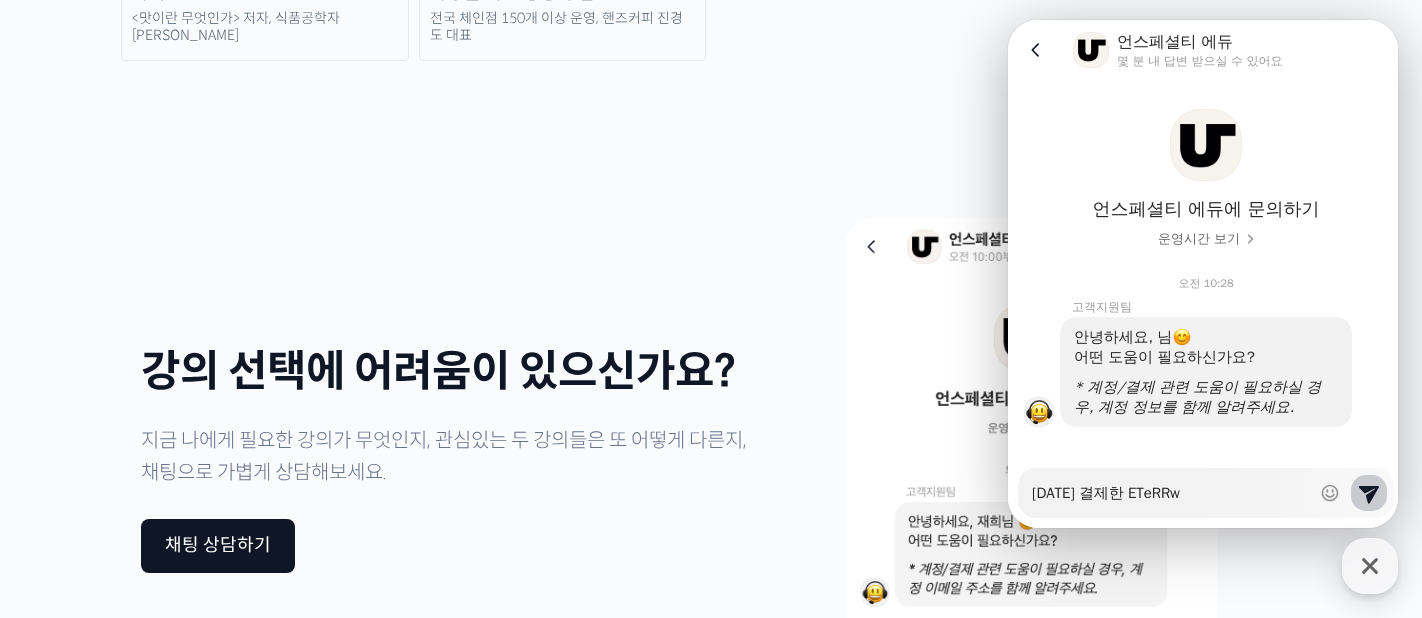 type on "x" 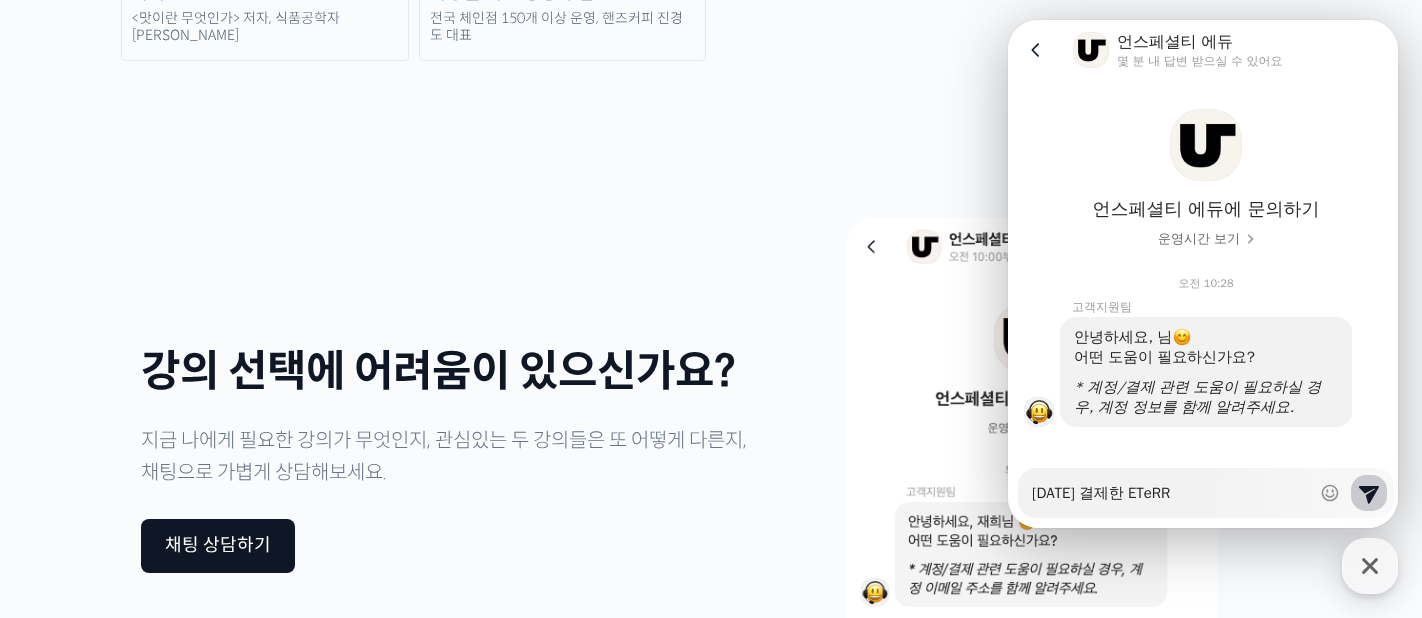 type on "x" 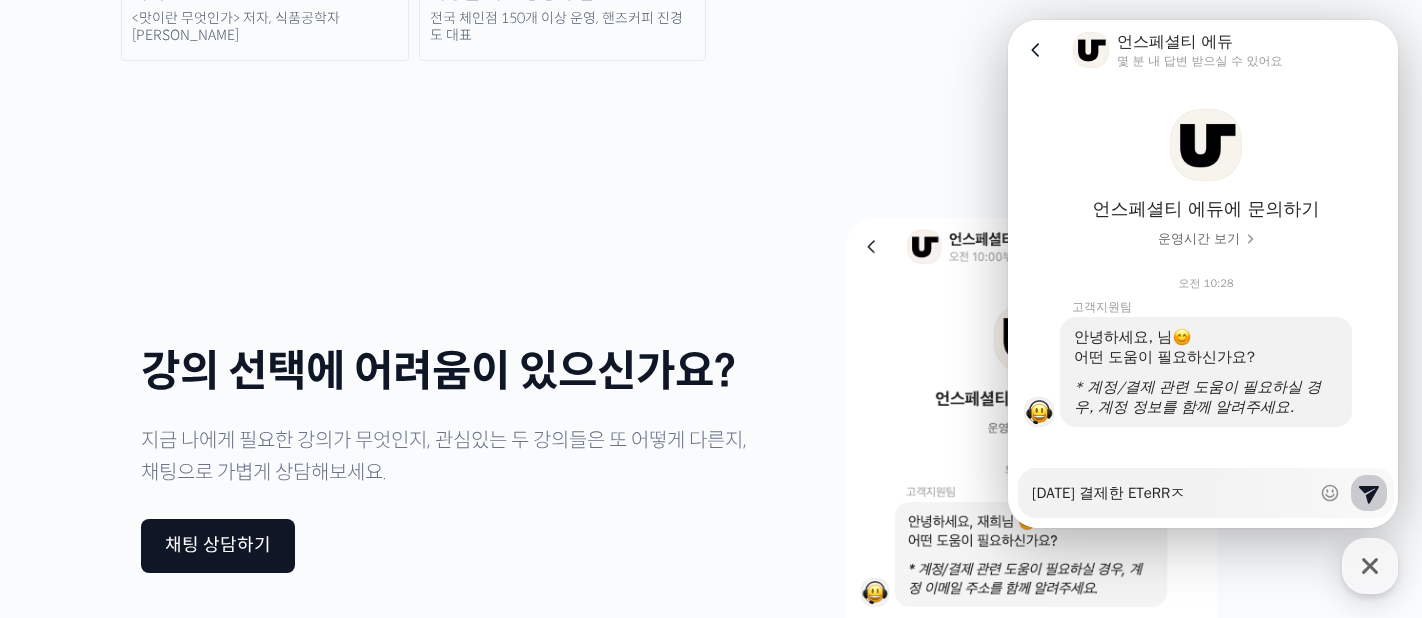 type on "x" 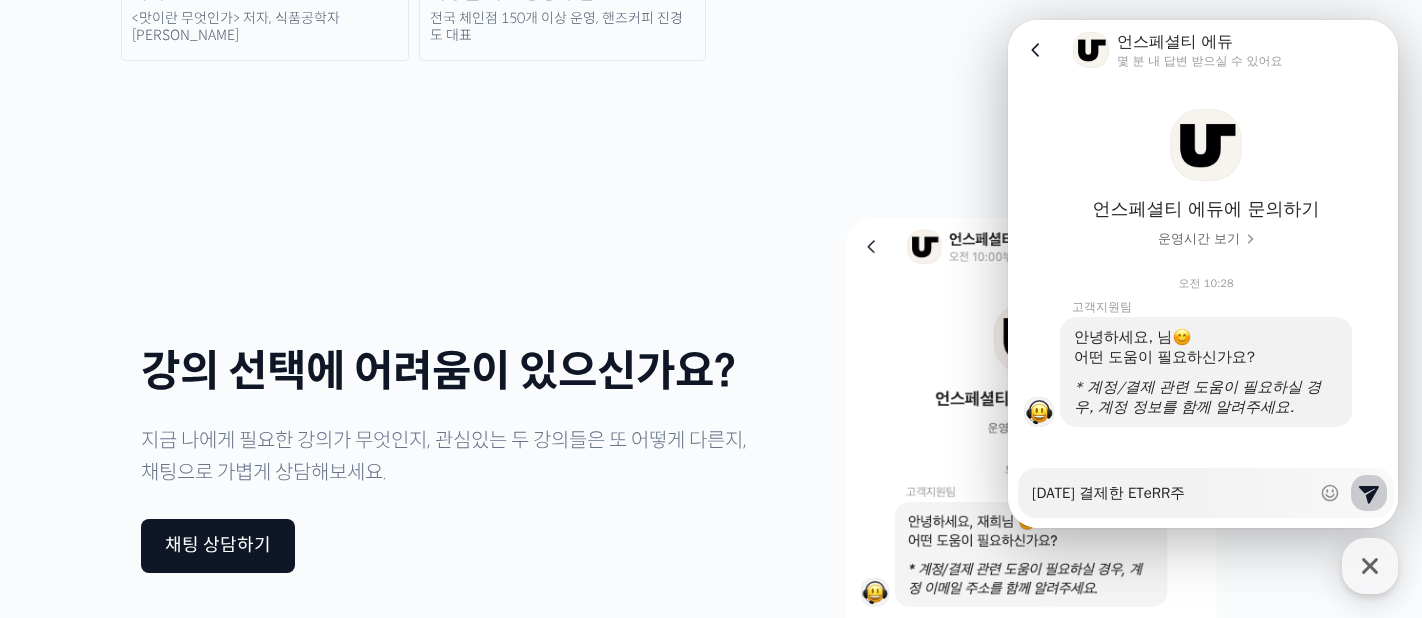 type on "x" 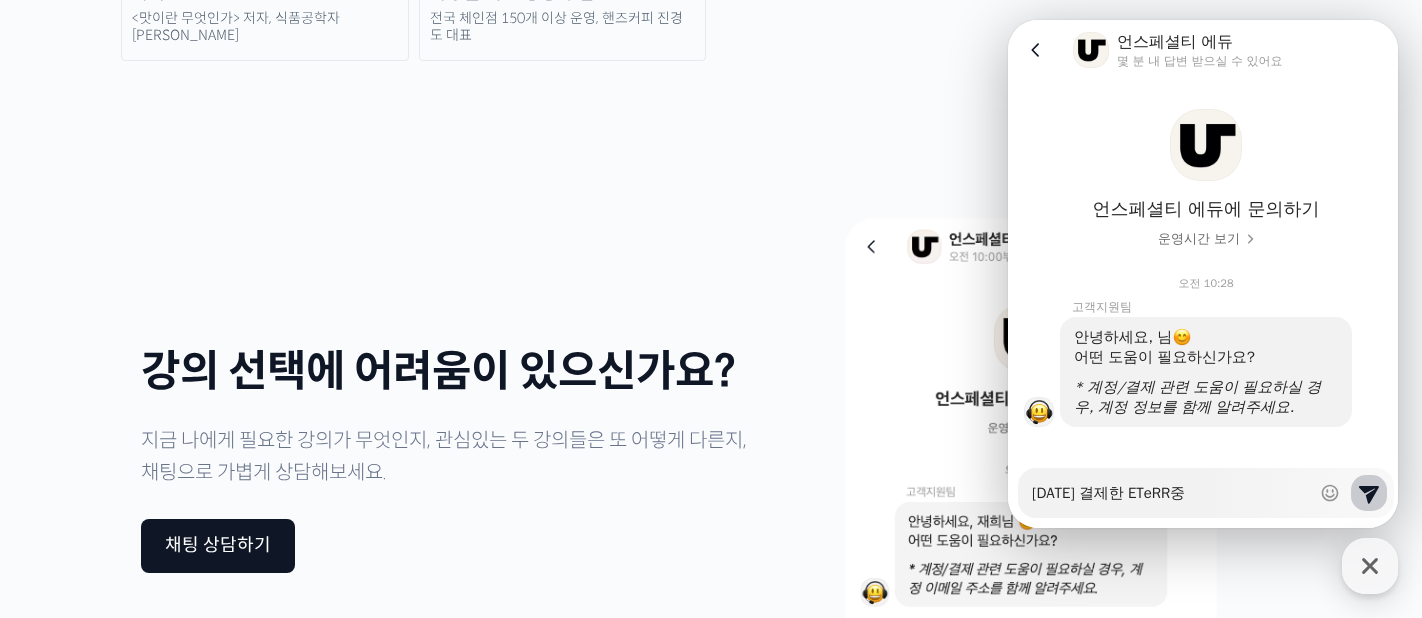 type on "x" 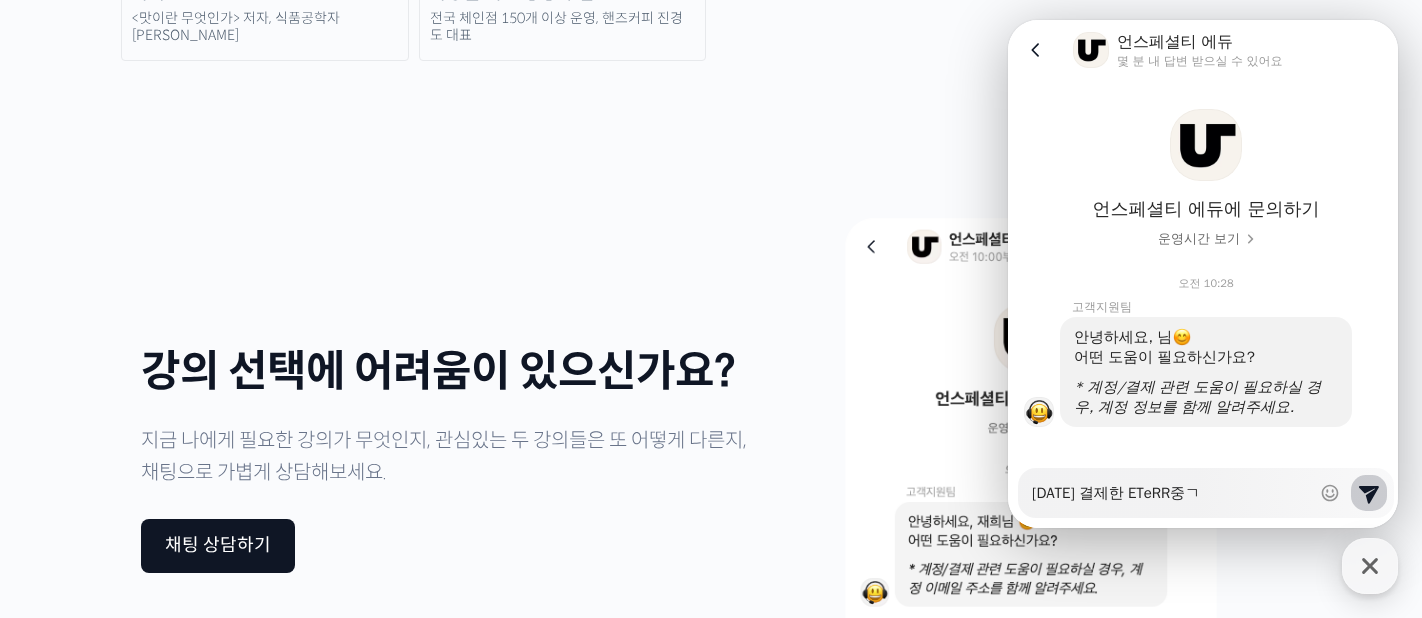 type on "x" 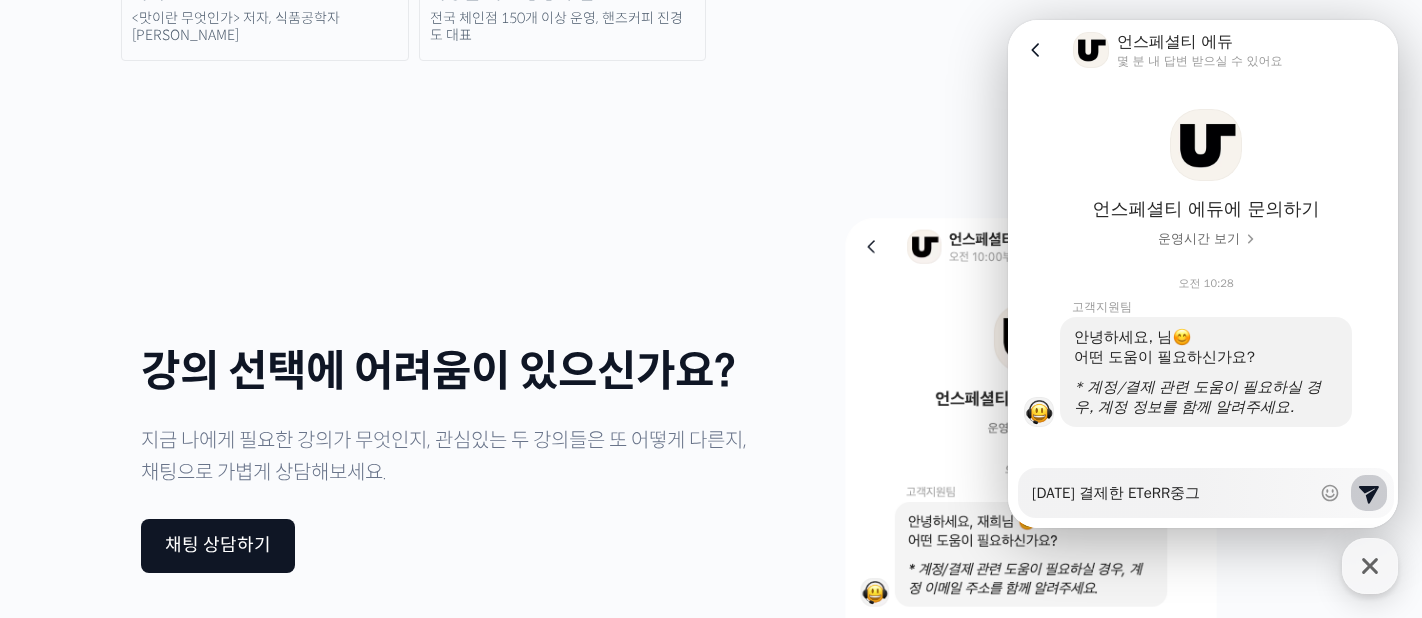 type on "x" 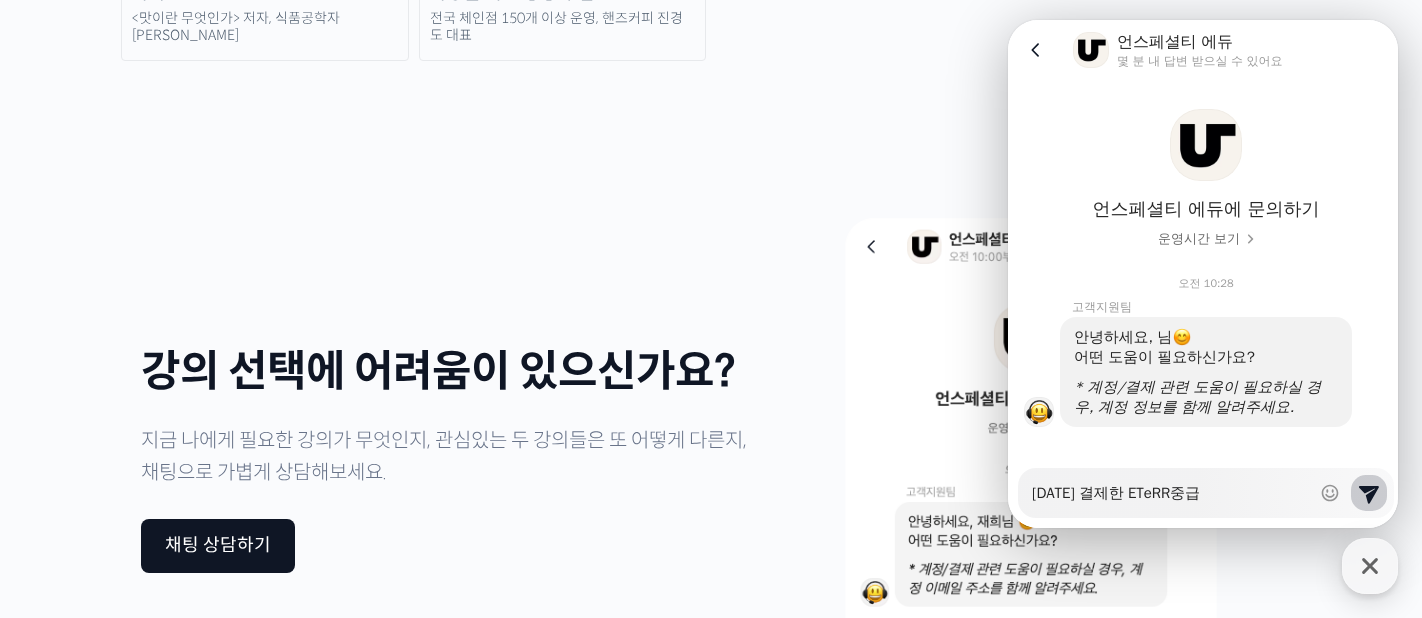 type on "x" 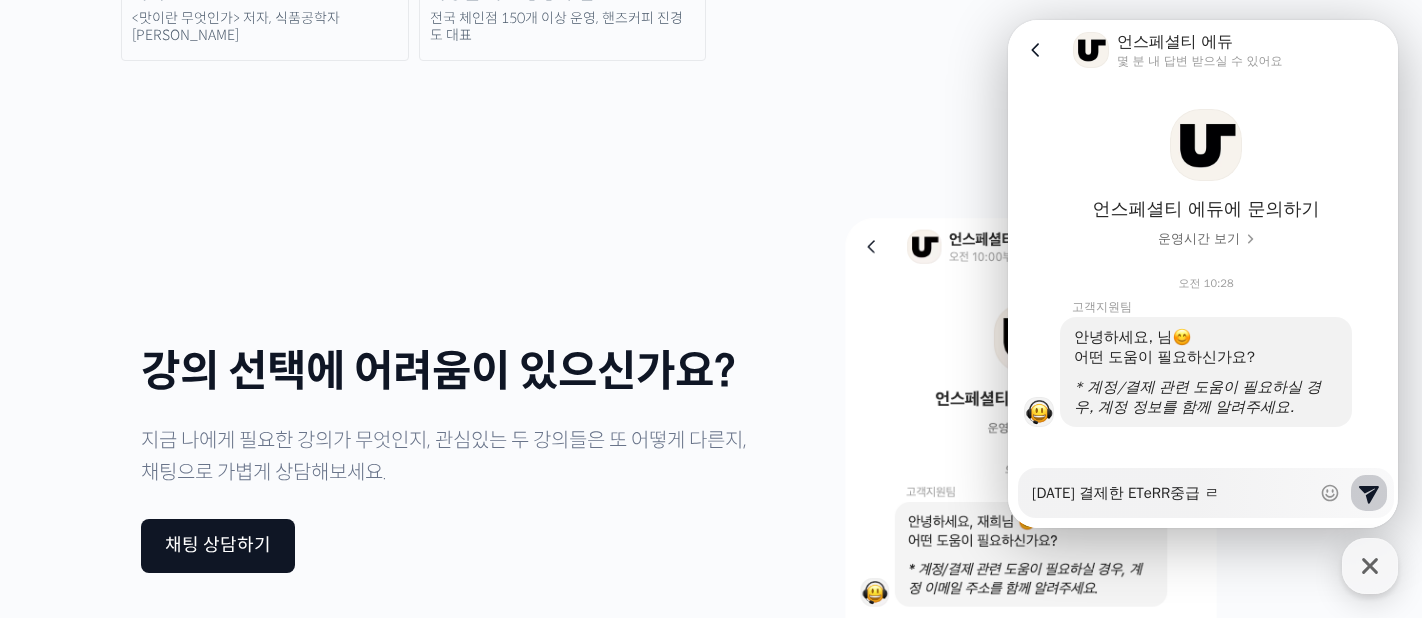 type on "x" 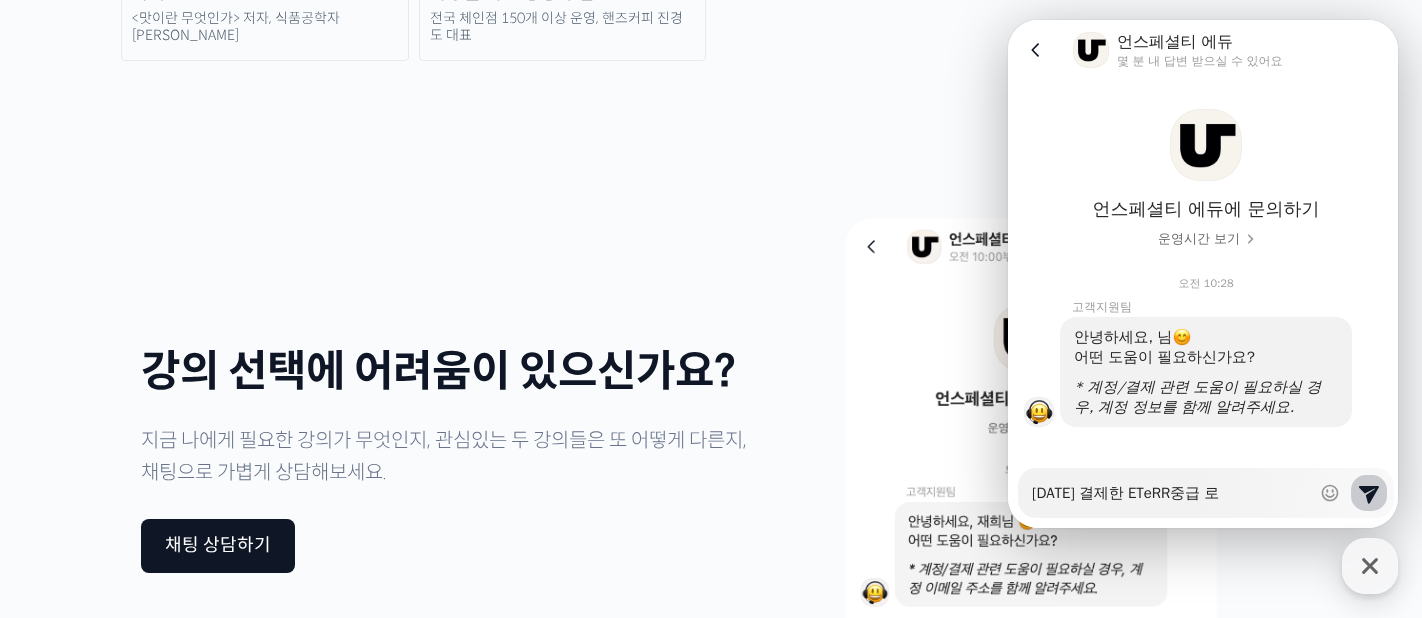type on "x" 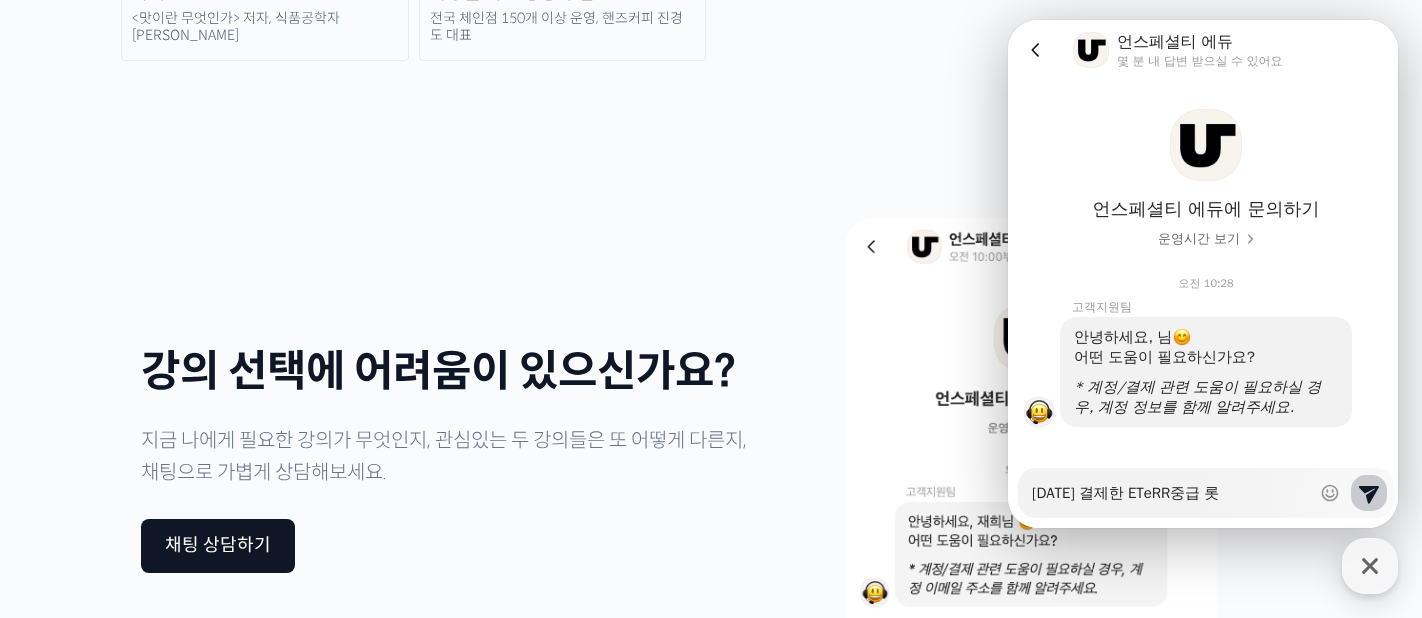 type on "x" 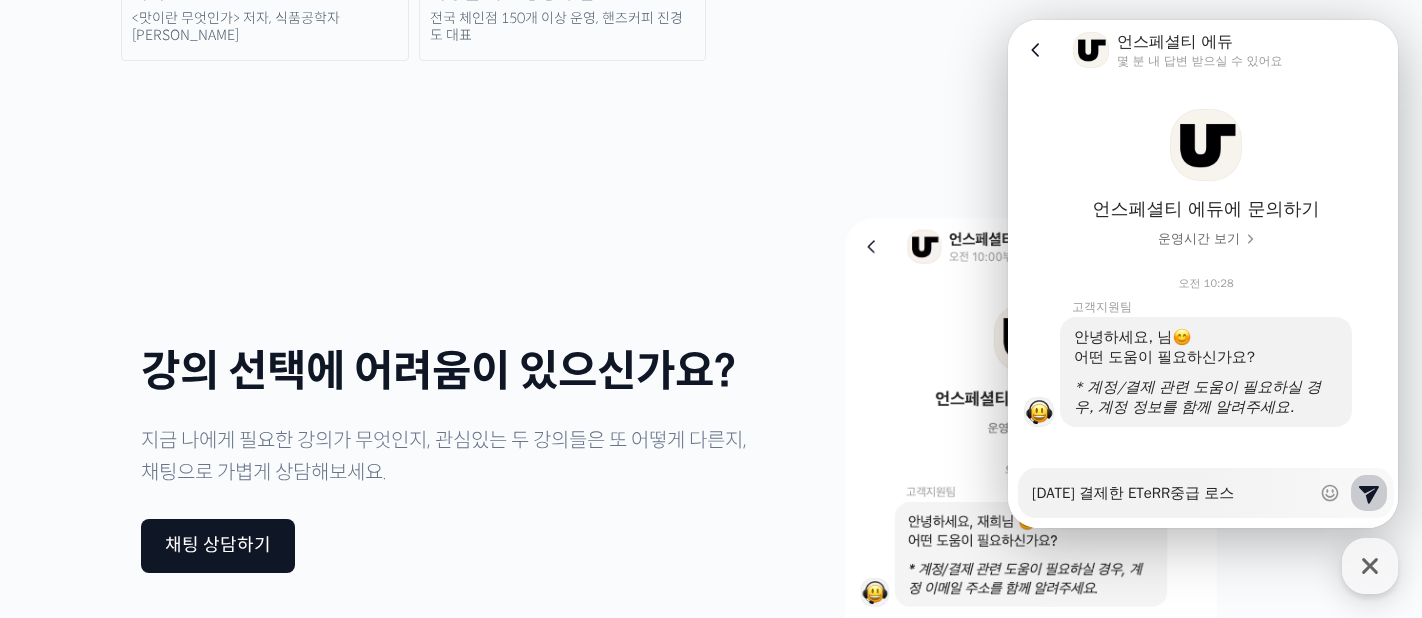 type on "x" 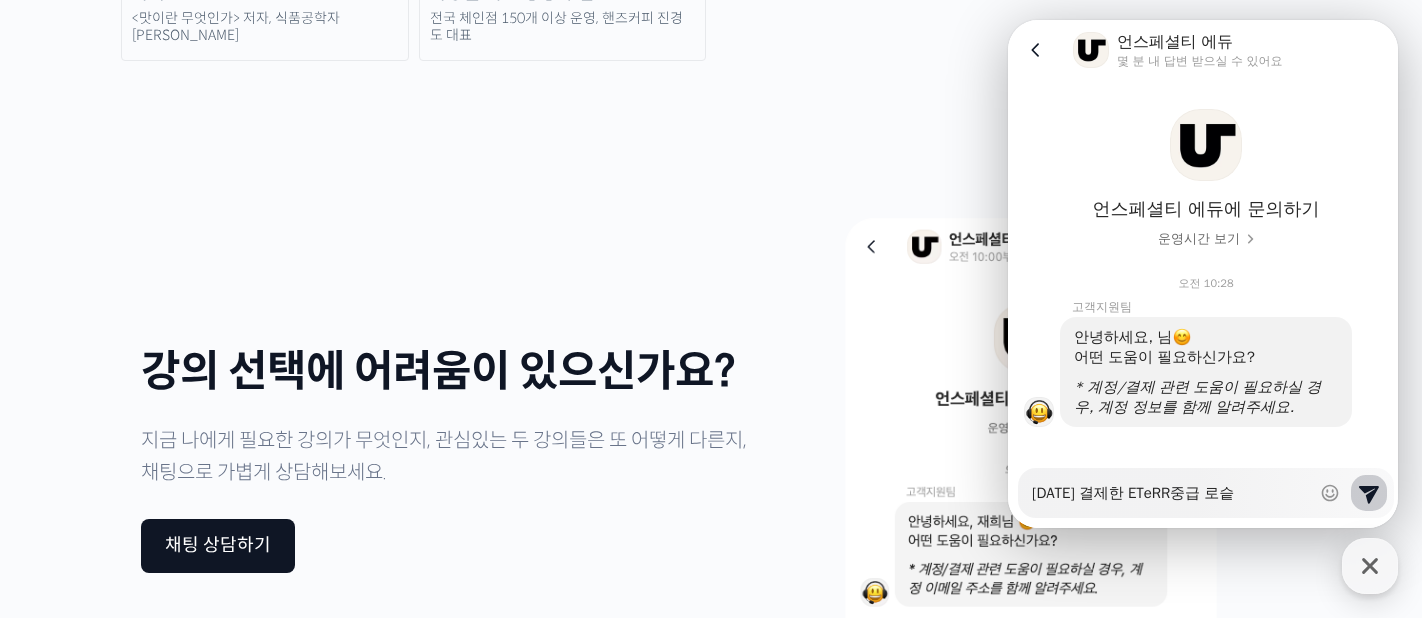 type on "x" 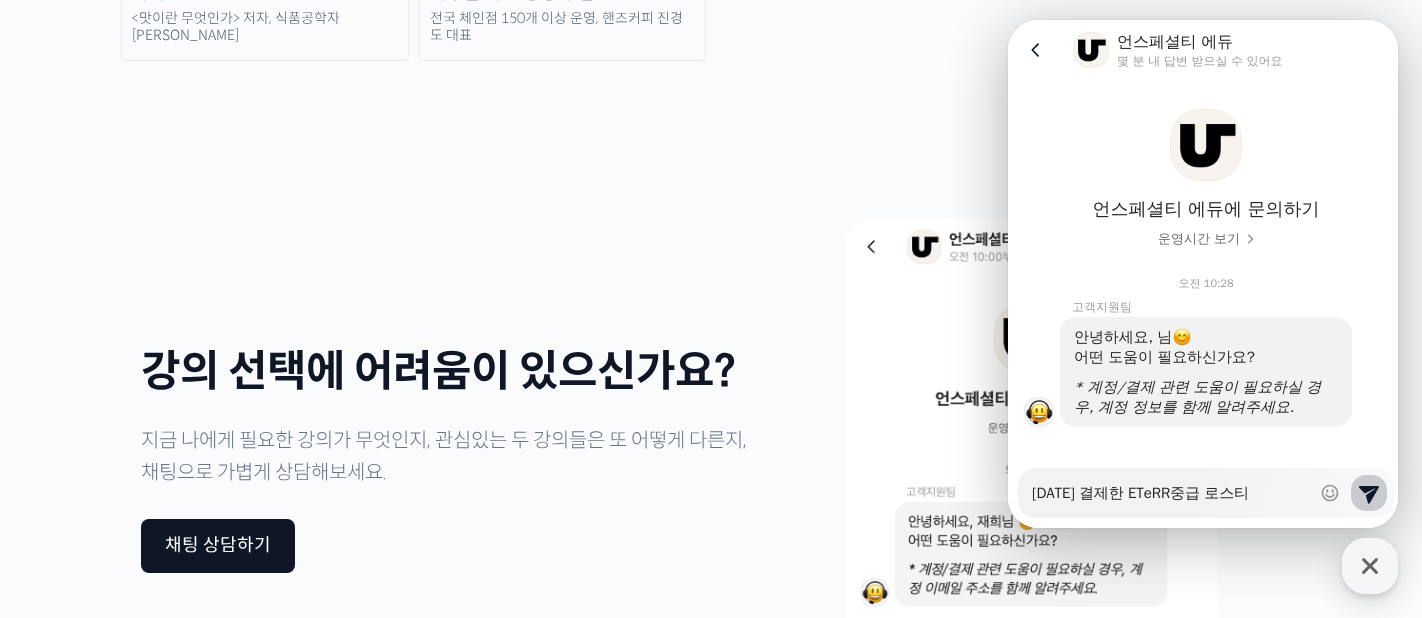 type on "x" 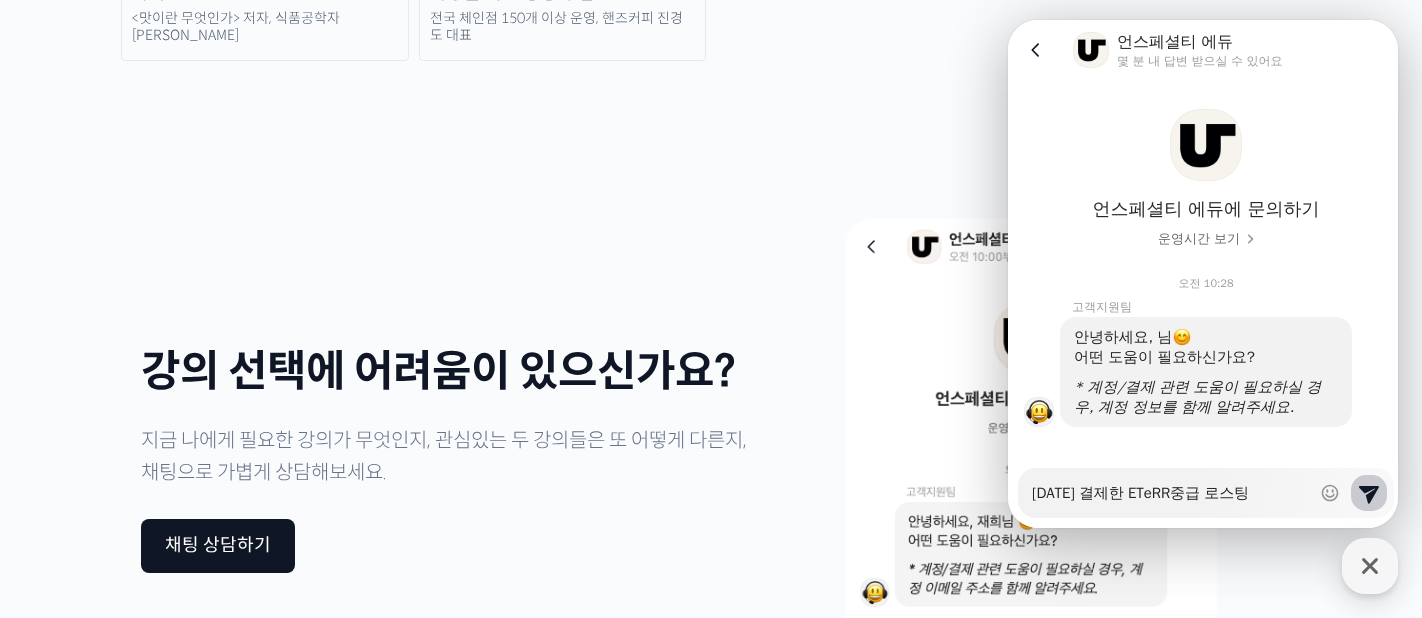 type on "x" 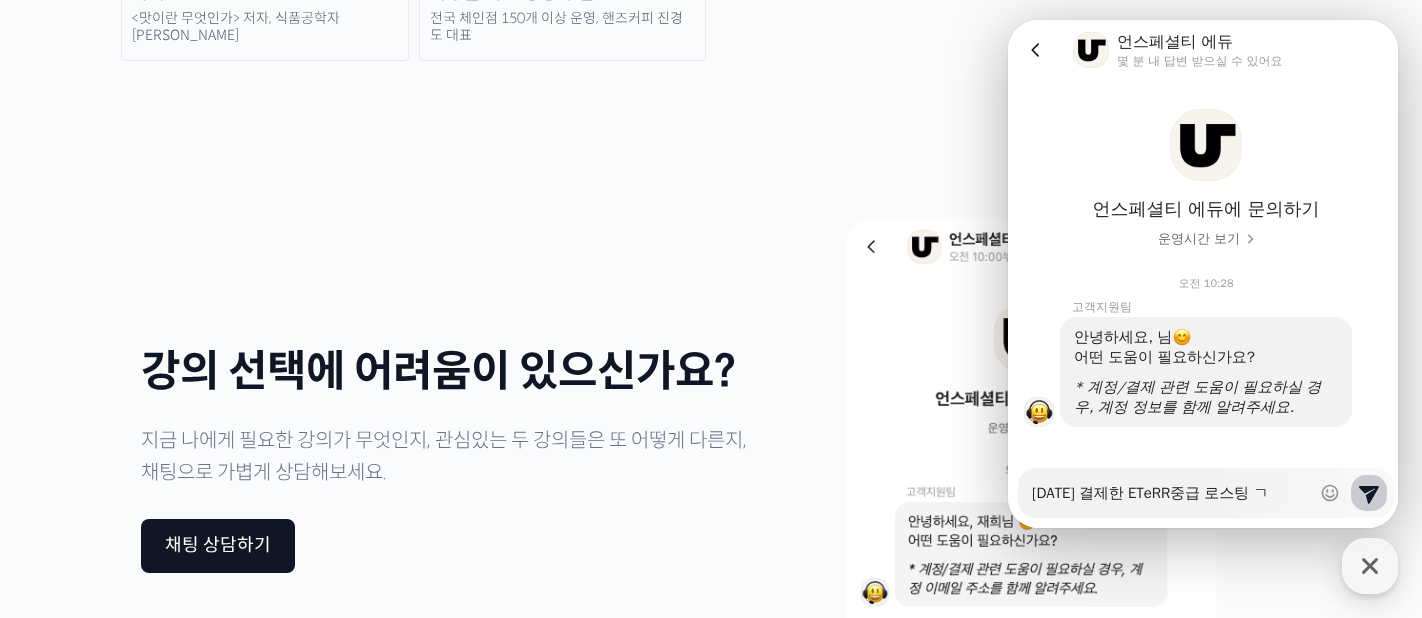 type on "x" 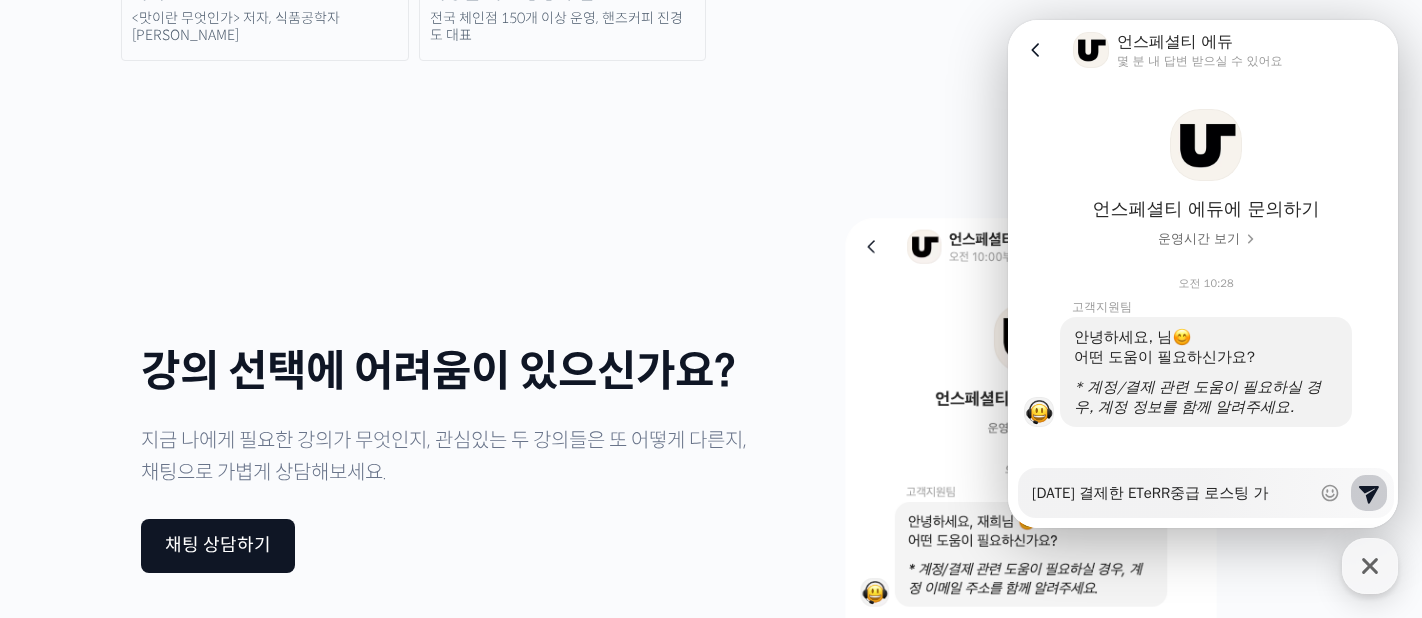 type on "x" 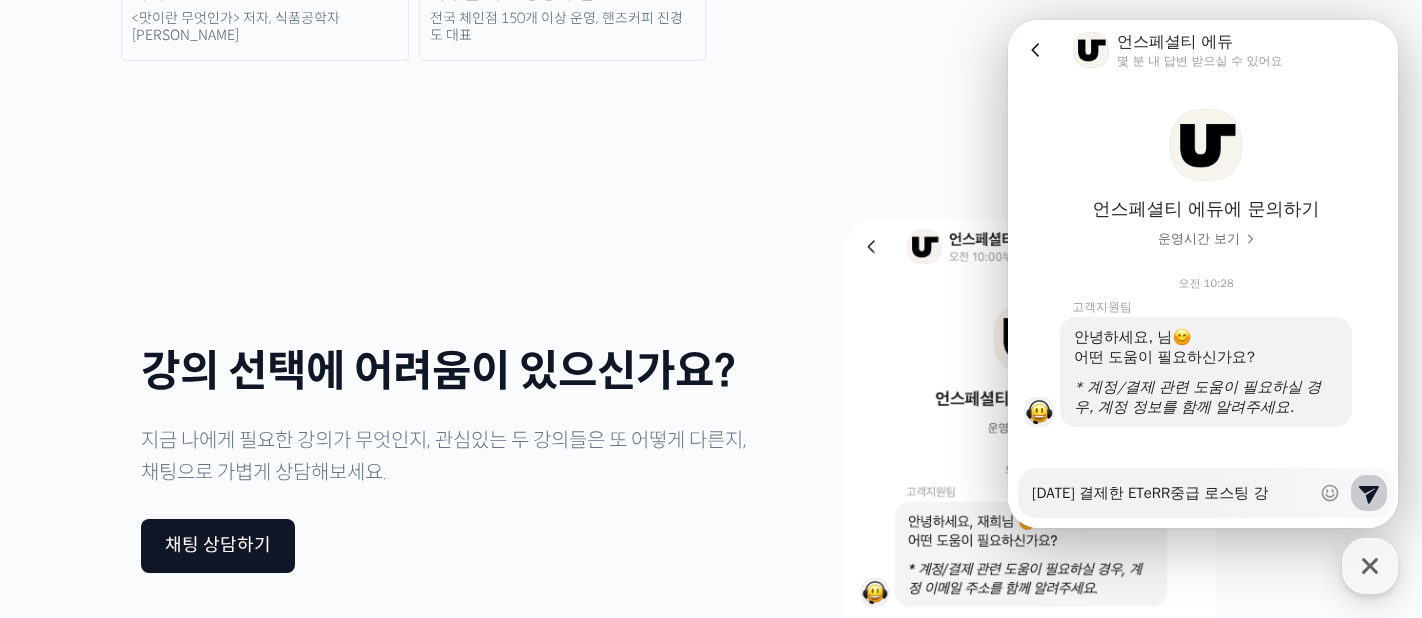 type on "x" 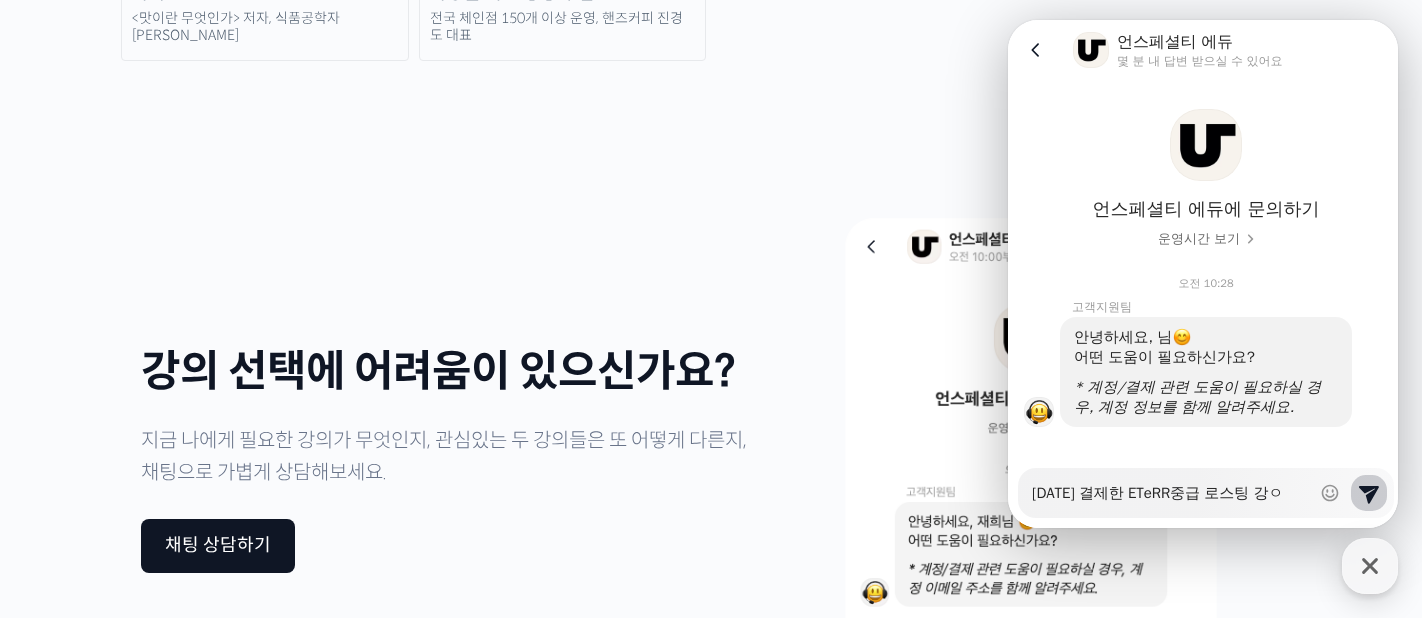 type on "x" 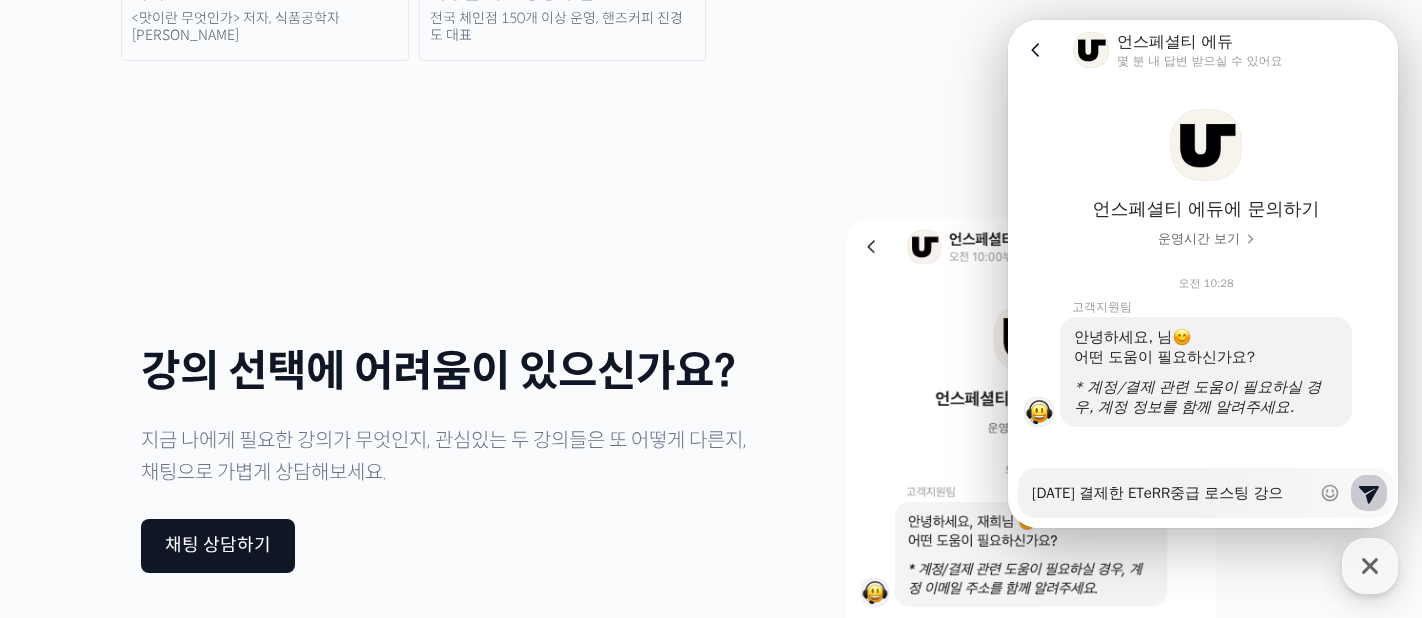 type on "x" 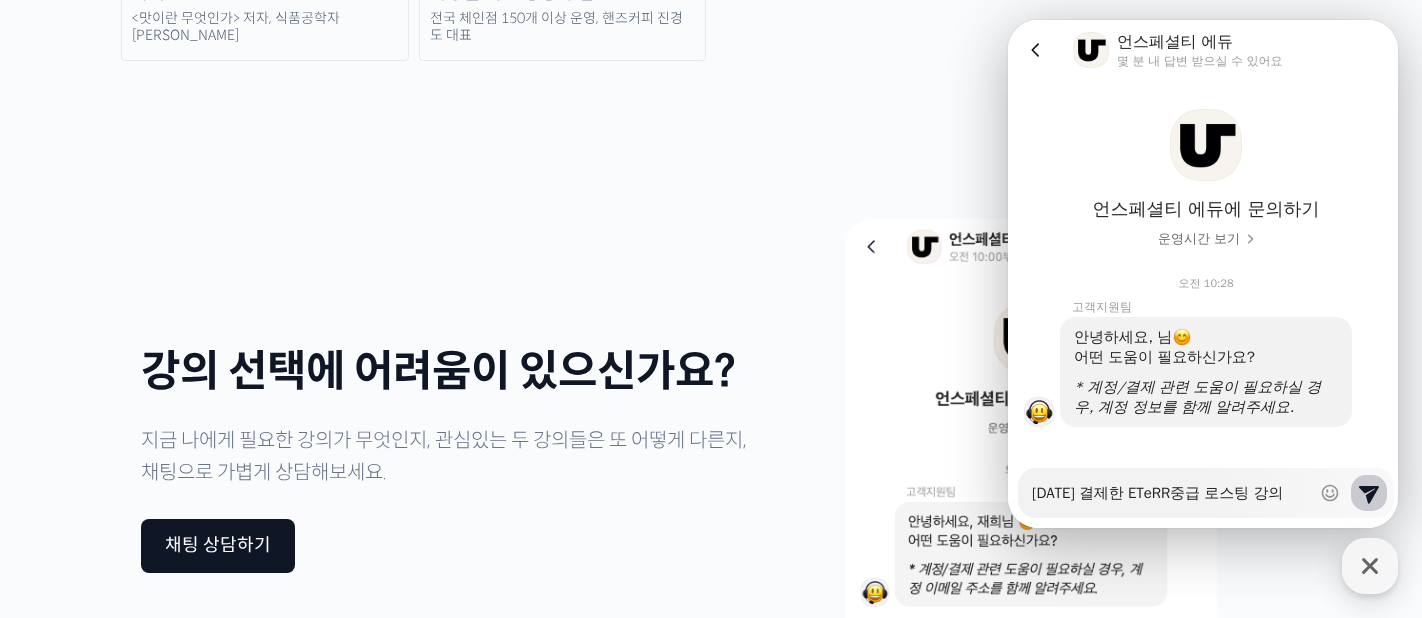 type on "x" 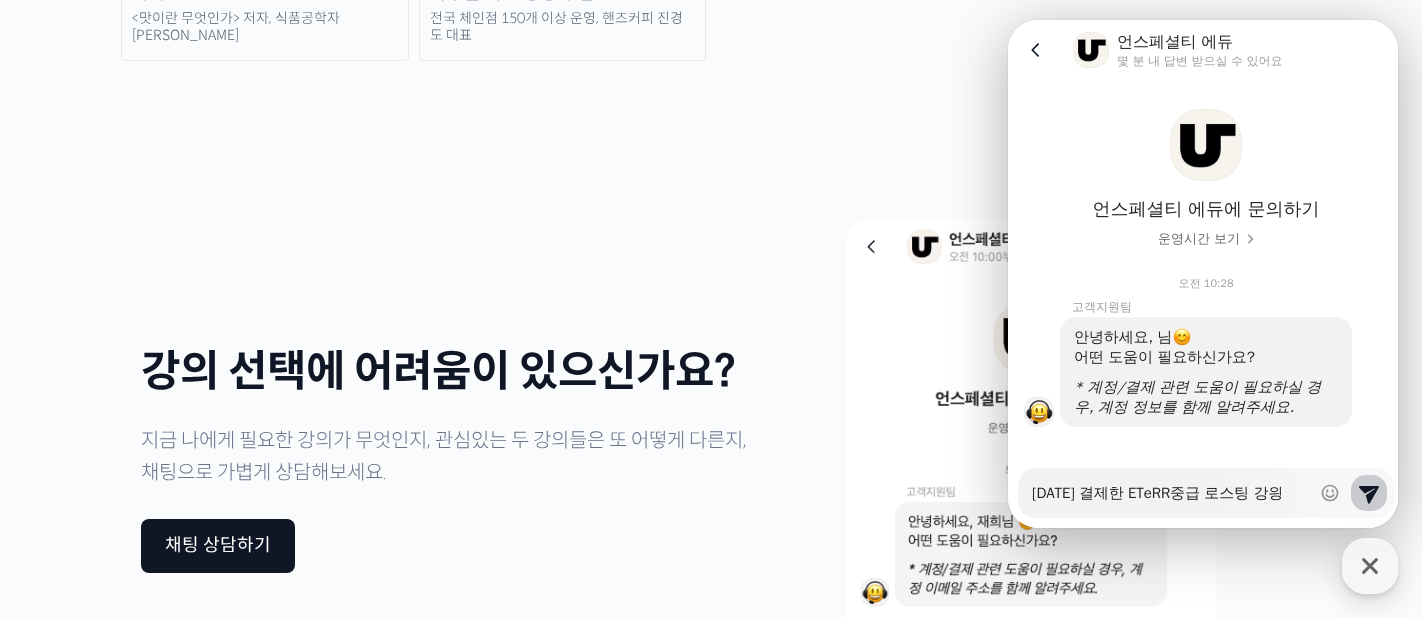 type on "x" 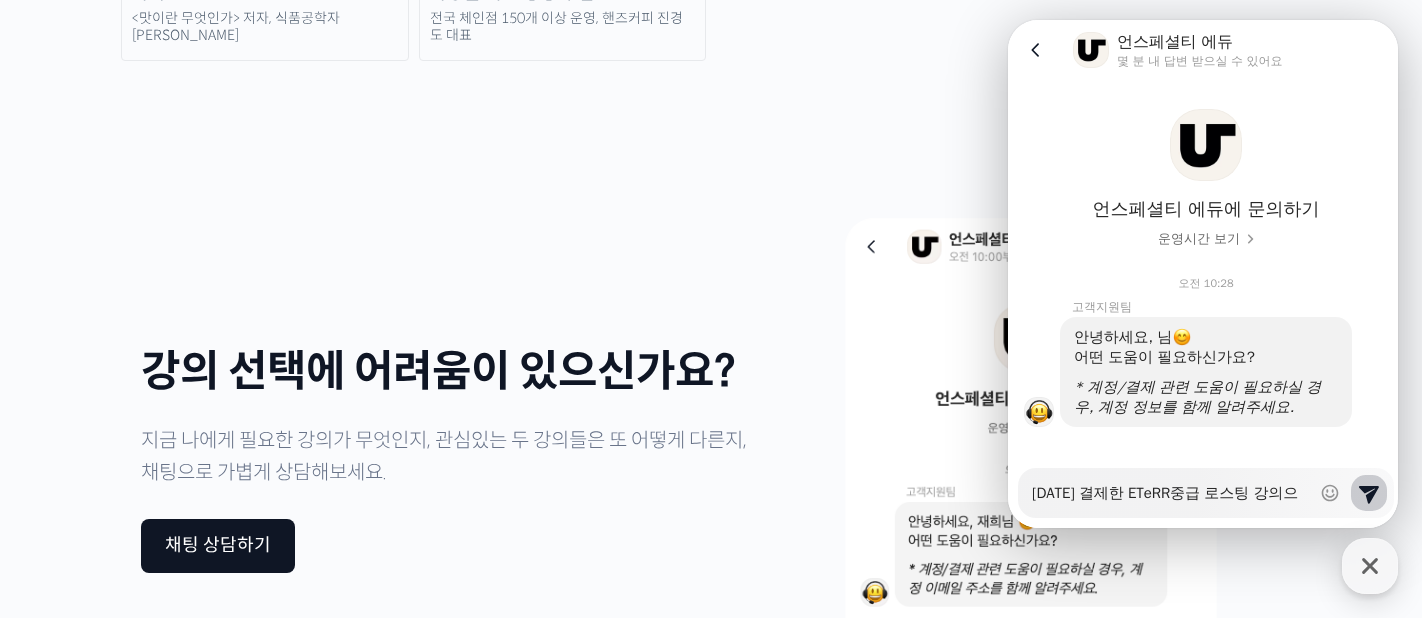 type on "x" 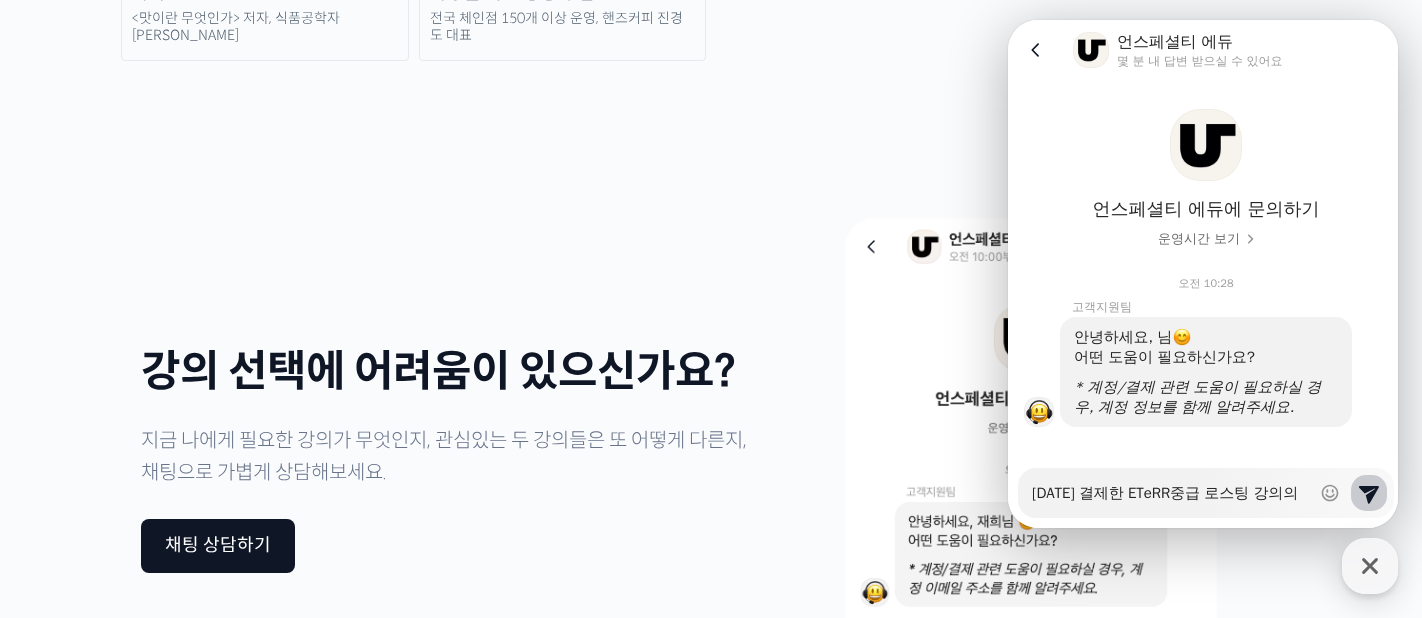 type on "x" 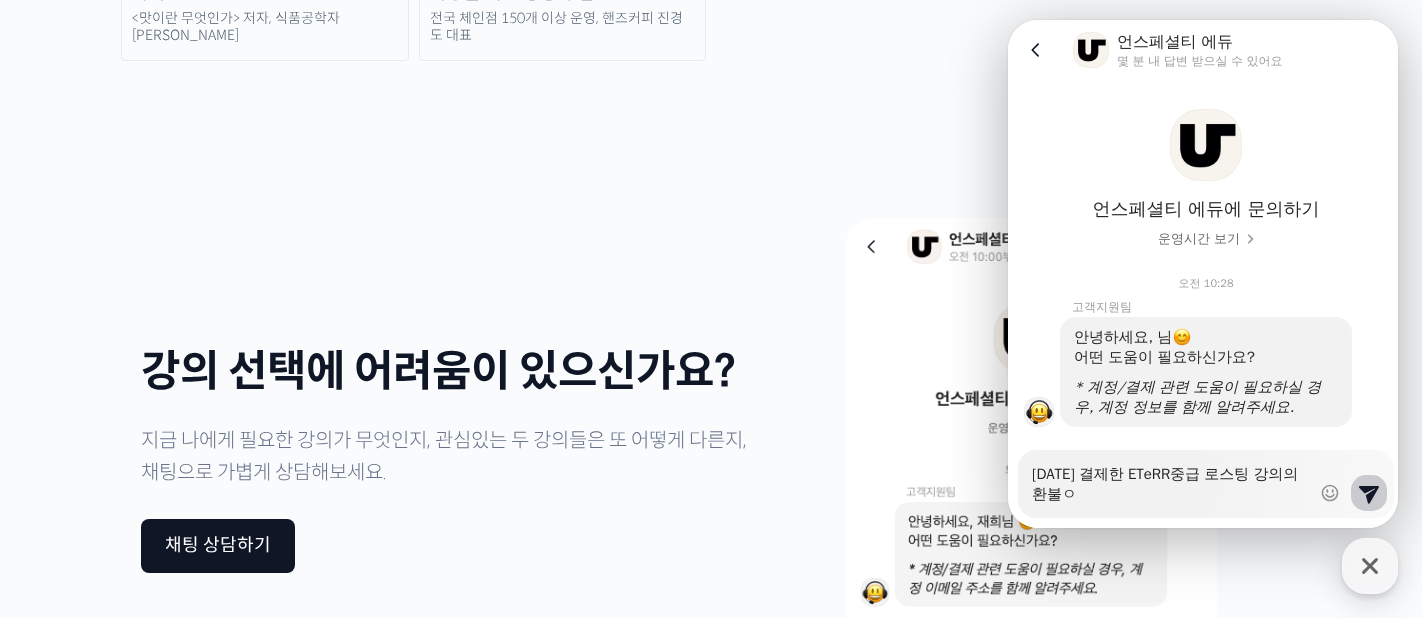 type on "x" 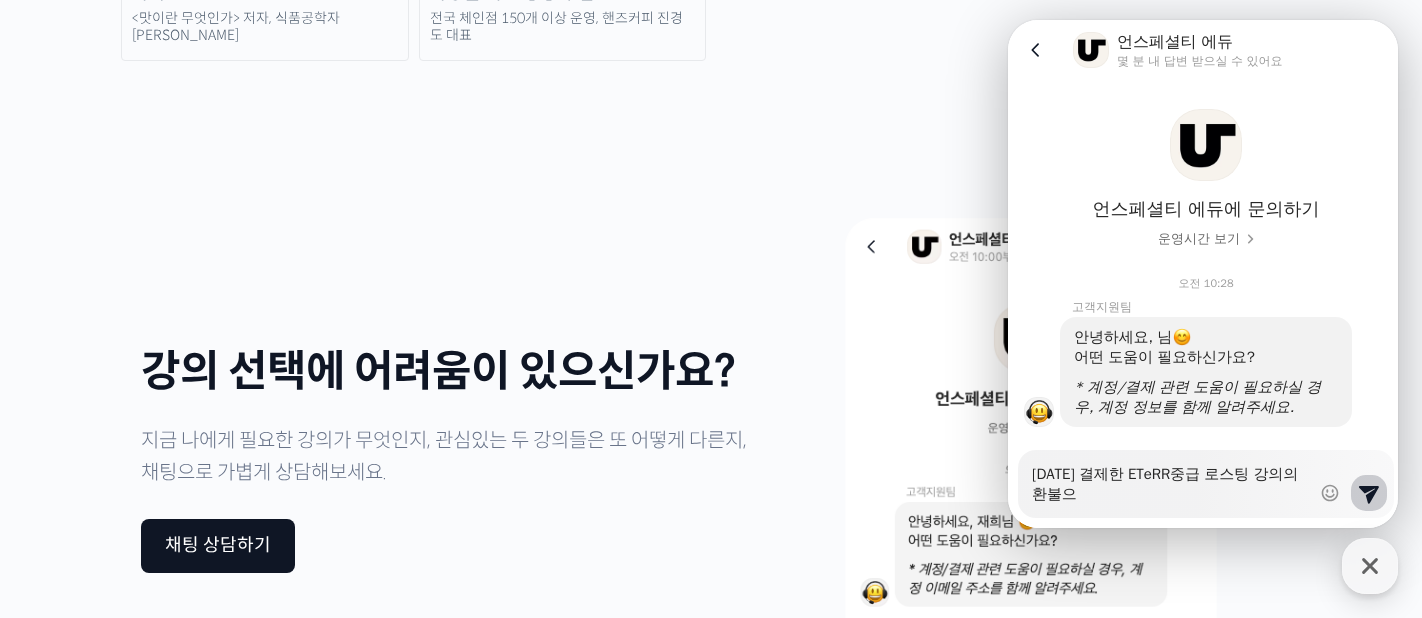 type on "어제 결제한 ETeRR중급 로스팅 강의의 환불을" 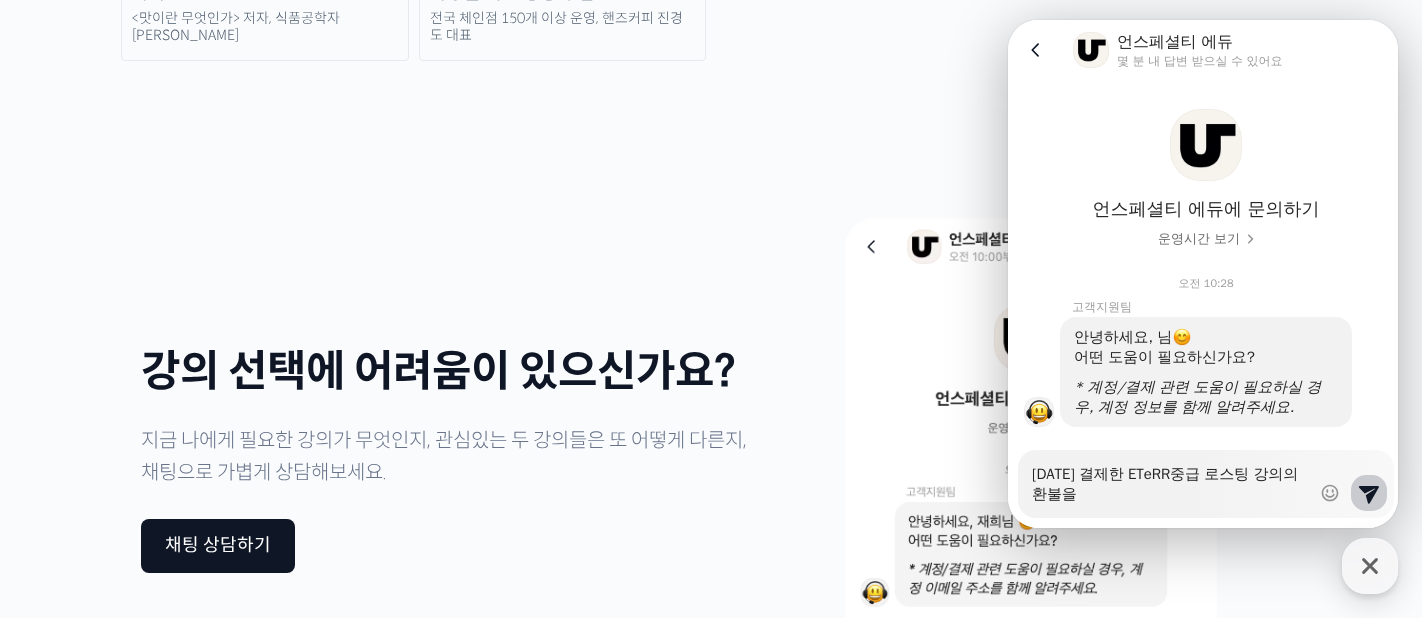 type on "x" 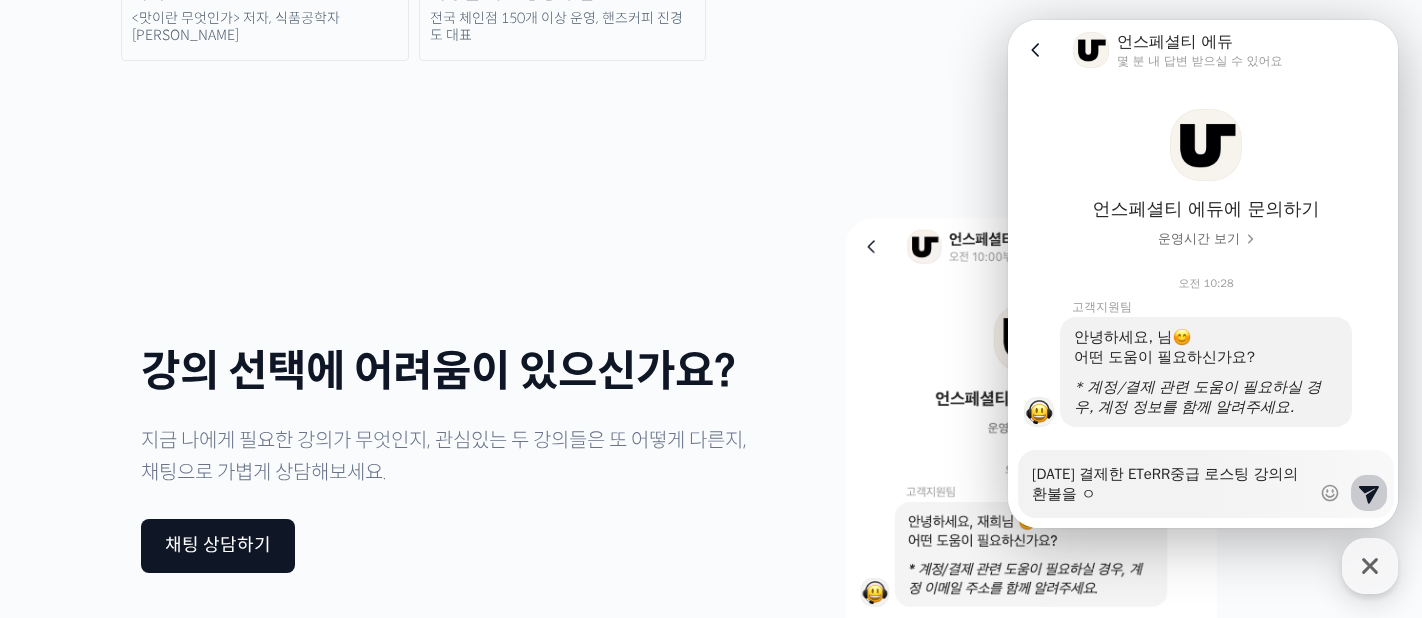 type on "x" 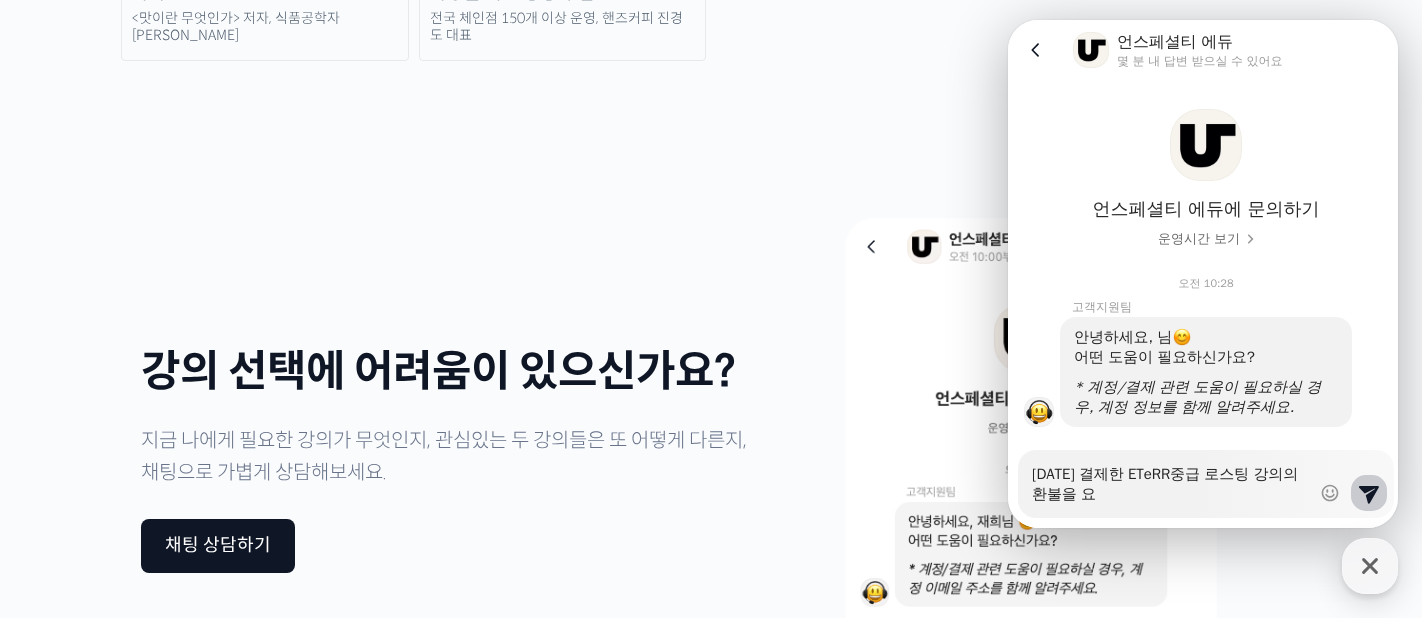 type on "x" 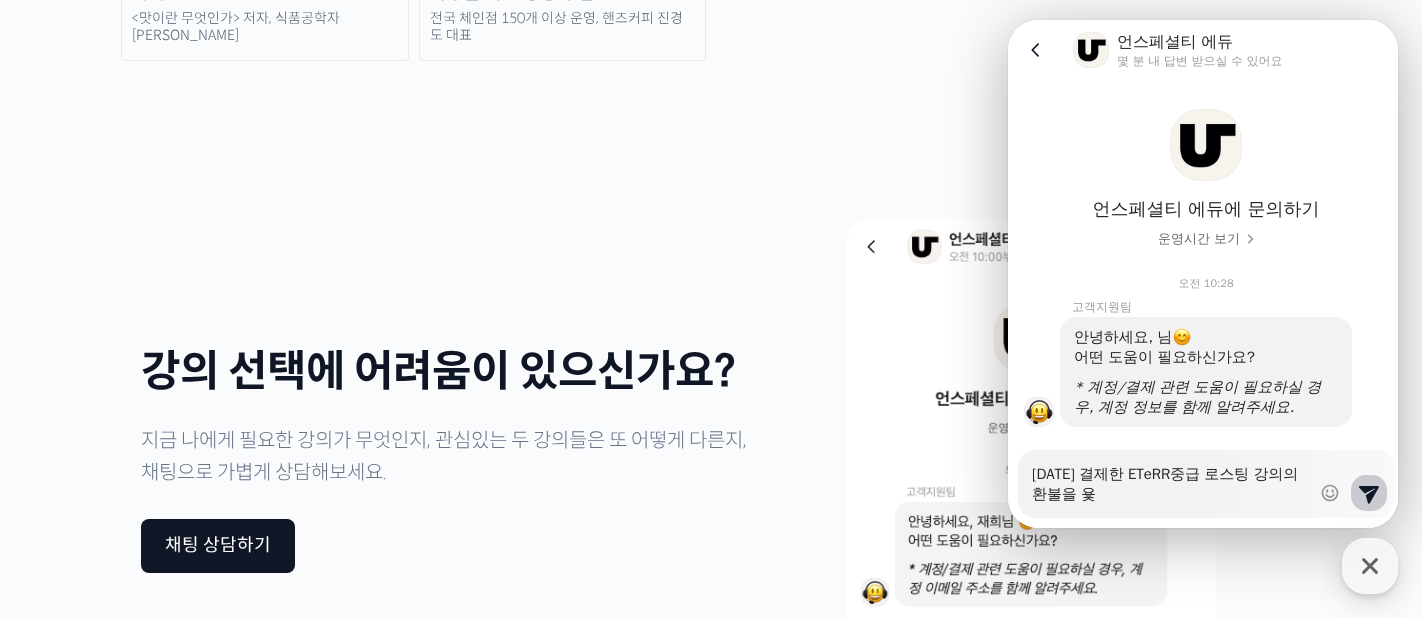 type on "x" 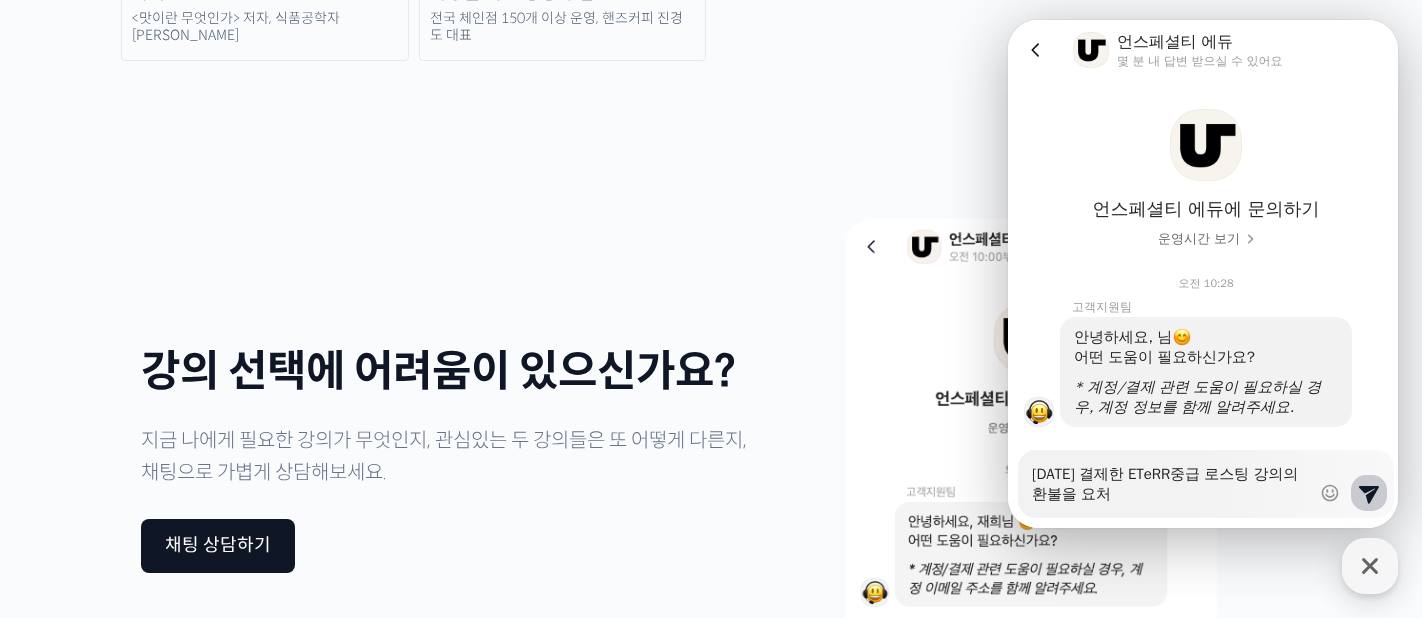 type on "x" 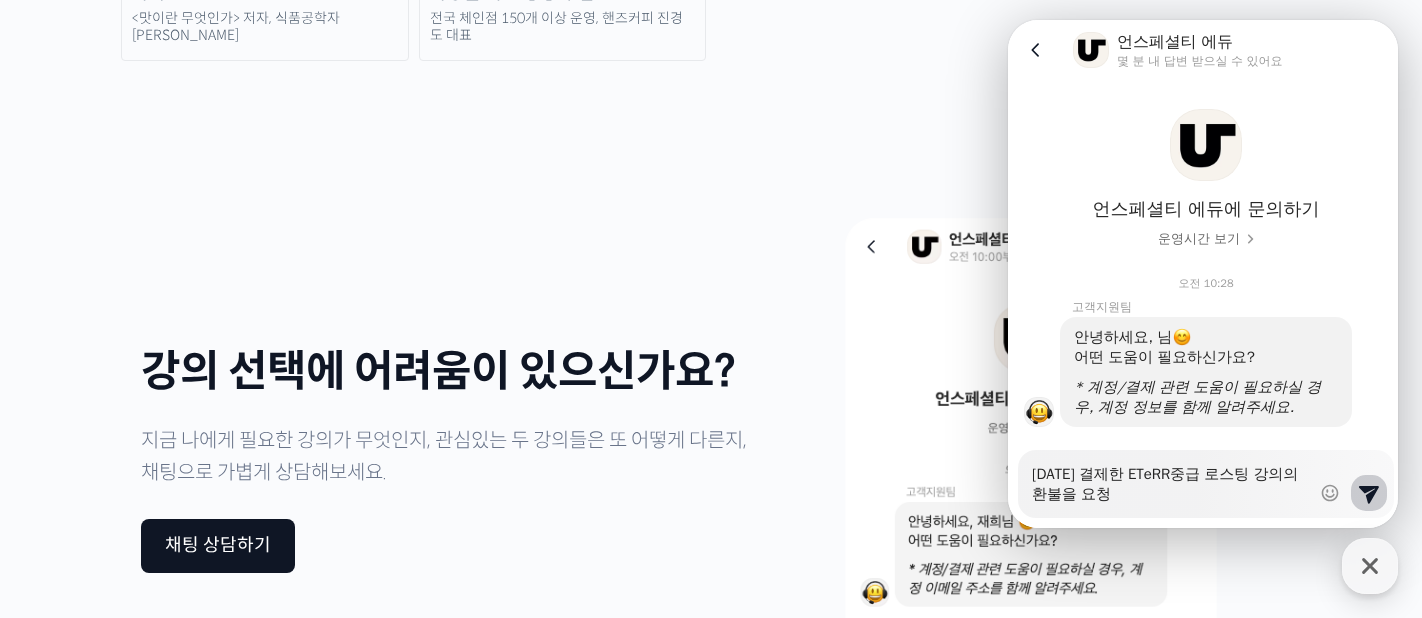 type on "x" 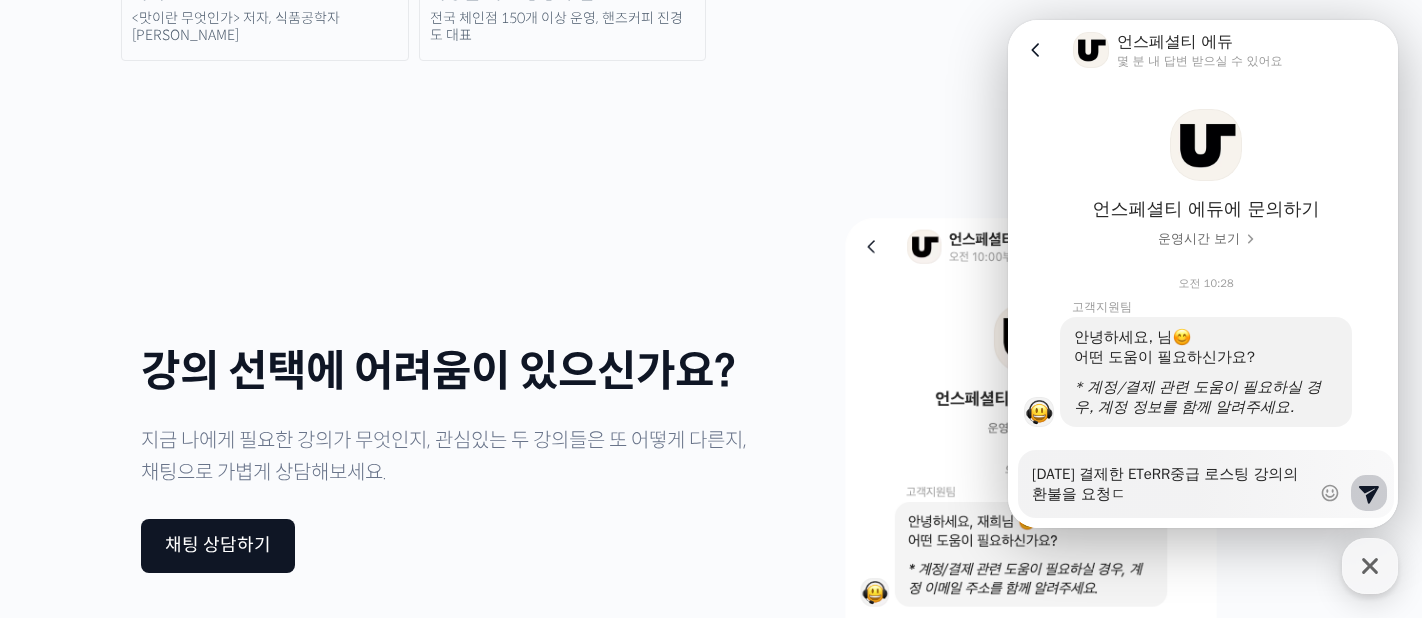 type on "x" 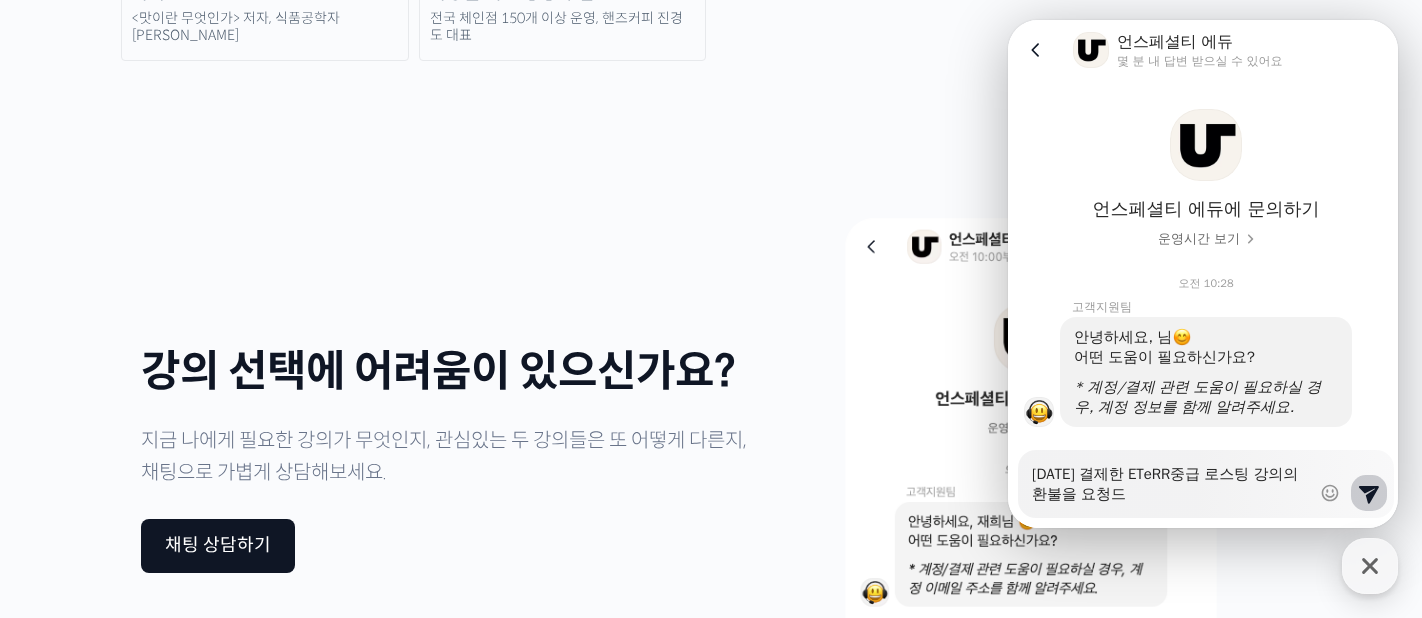 type on "x" 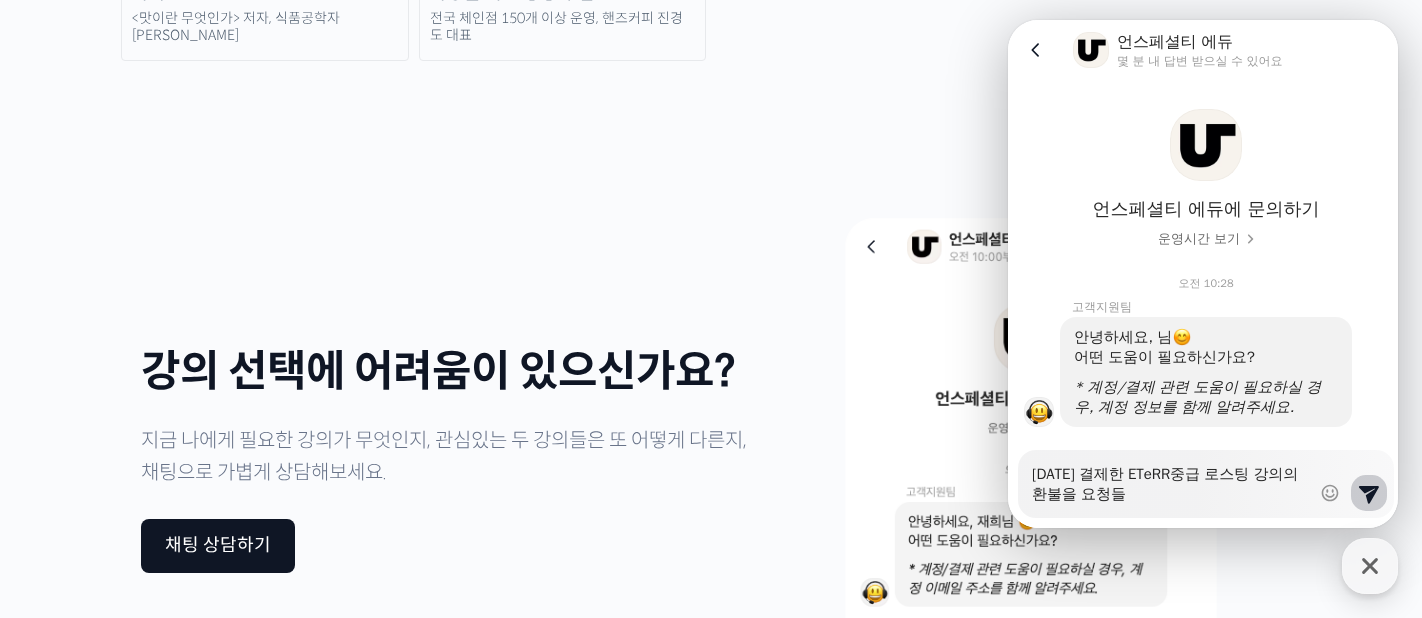 type on "x" 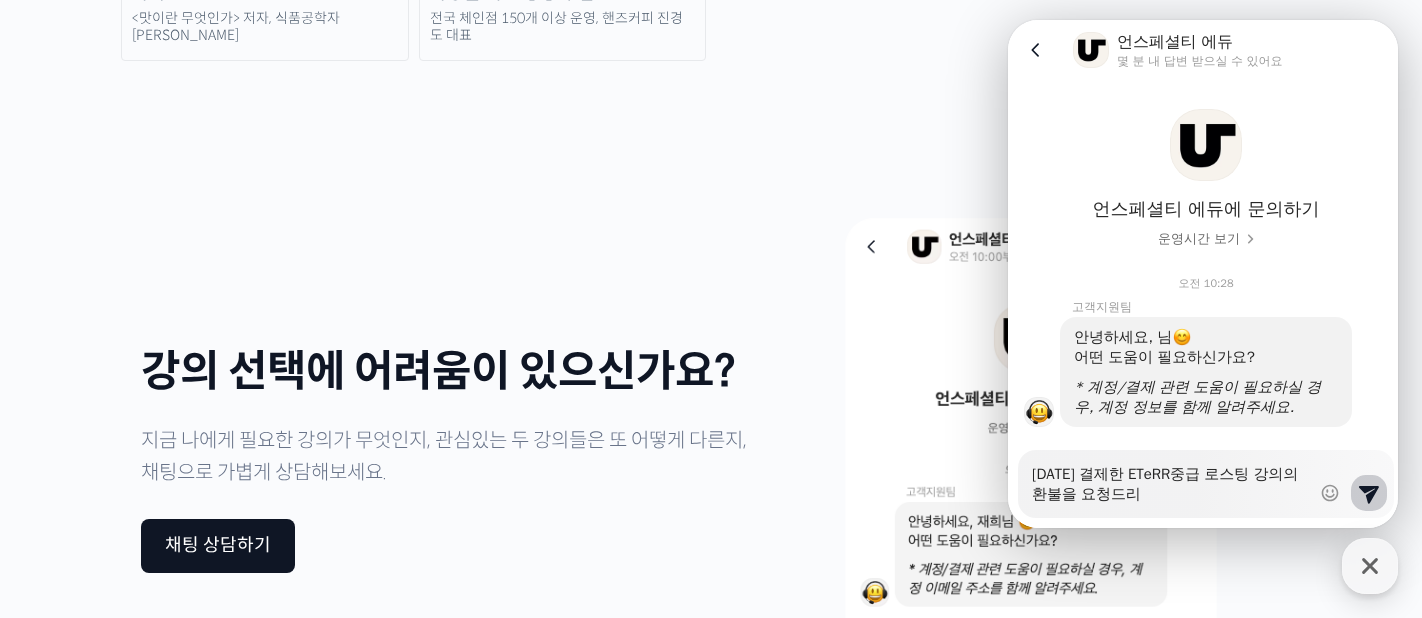 type on "x" 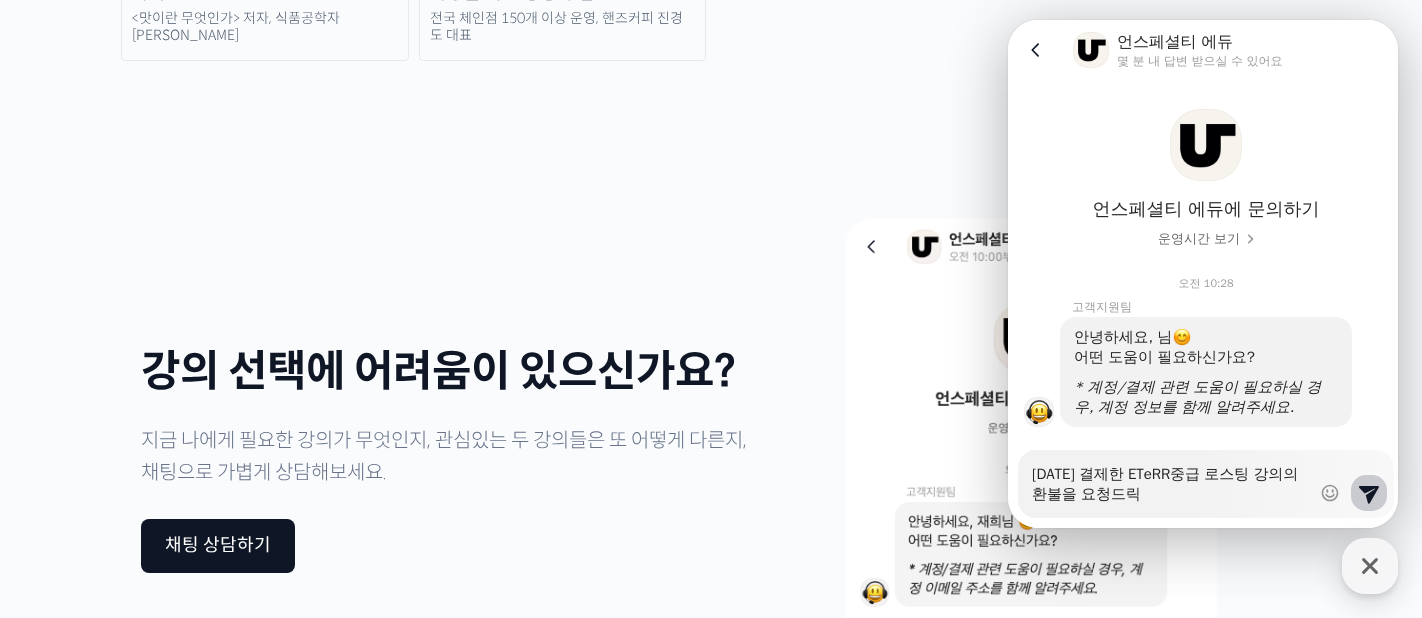 type on "x" 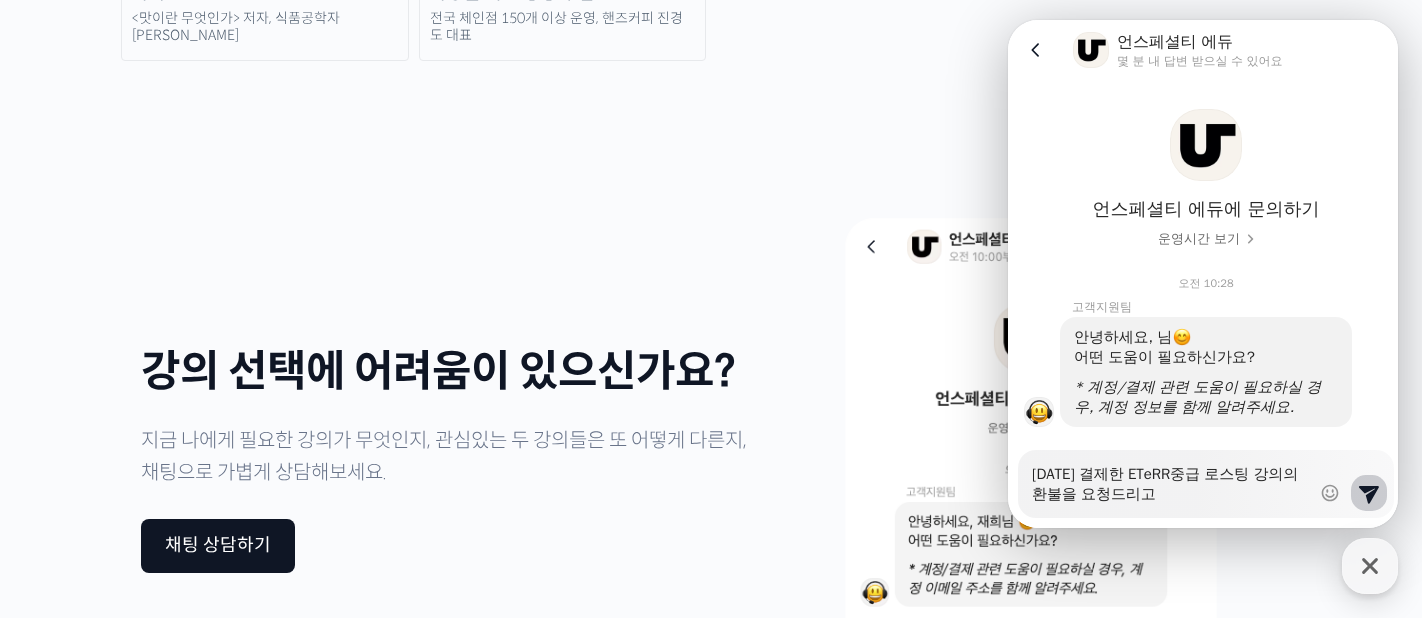 type on "x" 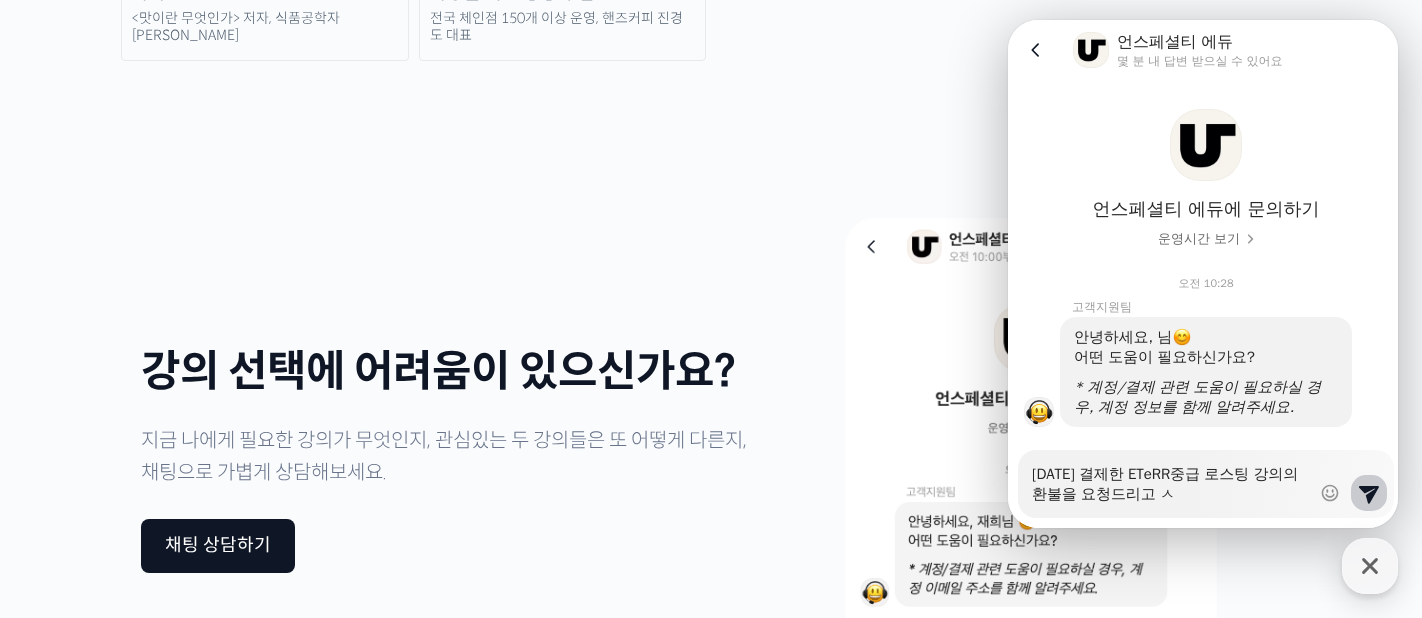 type on "x" 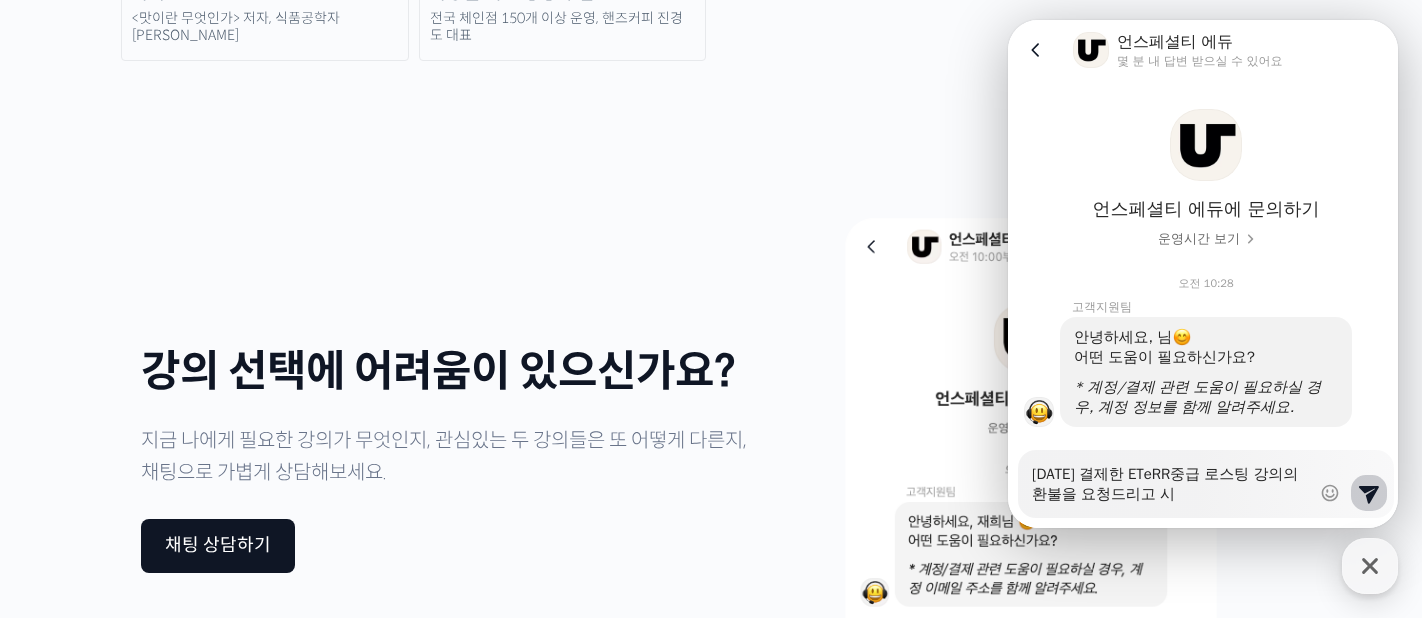 type on "x" 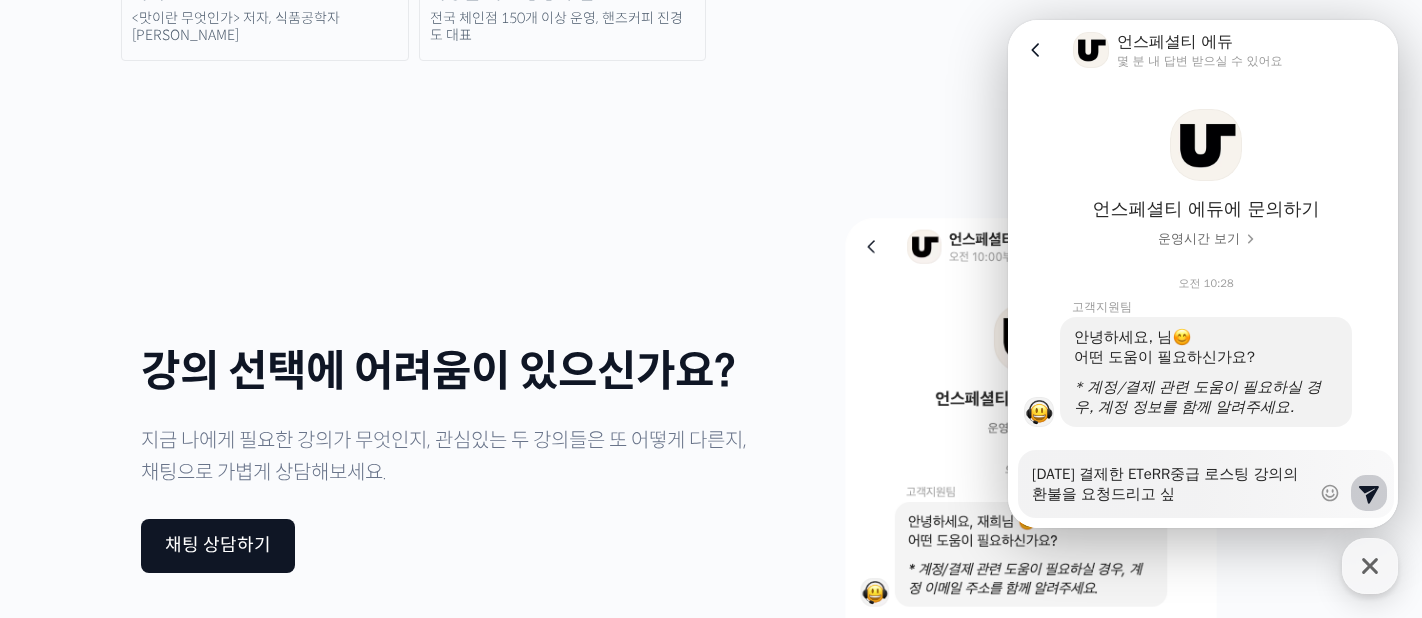 type on "x" 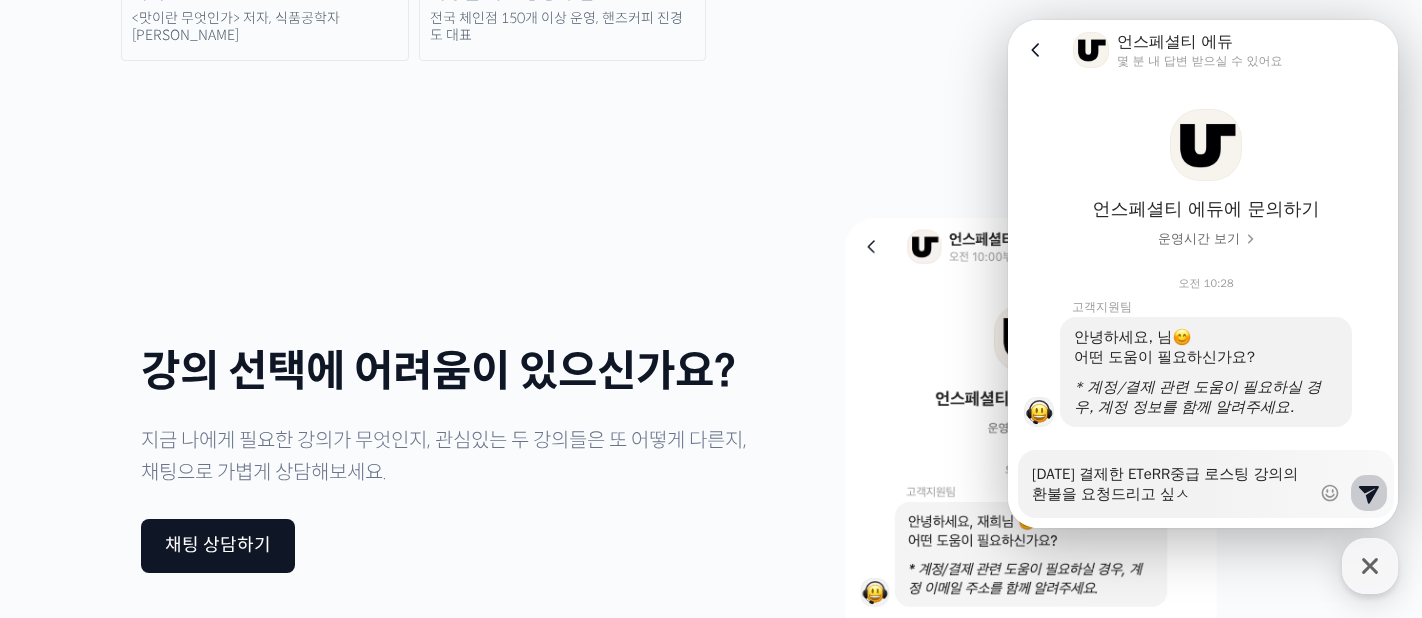 type on "어제 결제한 ETeRR중급 로스팅 강의의 환불을 요청드리고 싶스" 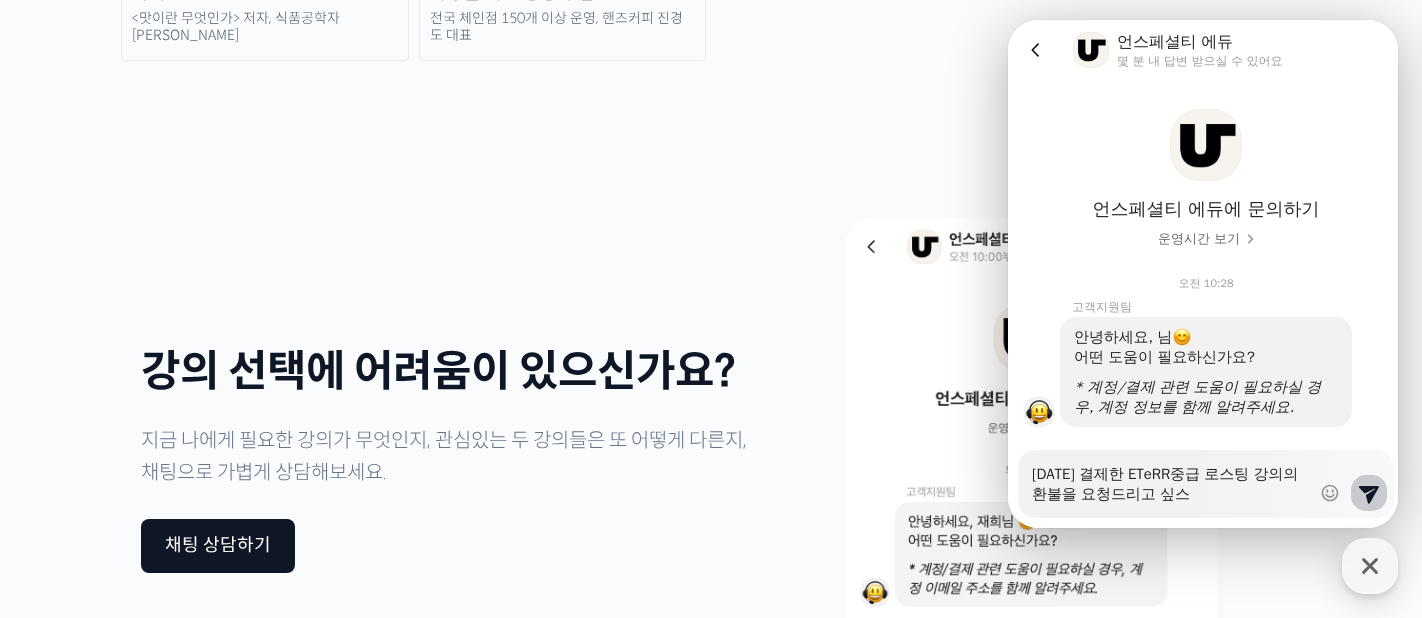 type on "x" 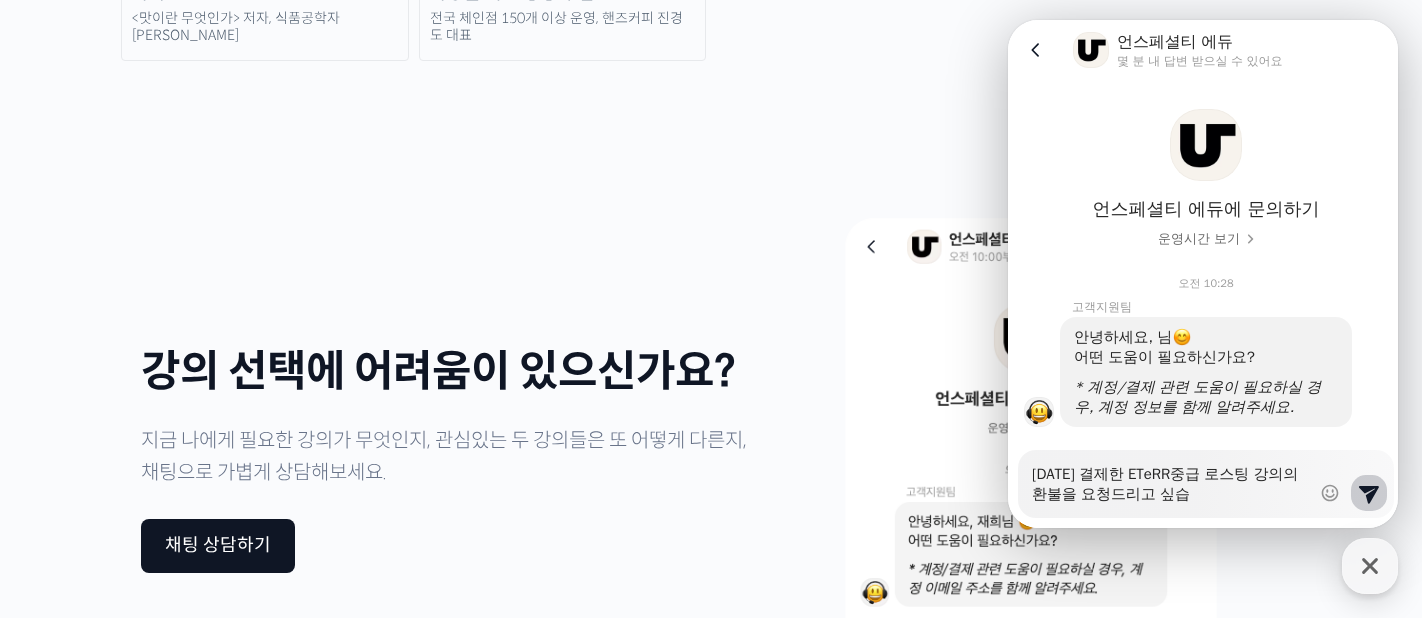type on "x" 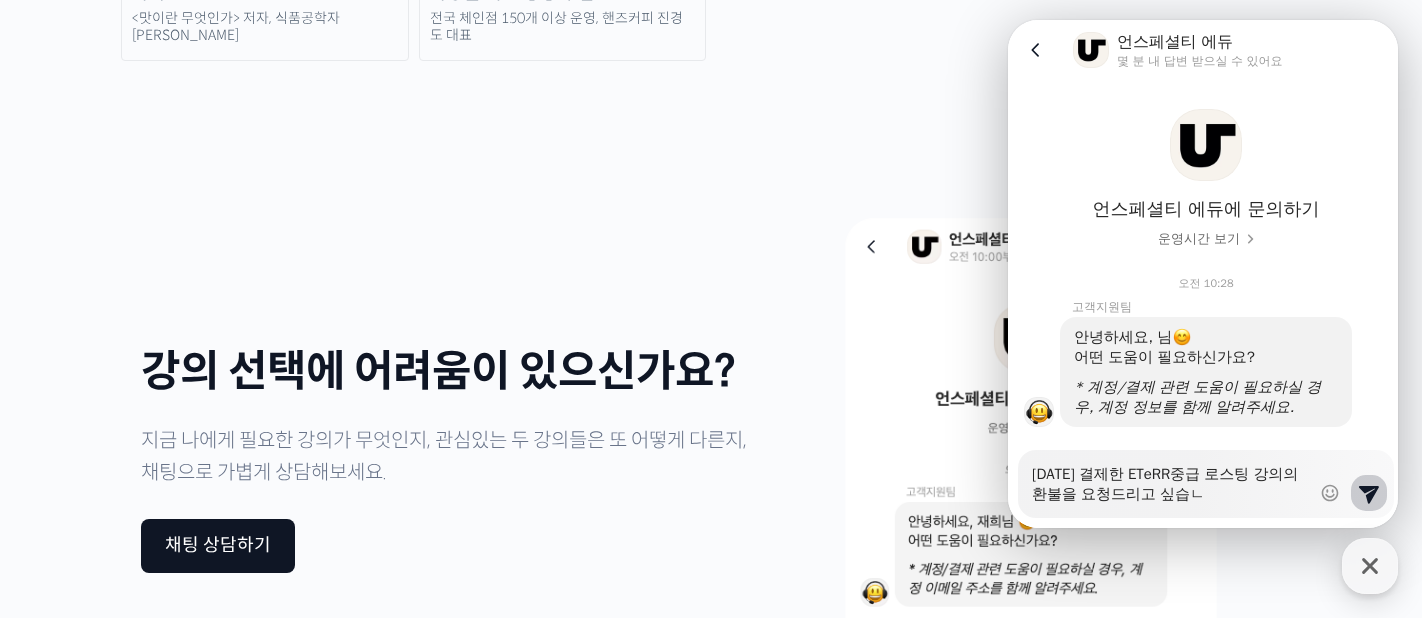 type on "x" 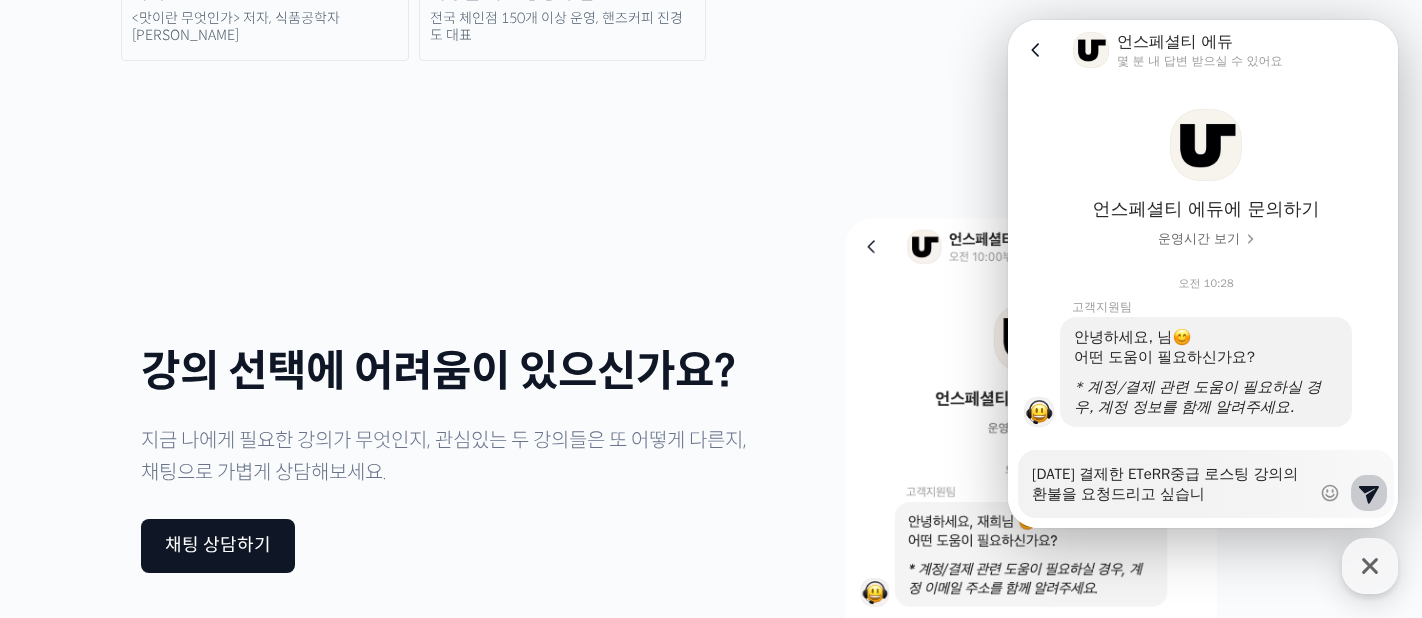 type on "어제 결제한 ETeRR중급 로스팅 강의의 환불을 요청드리고 싶습닏" 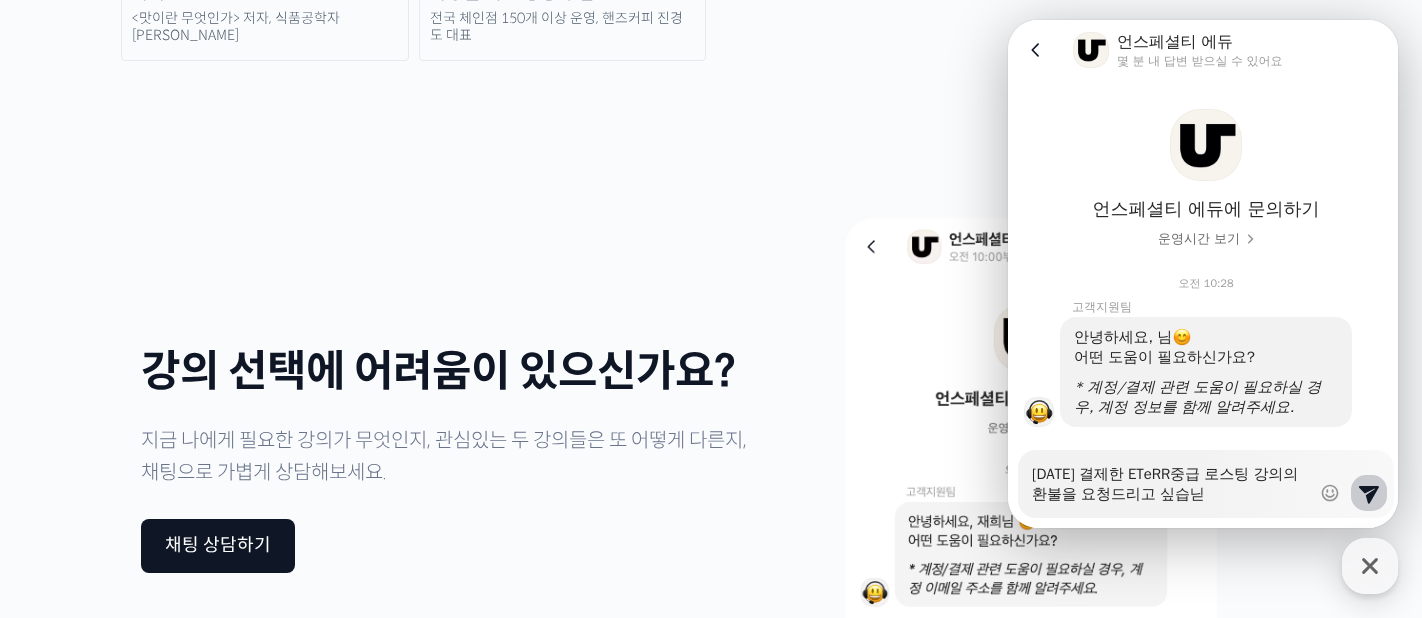 type on "x" 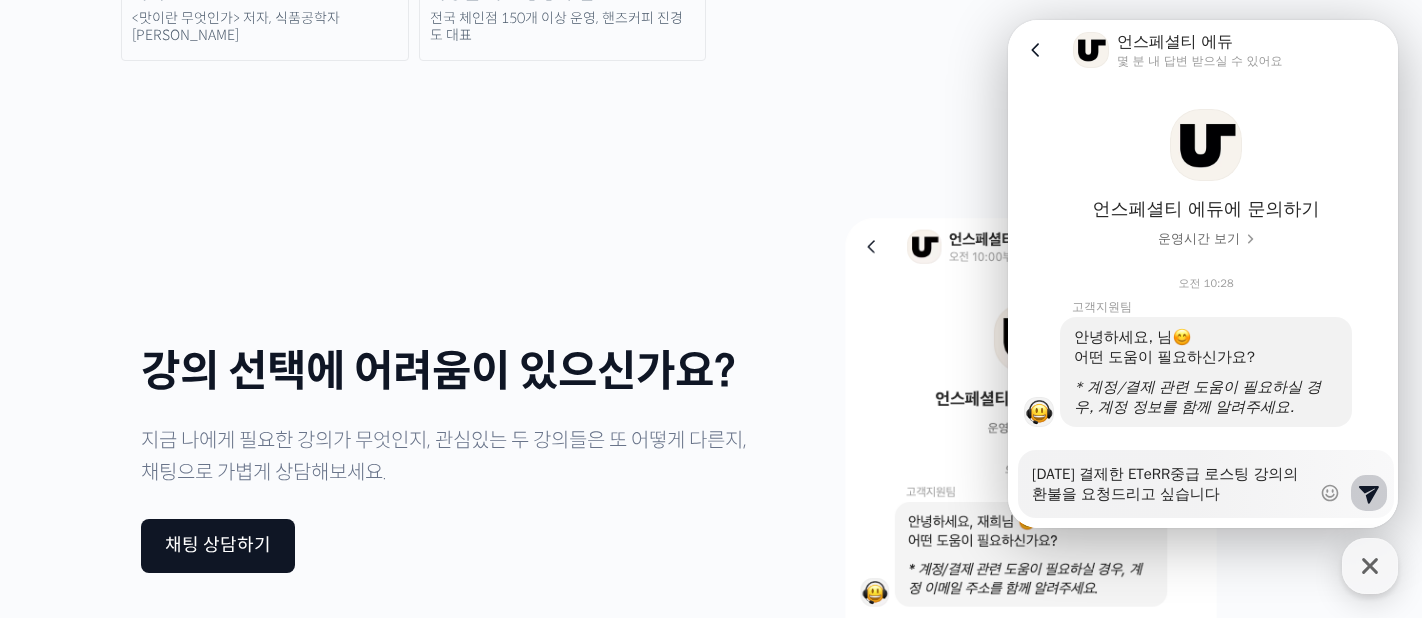 type on "x" 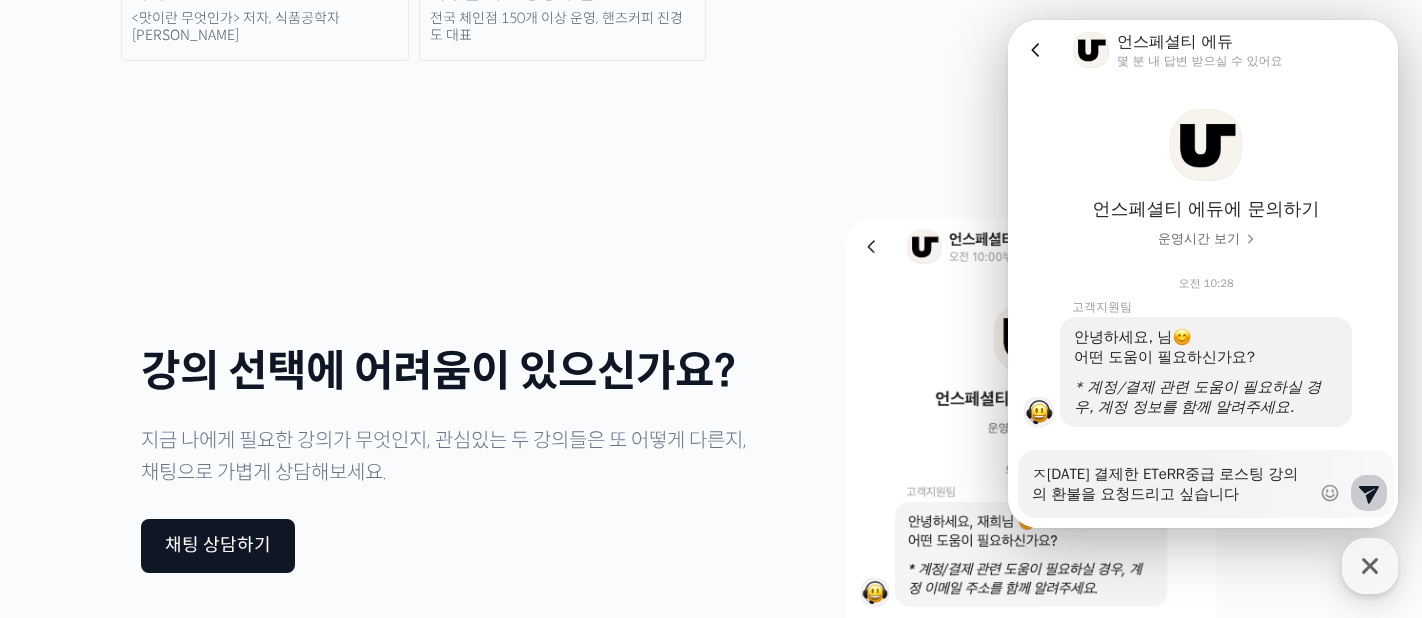 type on "x" 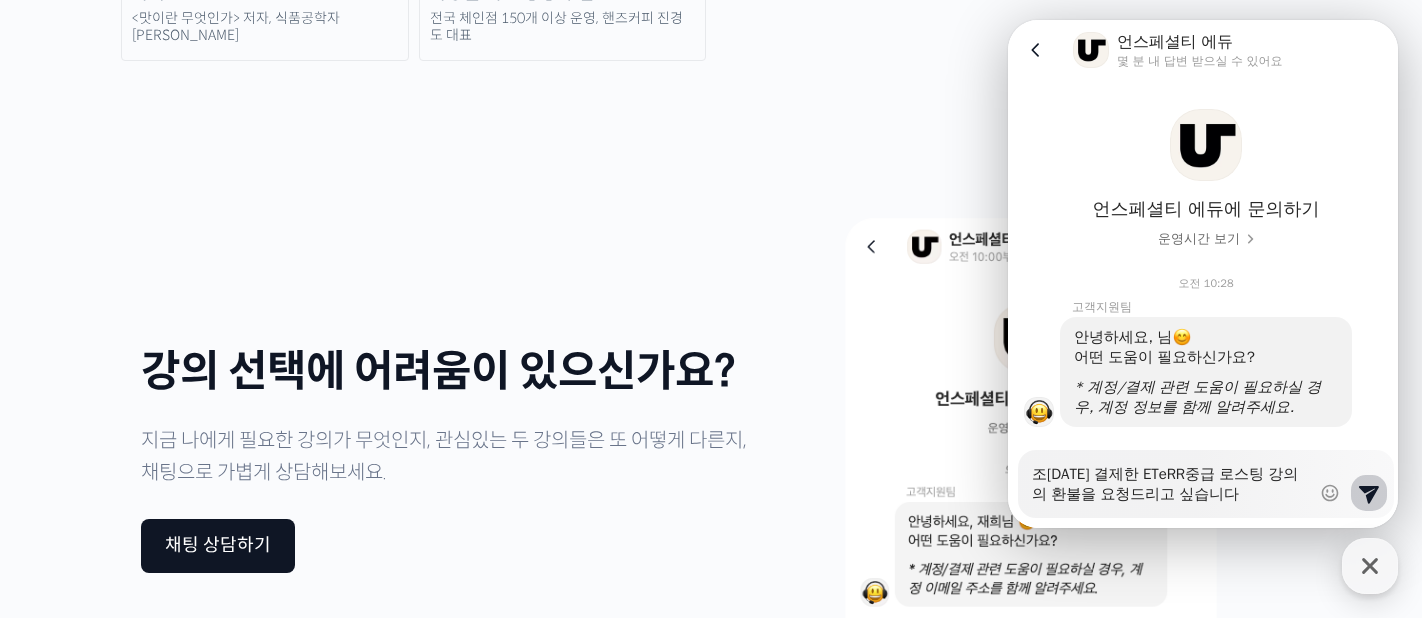 type on "x" 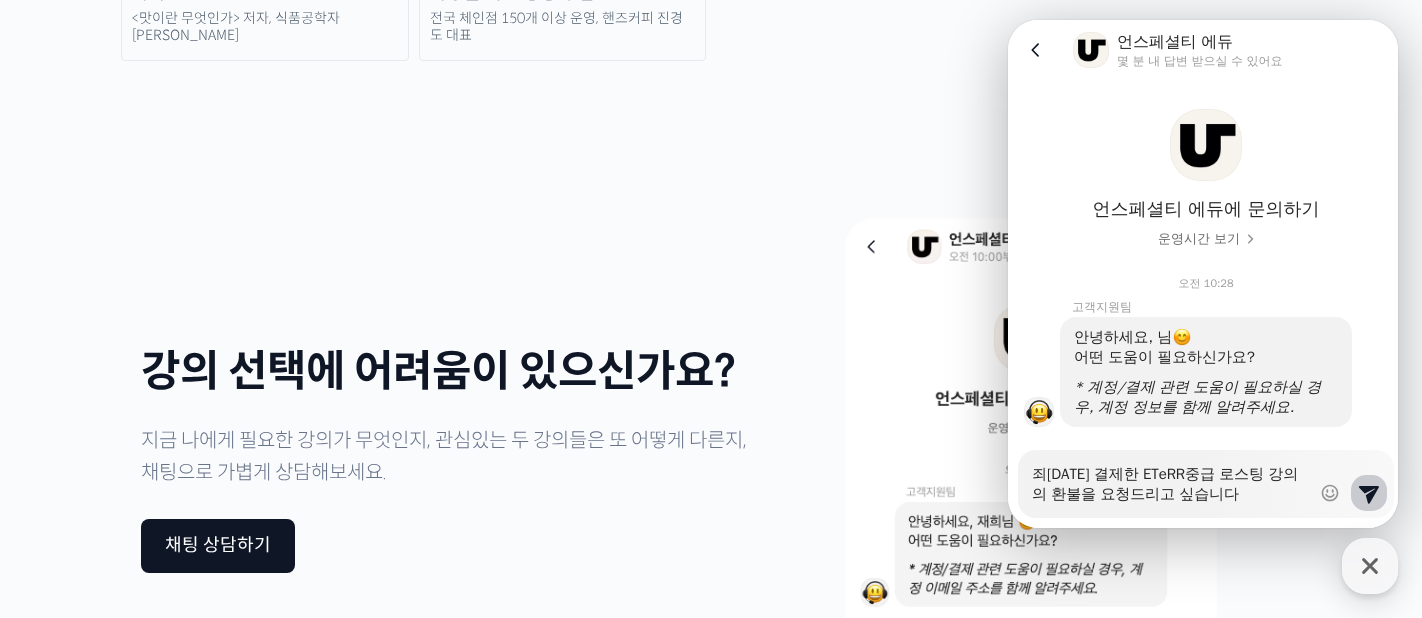type on "죗어제 결제한 ETeRR중급 로스팅 강의의 환불을 요청드리고 싶습니다" 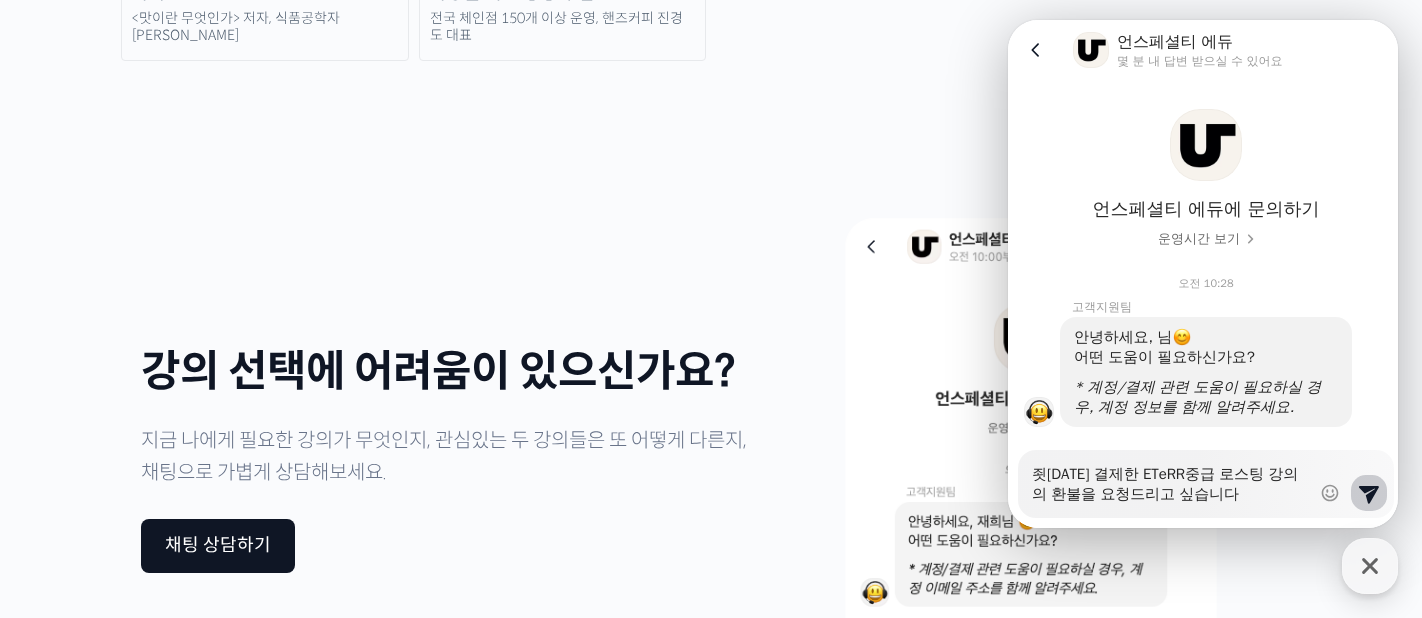type on "x" 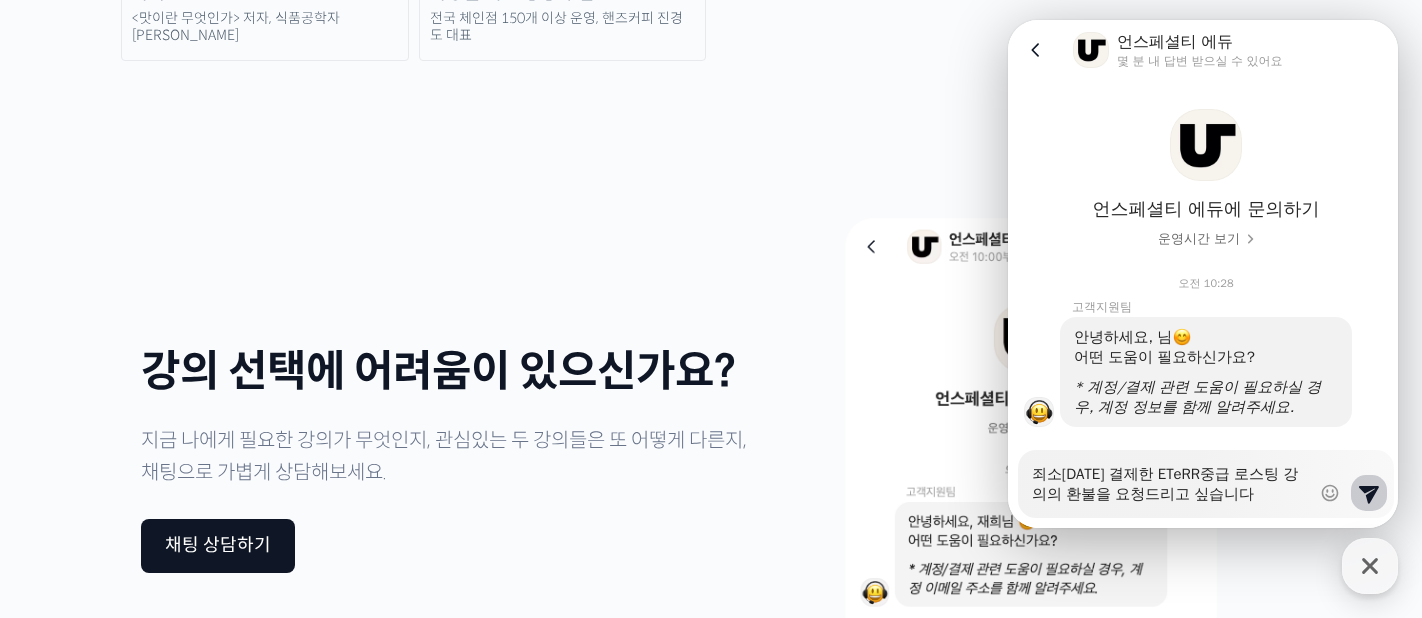 type 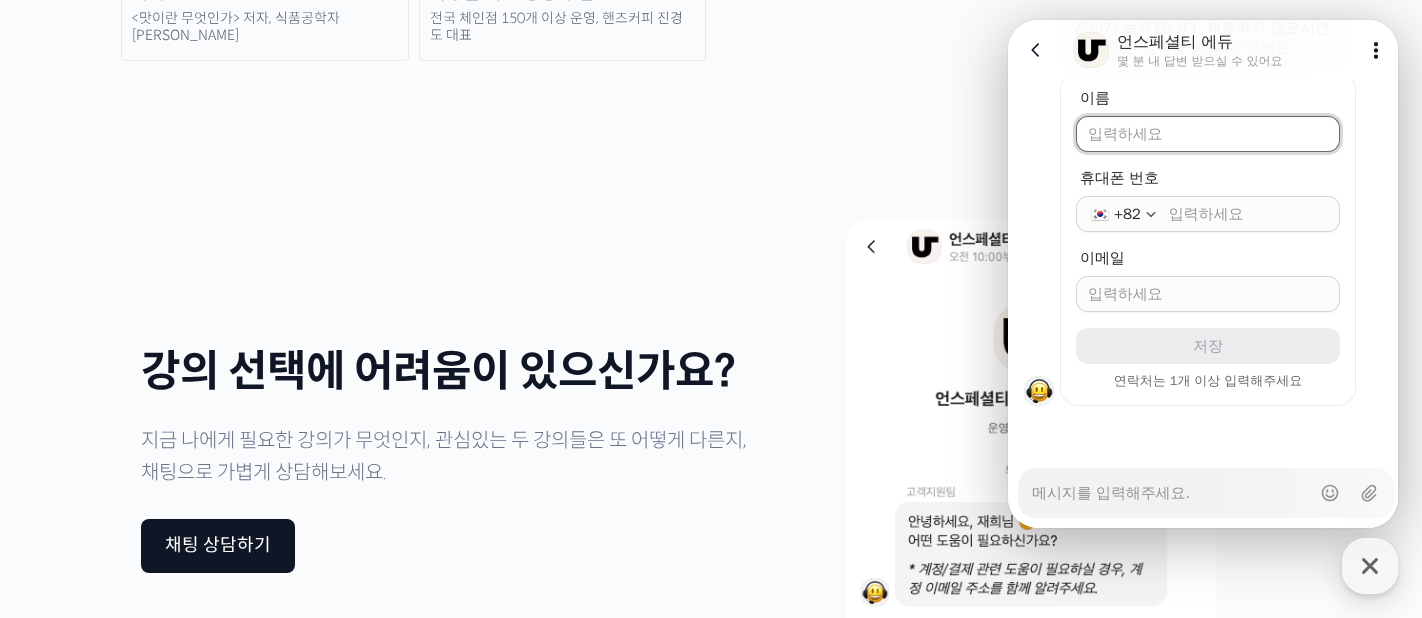 scroll, scrollTop: 666, scrollLeft: 0, axis: vertical 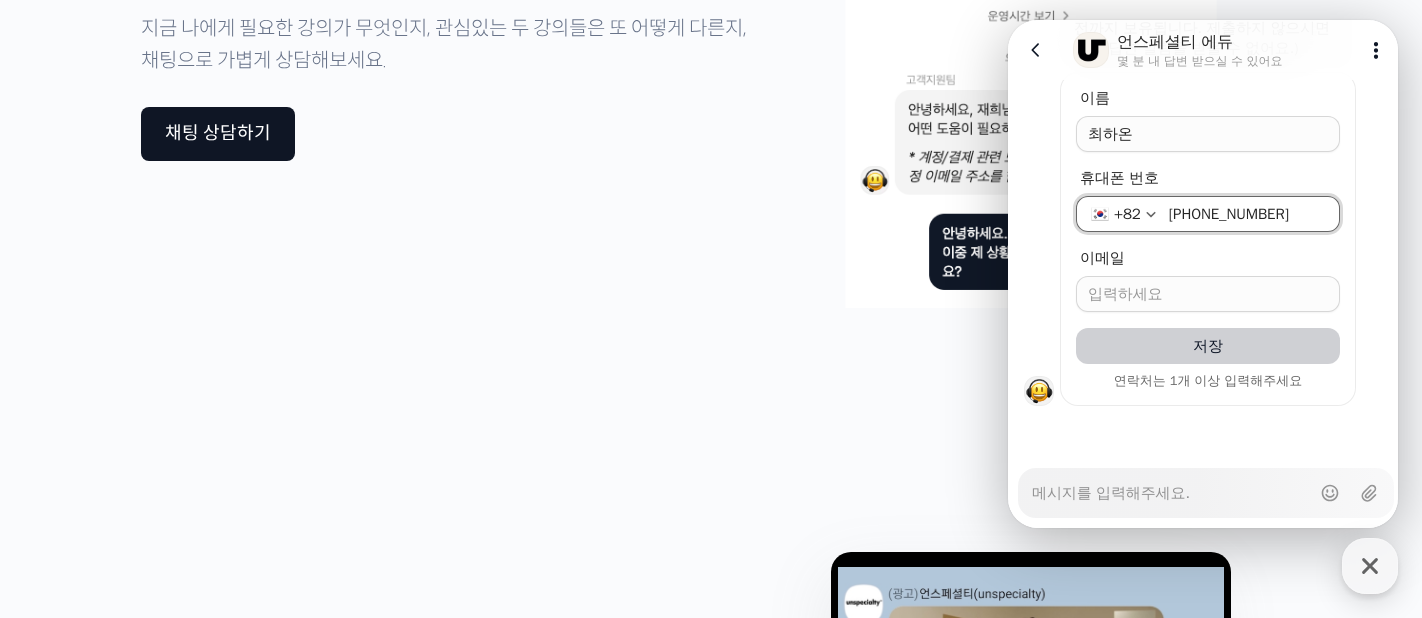 drag, startPoint x: 1281, startPoint y: 217, endPoint x: 1087, endPoint y: 214, distance: 194.0232 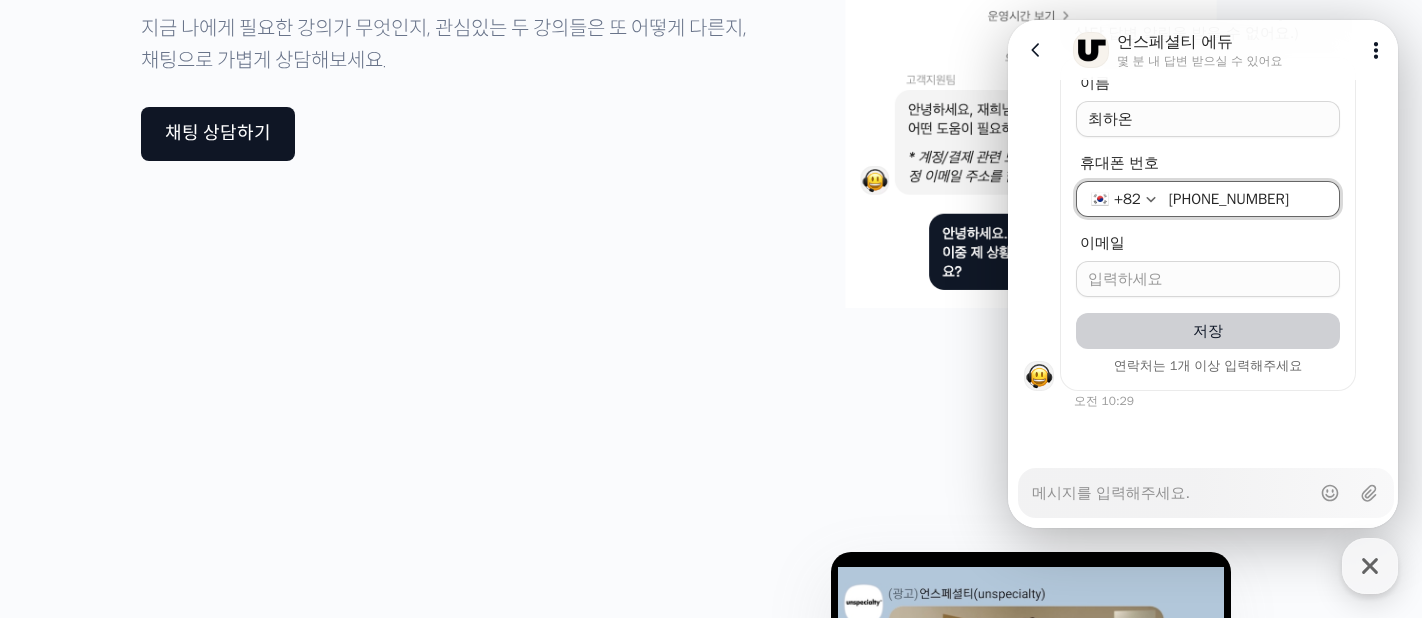 scroll, scrollTop: 684, scrollLeft: 0, axis: vertical 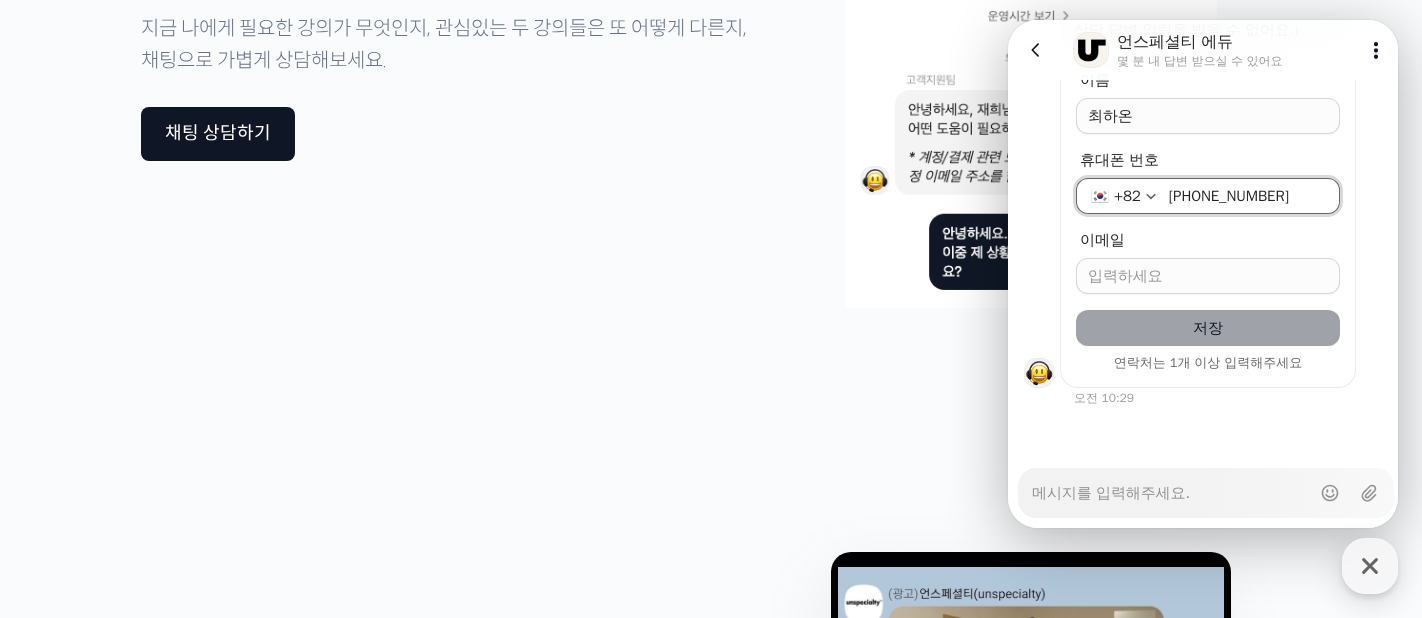 click on "저장" at bounding box center [1208, 328] 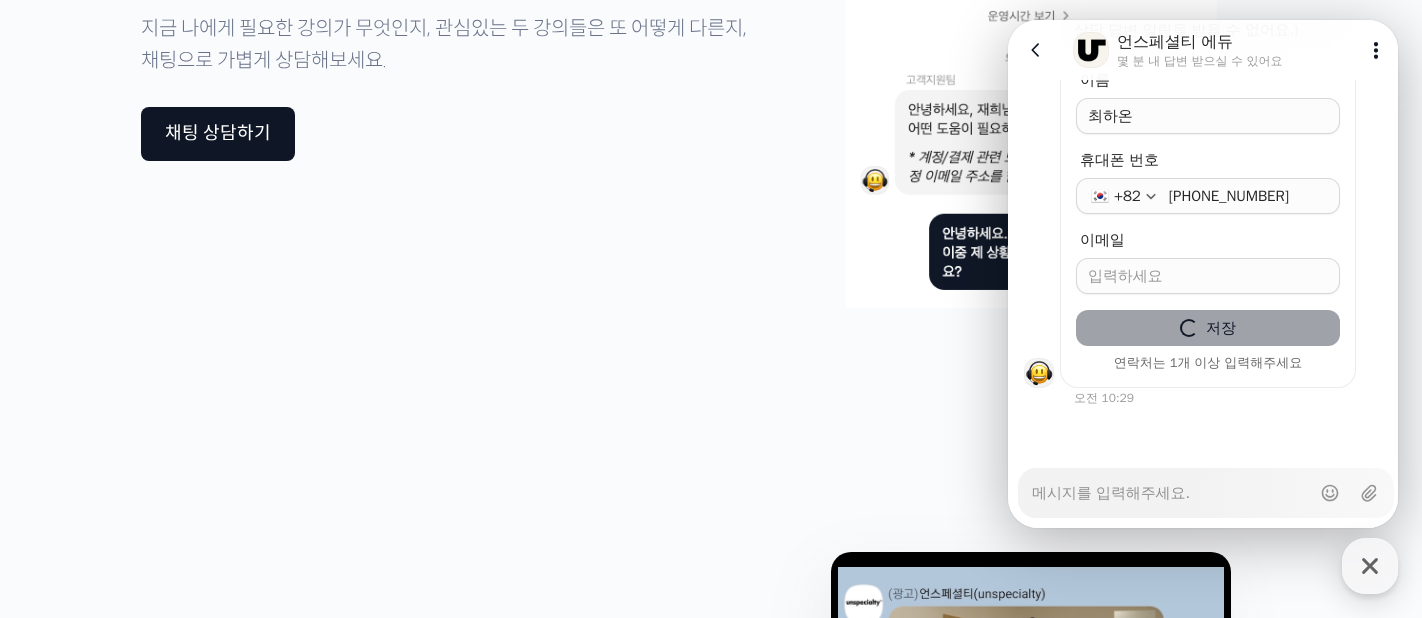 scroll, scrollTop: 528, scrollLeft: 0, axis: vertical 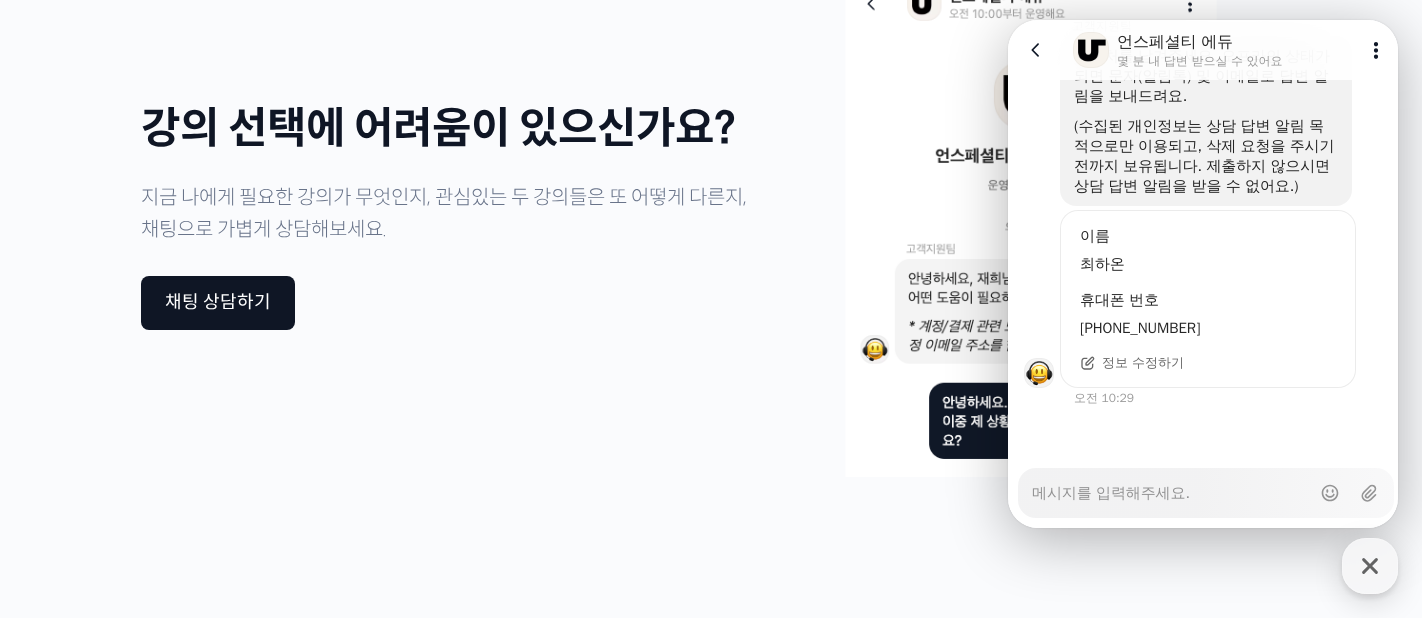 click on "Messenger Input Textarea" at bounding box center [1171, 486] 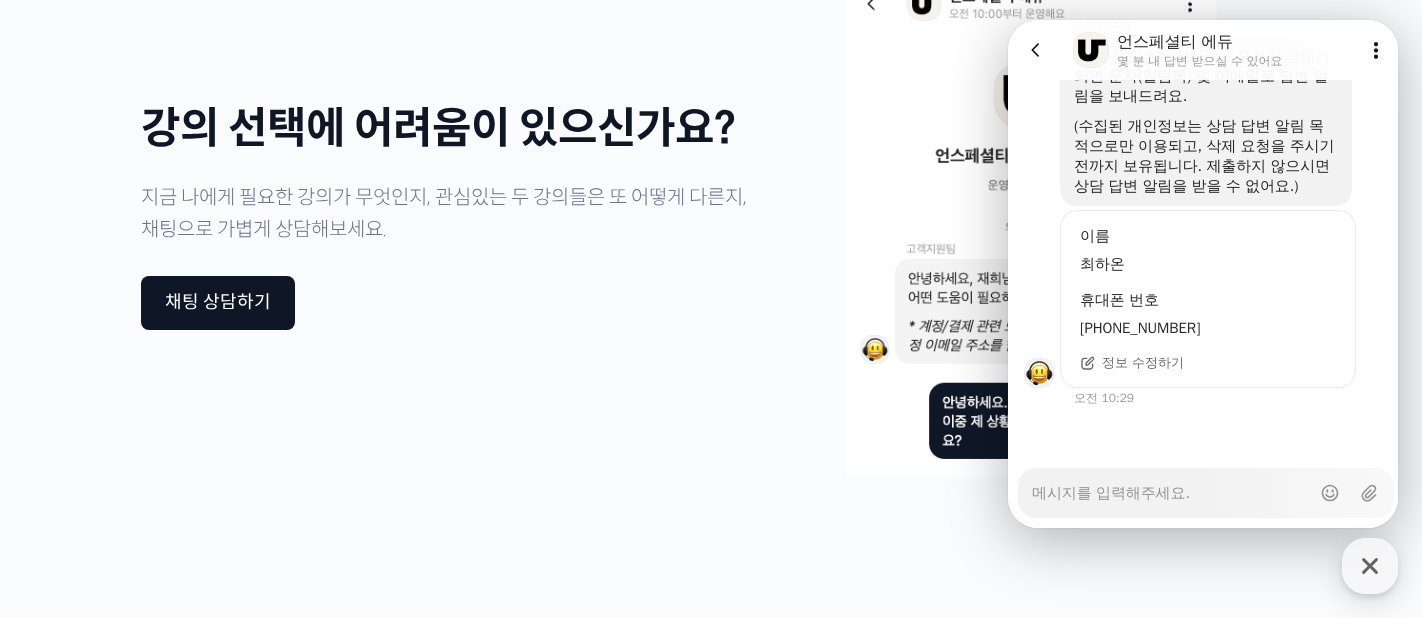 click 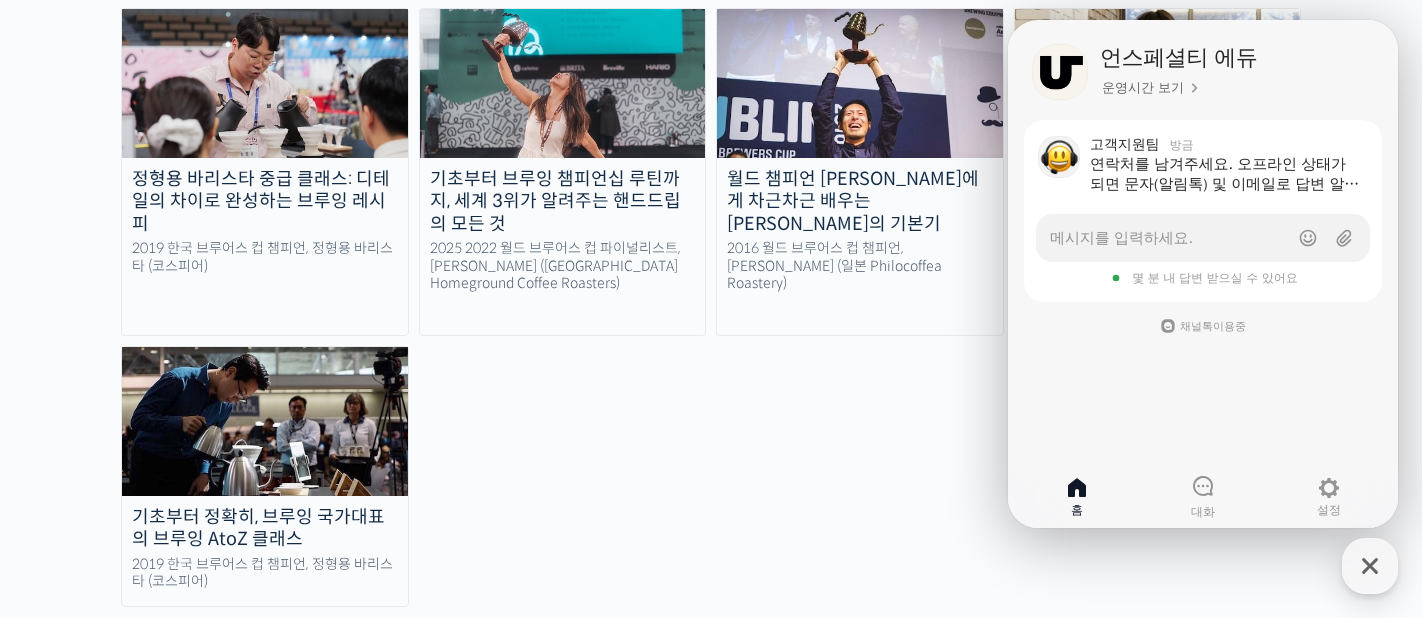 scroll, scrollTop: 3389, scrollLeft: 0, axis: vertical 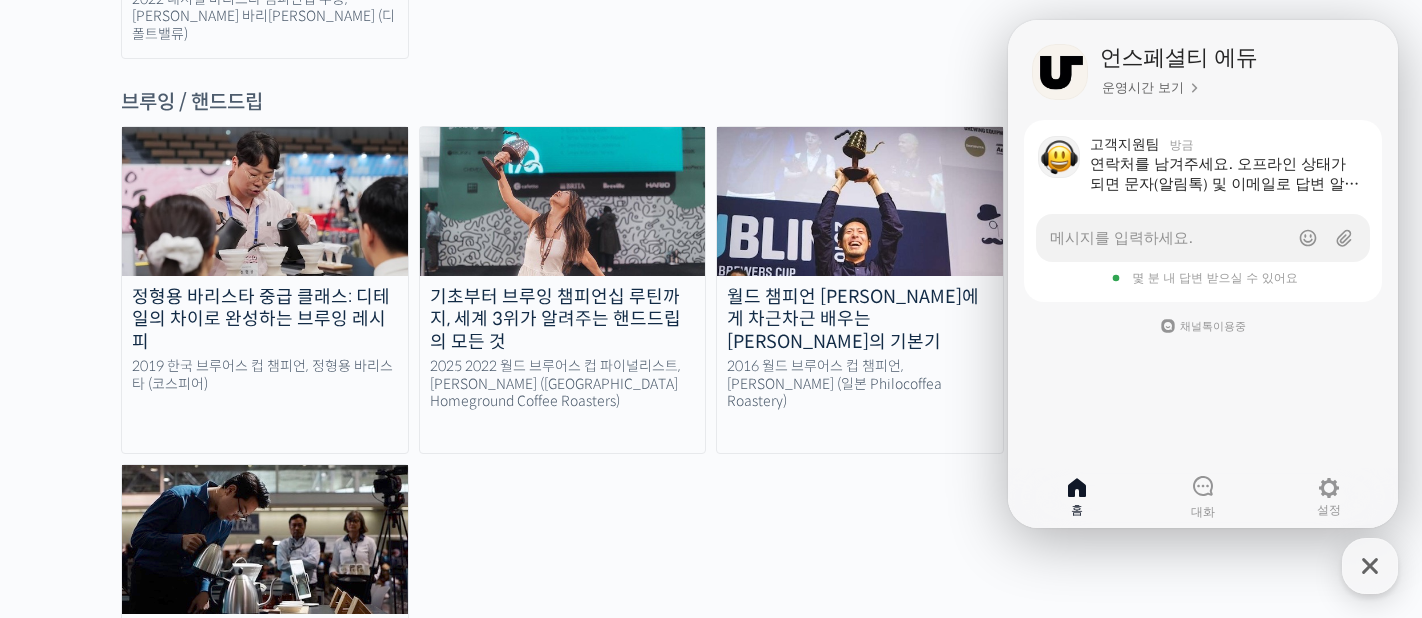 click on "몇 분 내 답변 받으실 수 있어요" at bounding box center [1215, 278] 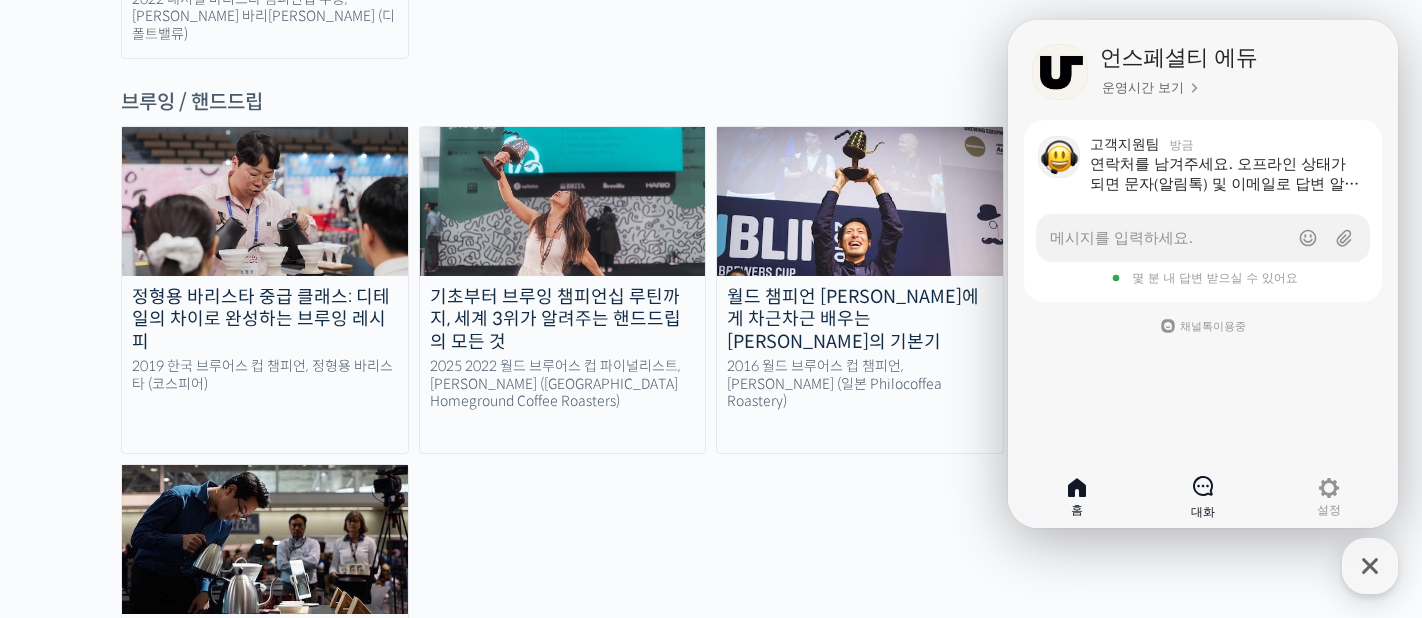 click 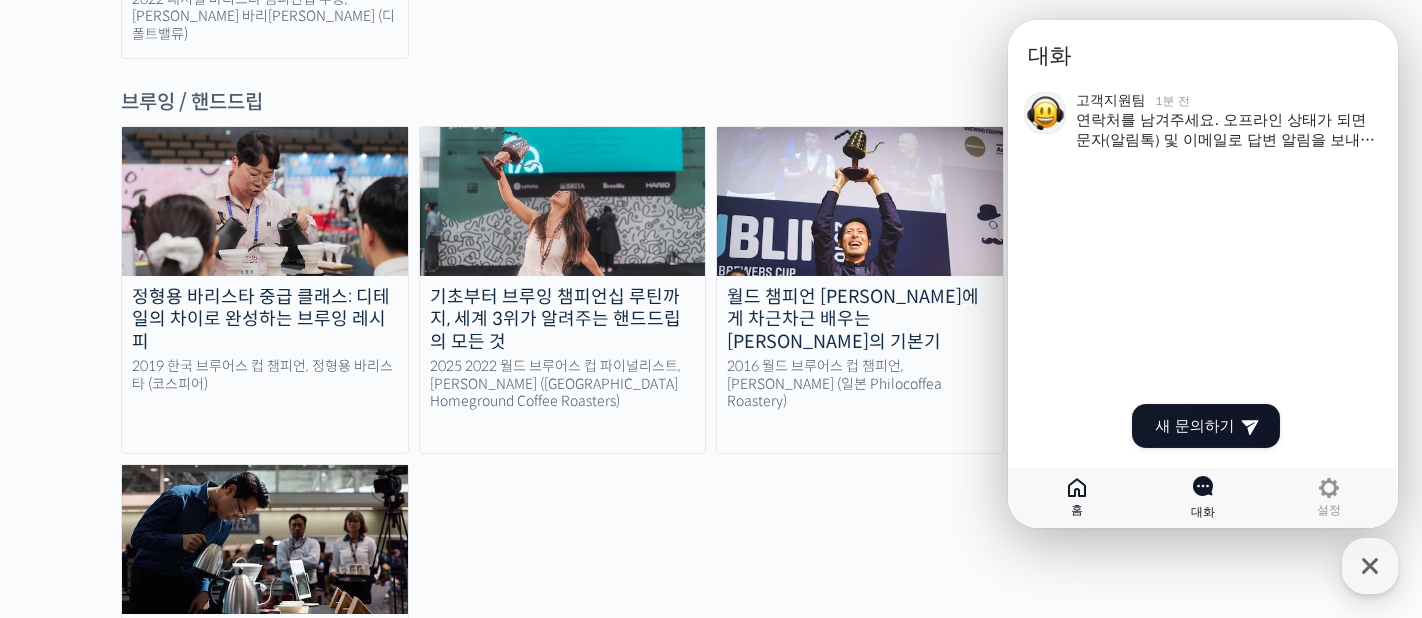 click on "홈" at bounding box center (1077, 510) 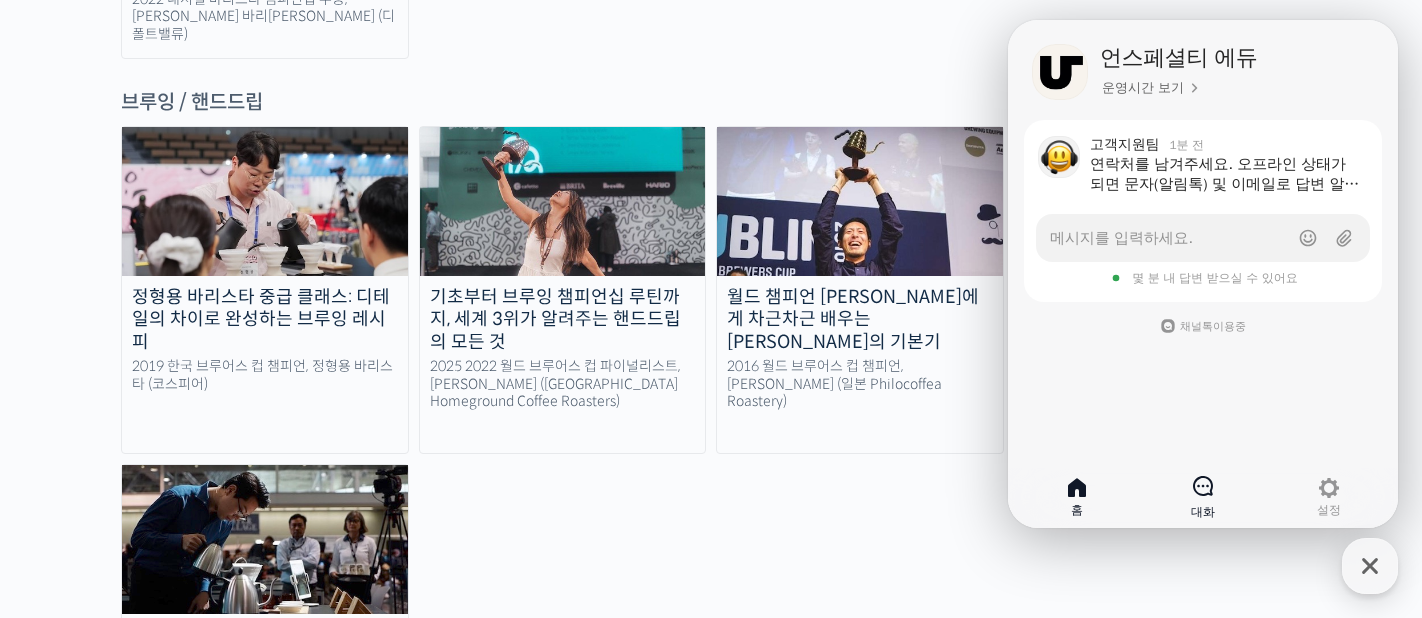 click on "정형용 바리스타 중급 클래스: 디테일의 차이로 완성하는 브루잉 레시피
2019 한국 브루어스 컵 챔피언, 정형용 바리스타 (코스피어)
기초부터 브루잉 챔피언십 루틴까지, 세계 3위가 알려주는 핸드드립의 모든 것
2025 2022 월드 브루어스 컵 파이널리스트, 엘리샤 탄 (싱가포르 Homeground Coffee Roasters)
월드 챔피언 테츠 카스야에게 차근차근 배우는 브루잉의 기본기
2016 월드 브루어스 컵 챔피언, 테츠 카스야 (일본 Philocoffea Roastery)
기초부터 고급까지, 영국 국가대표 박상호 바리스타의 브루잉 클래스
영국 브루어스 컵 챔피언, 박상호 바리스타 (센터커피)" at bounding box center [711, 425] 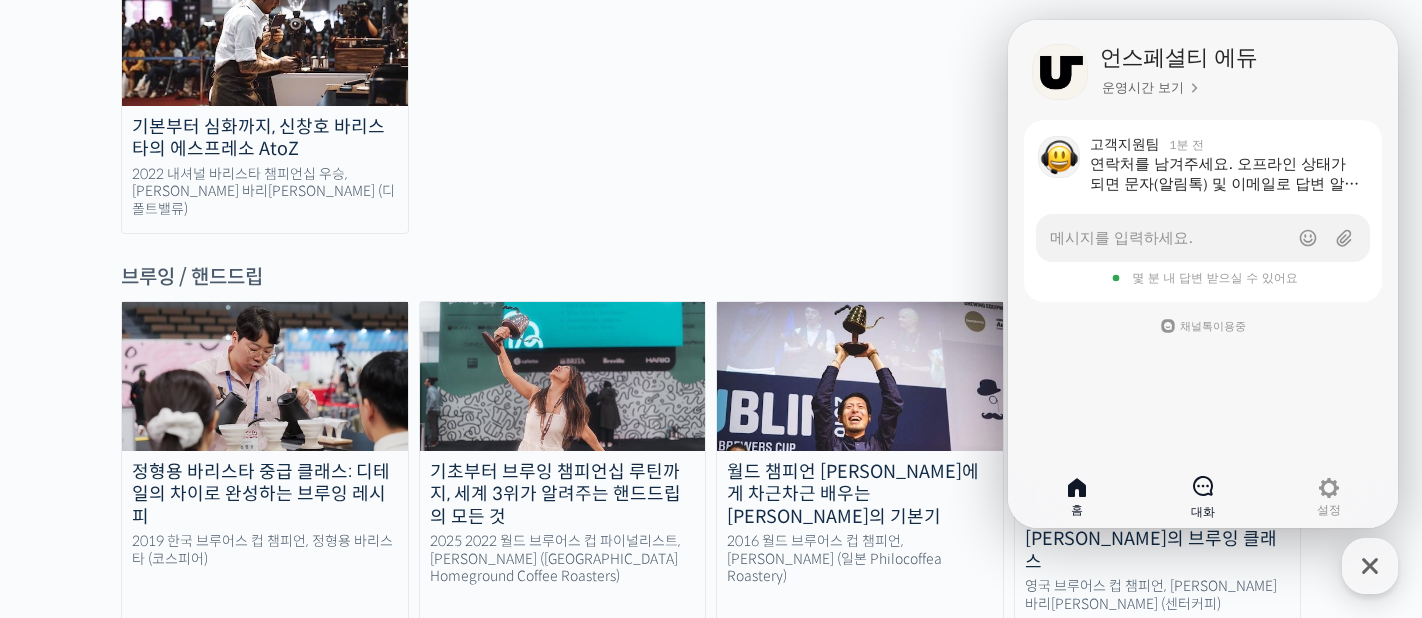 scroll, scrollTop: 3216, scrollLeft: 0, axis: vertical 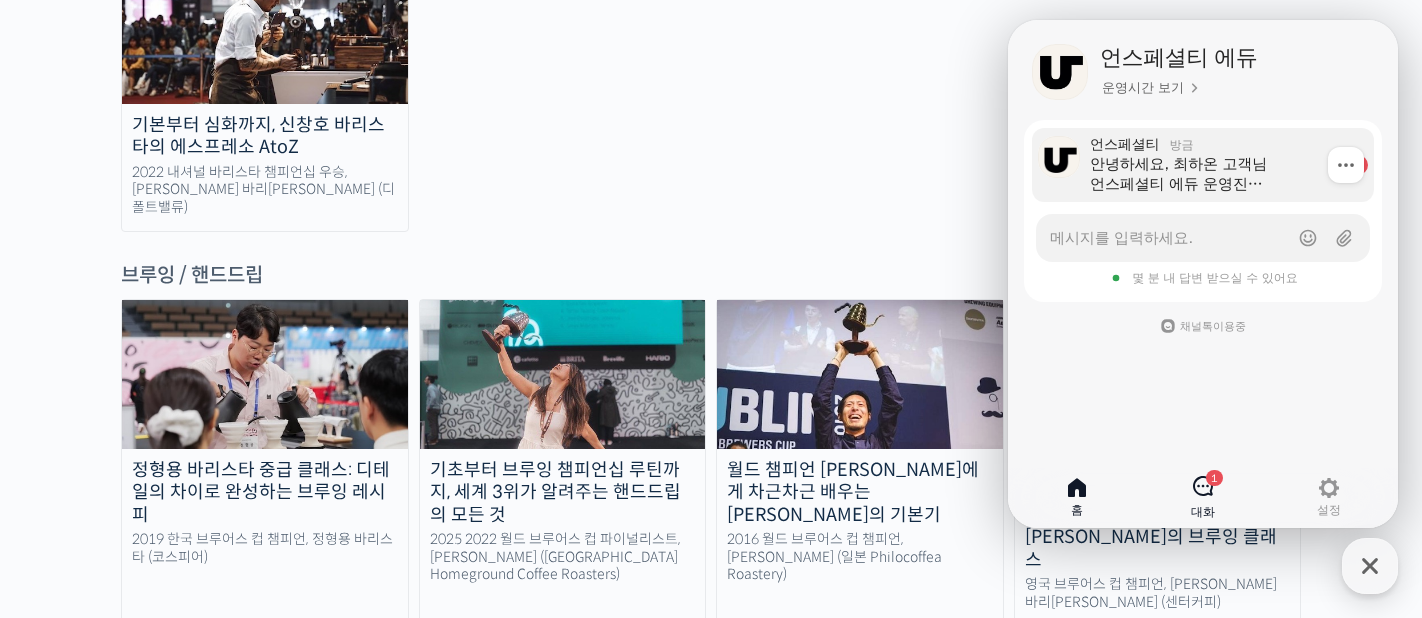 click on "안녕하세요, 최하온 고객님
언스페셜티 에듀 운영진 양욱진입니다.
우선, 강의를 통해 100% 만족을 드리지 못해 죄송합니다. 환불 요청하신 건의 경우, 전액 환불을 방금 도와드렸습니다
추가로 필요하신 도움이 있으시면 언제든 편히 알려주세요. 앞으로 도움되실만한 강의들을 계속 준비해보겠습니다.
감사합니다. 좋은 하루 보내세요!" at bounding box center (1215, 174) 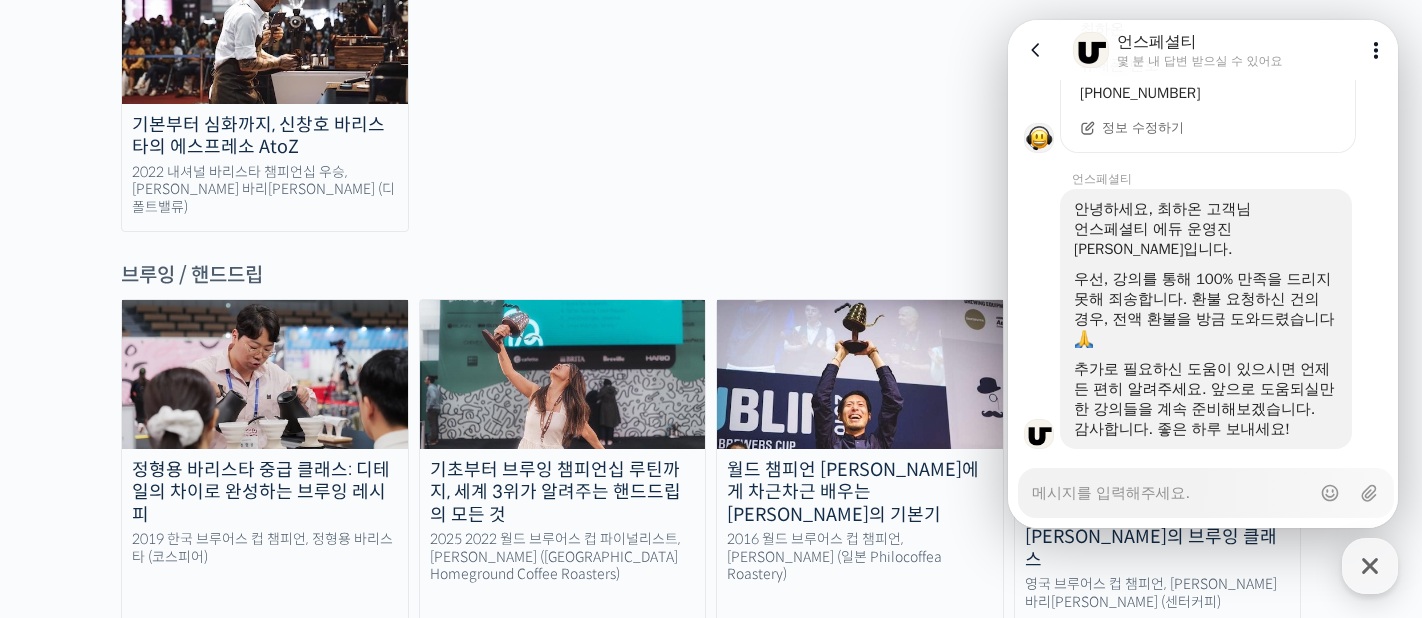 scroll, scrollTop: 809, scrollLeft: 0, axis: vertical 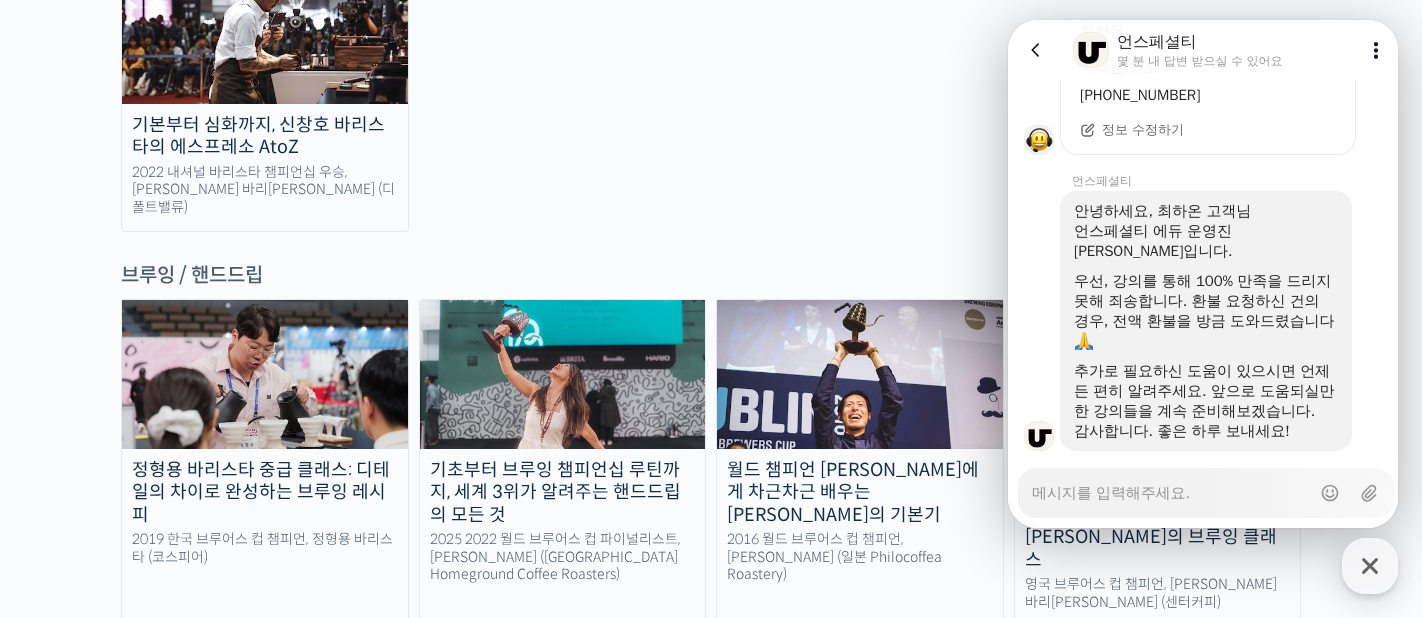 click on "정형용 바리스타 중급 클래스: 디테일의 차이로 완성하는 브루잉 레시피
2019 한국 브루어스 컵 챔피언, 정형용 바리스타 (코스피어)
기초부터 브루잉 챔피언십 루틴까지, 세계 3위가 알려주는 핸드드립의 모든 것
2025 2022 월드 브루어스 컵 파이널리스트, 엘리샤 탄 (싱가포르 Homeground Coffee Roasters)
월드 챔피언 테츠 카스야에게 차근차근 배우는 브루잉의 기본기
2016 월드 브루어스 컵 챔피언, 테츠 카스야 (일본 Philocoffea Roastery)
기초부터 고급까지, 영국 국가대표 박상호 바리스타의 브루잉 클래스
영국 브루어스 컵 챔피언, 박상호 바리스타 (센터커피)" at bounding box center [711, 598] 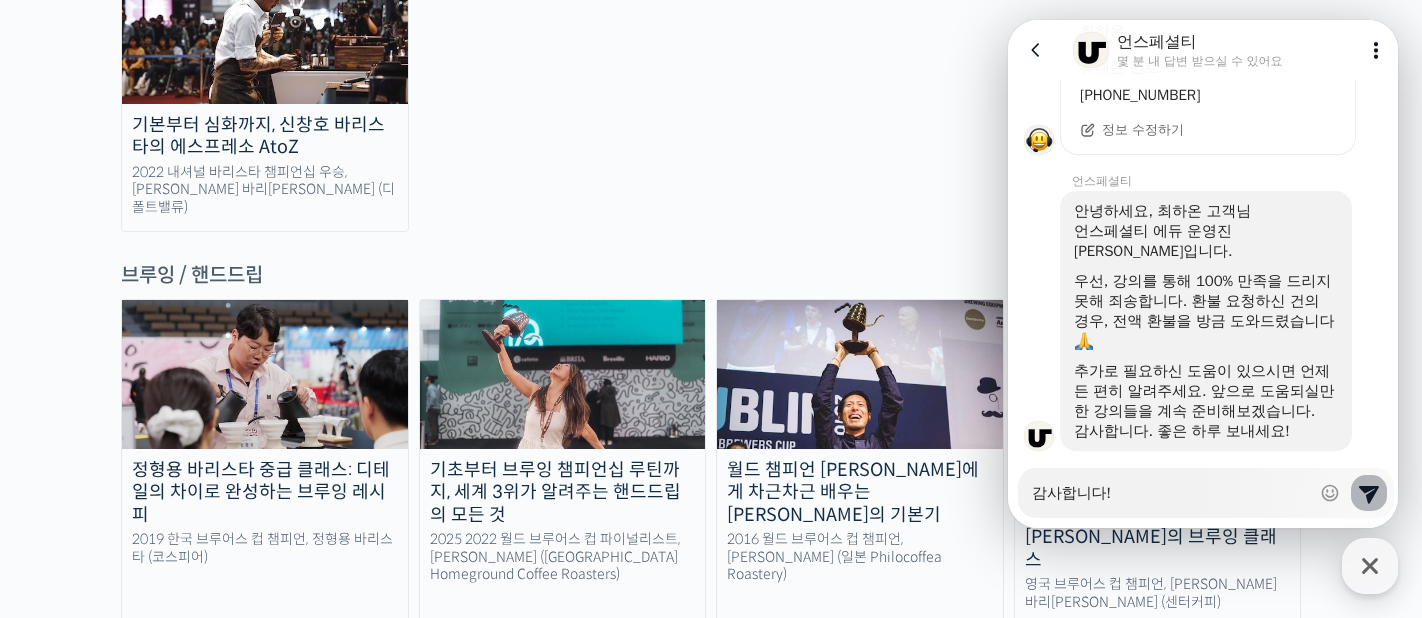 click 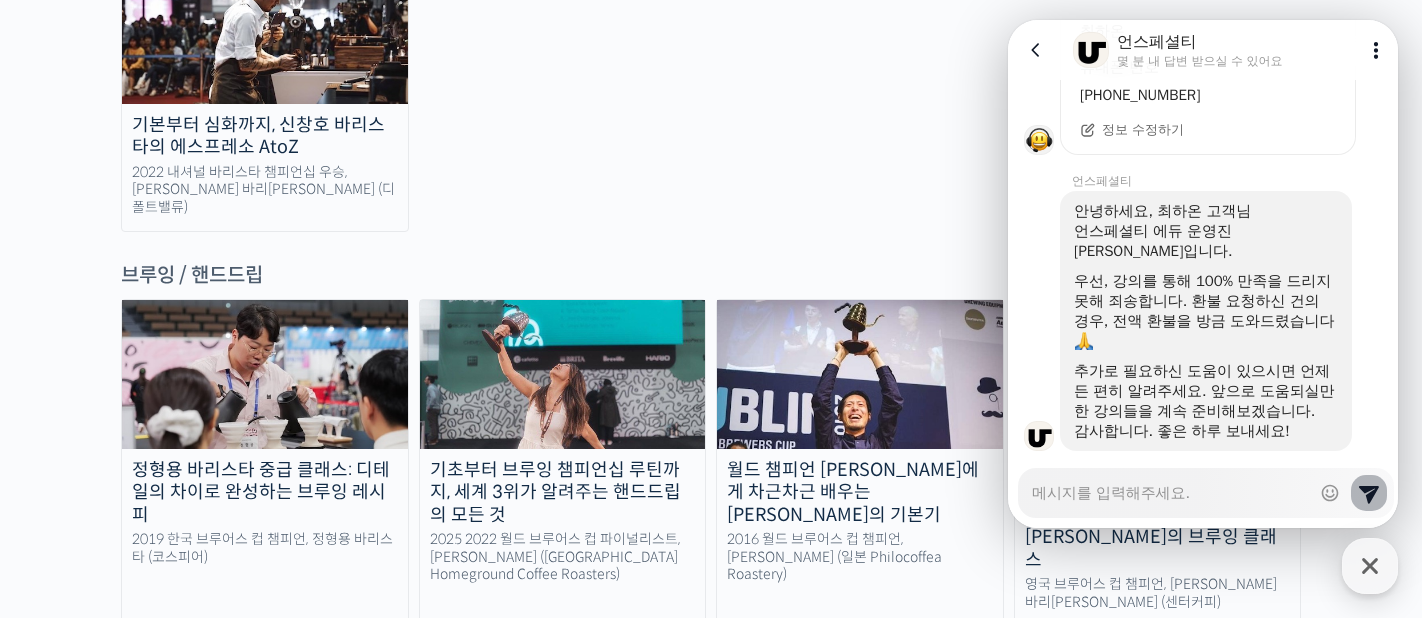 scroll, scrollTop: 874, scrollLeft: 0, axis: vertical 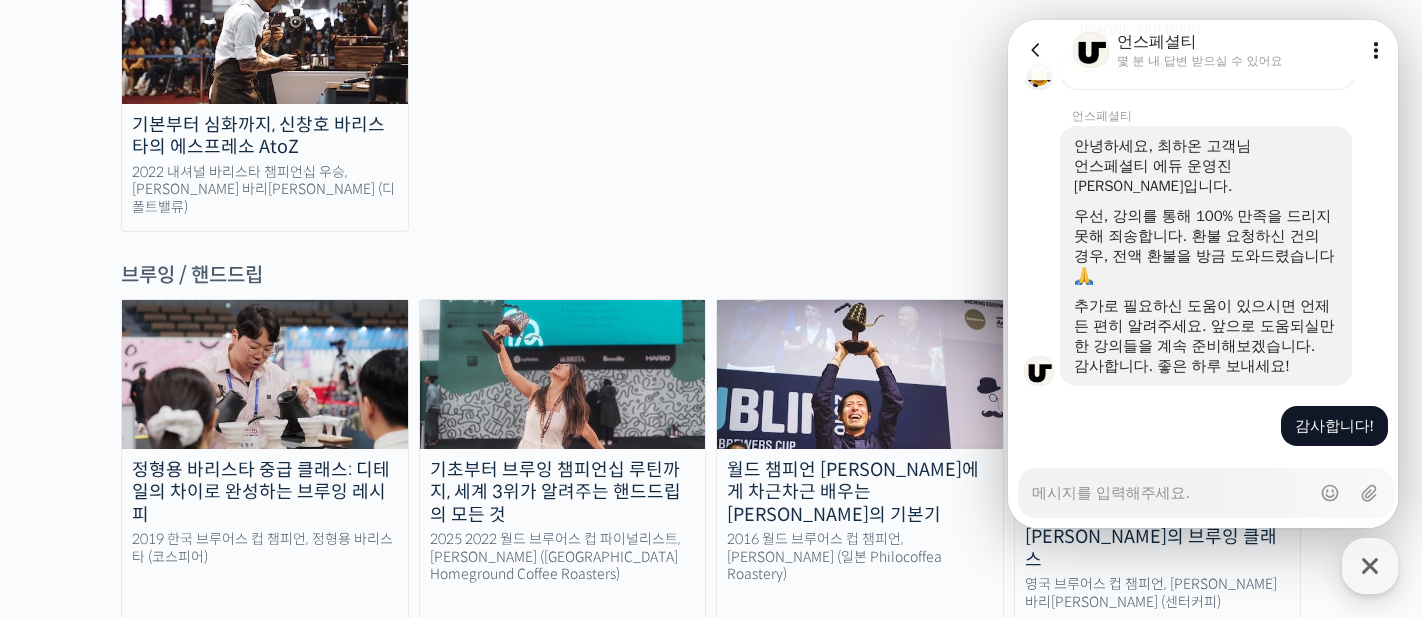 click 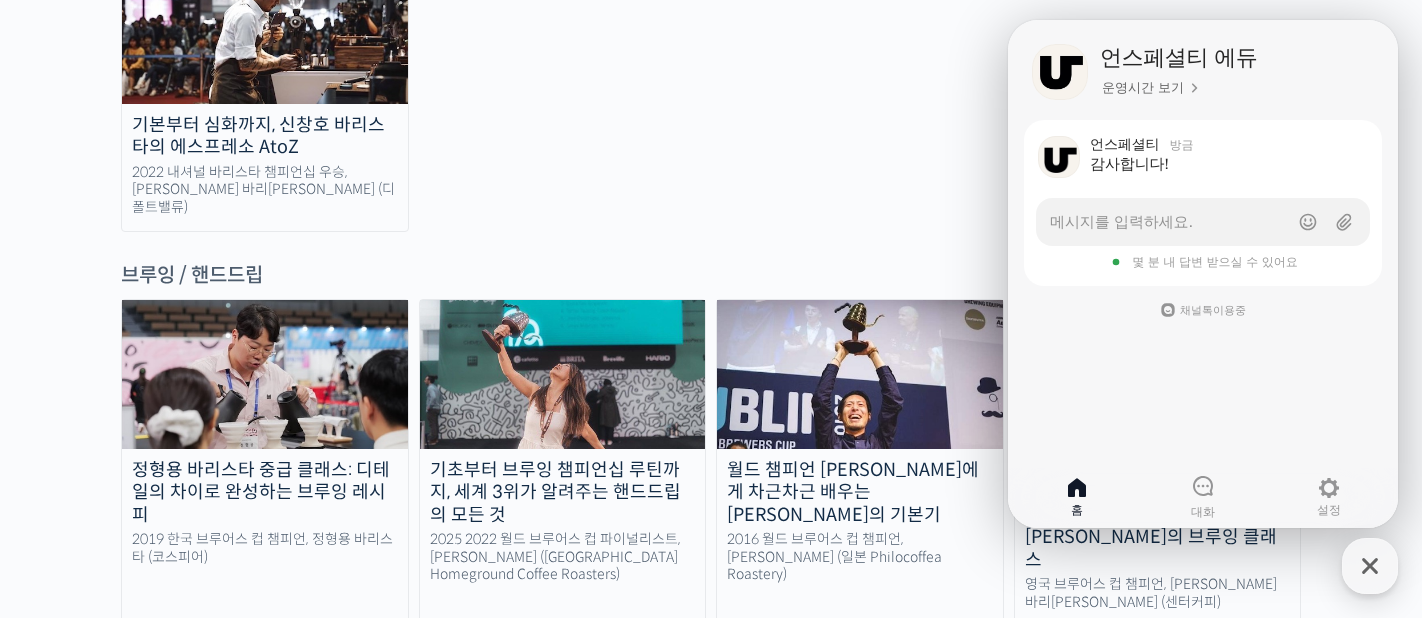 click on "정형용 바리스타 중급 클래스: 디테일의 차이로 완성하는 브루잉 레시피
2019 한국 브루어스 컵 챔피언, 정형용 바리스타 (코스피어)
기초부터 브루잉 챔피언십 루틴까지, 세계 3위가 알려주는 핸드드립의 모든 것
2025 2022 월드 브루어스 컵 파이널리스트, 엘리샤 탄 (싱가포르 Homeground Coffee Roasters)
월드 챔피언 테츠 카스야에게 차근차근 배우는 브루잉의 기본기
2016 월드 브루어스 컵 챔피언, 테츠 카스야 (일본 Philocoffea Roastery)
기초부터 고급까지, 영국 국가대표 박상호 바리스타의 브루잉 클래스
영국 브루어스 컵 챔피언, 박상호 바리스타 (센터커피)" at bounding box center (711, 598) 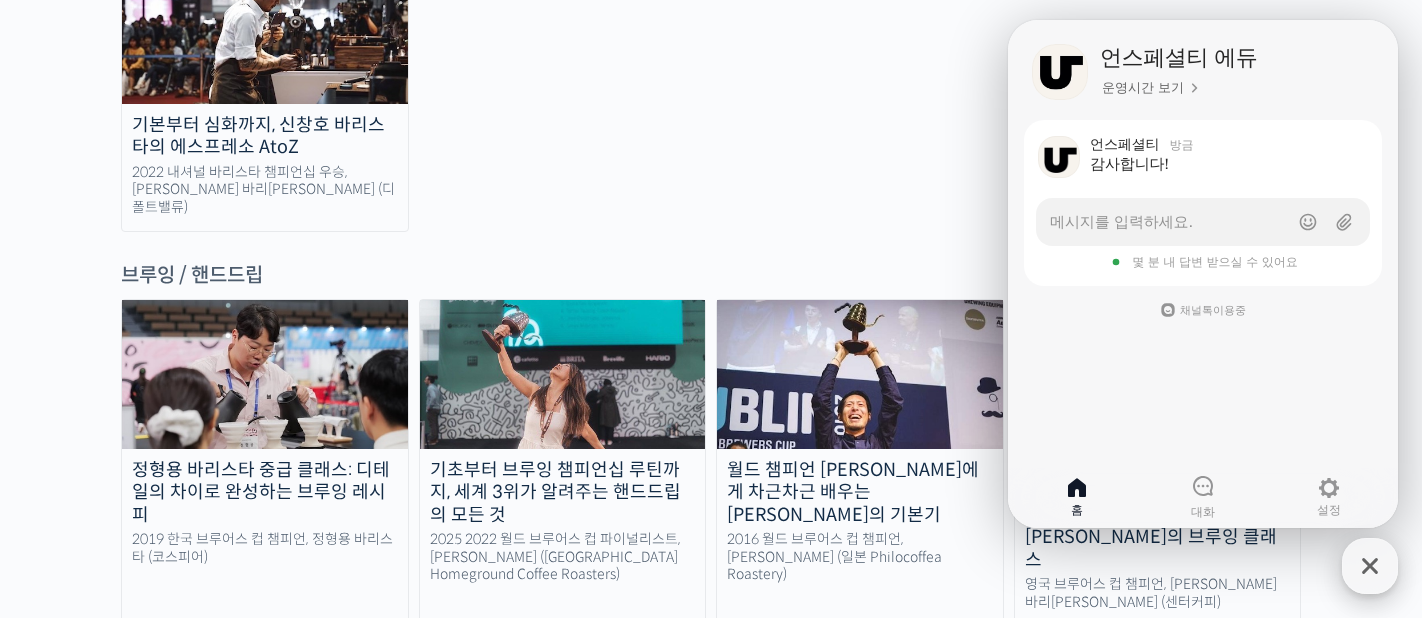 click 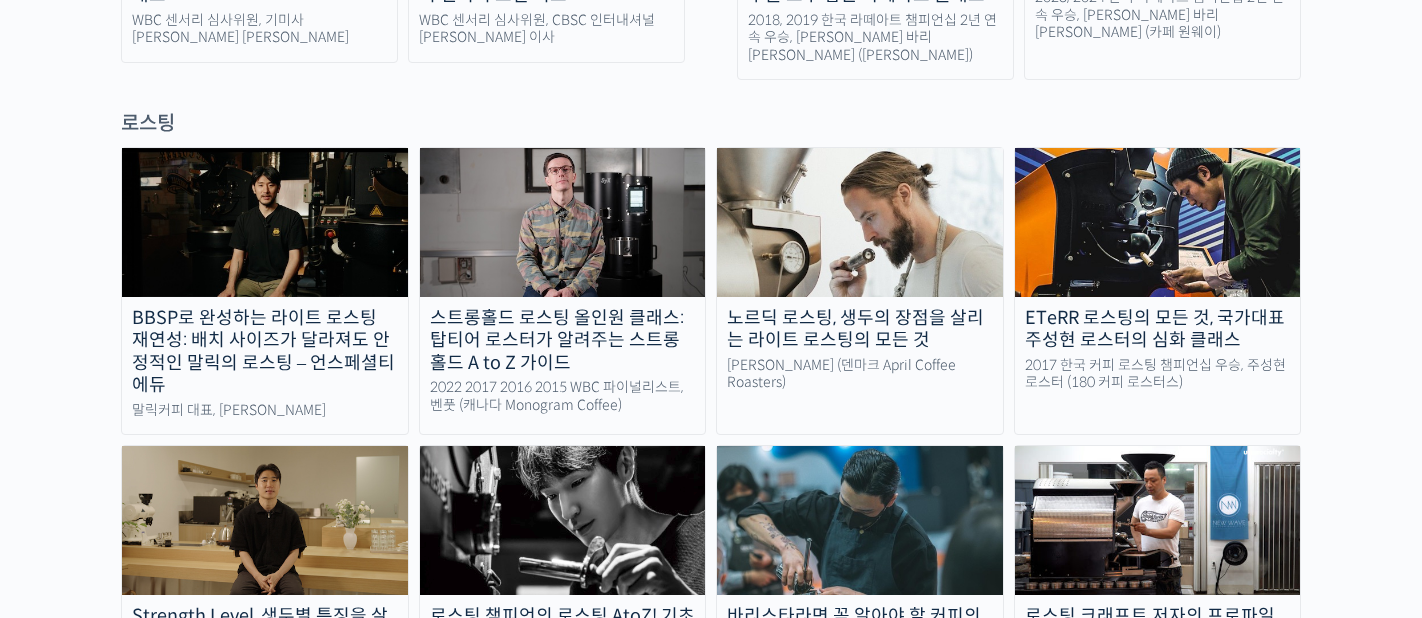 scroll, scrollTop: 1754, scrollLeft: 0, axis: vertical 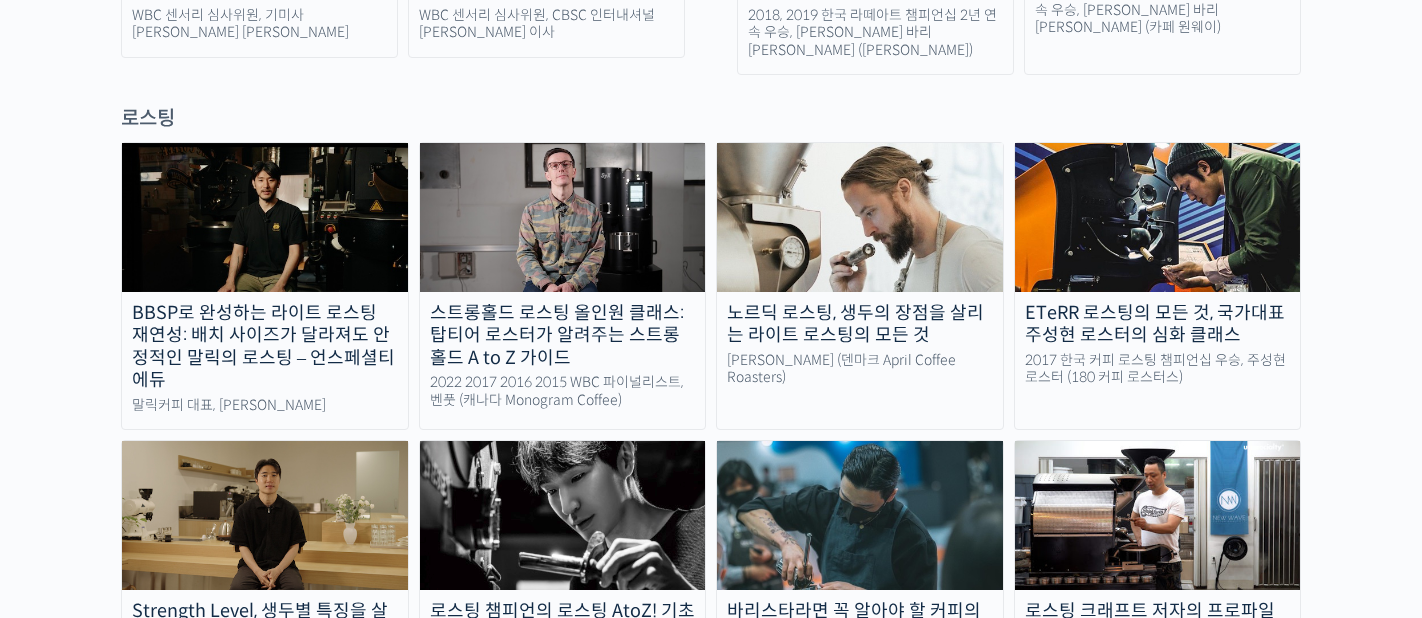 click on "노르딕 로스팅, 생두의 장점을 살리는 라이트 로스팅의 모든 것" at bounding box center (860, 324) 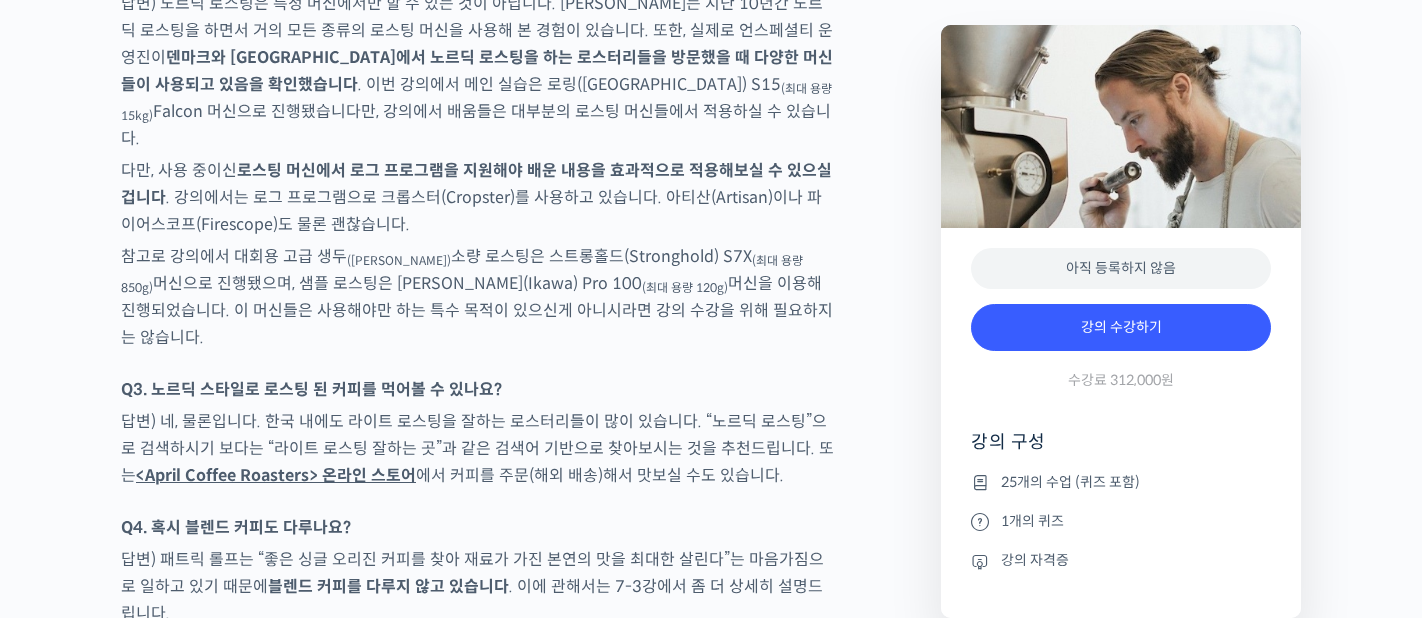 scroll, scrollTop: 9061, scrollLeft: 0, axis: vertical 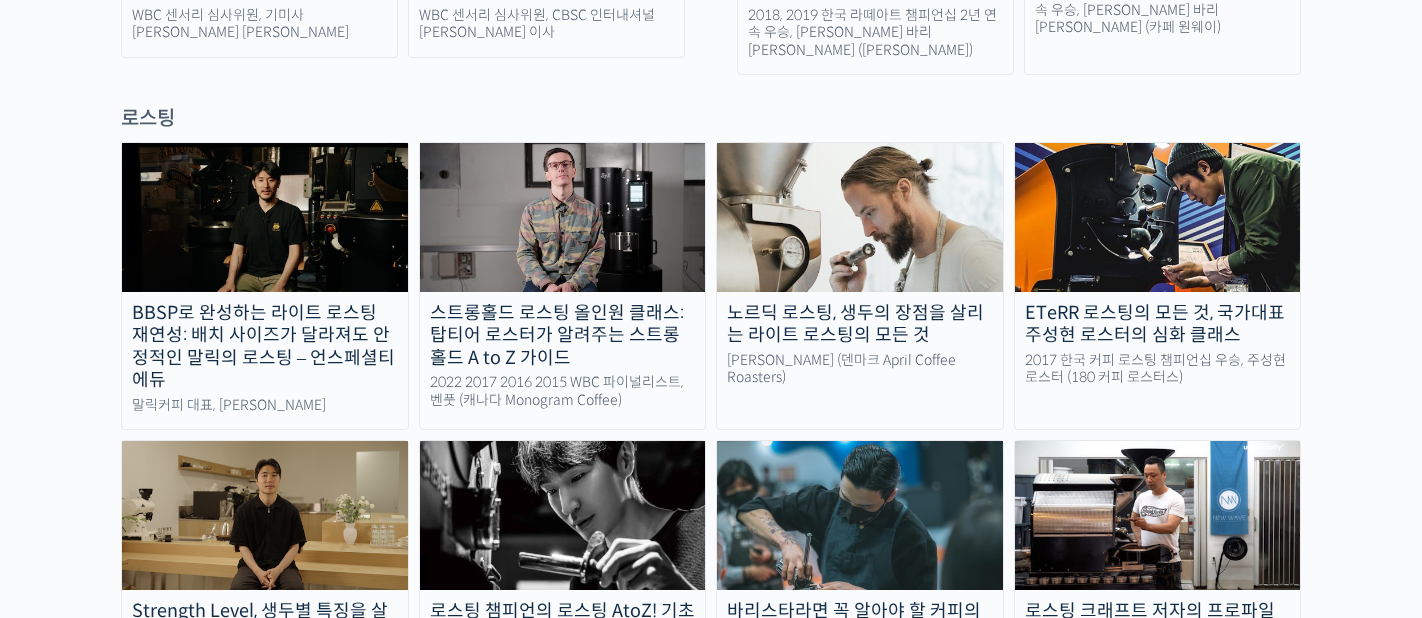 click on "로스팅 크래프트 저자의 프로파일링 하나로 로스팅 마스터하기" at bounding box center (1158, 622) 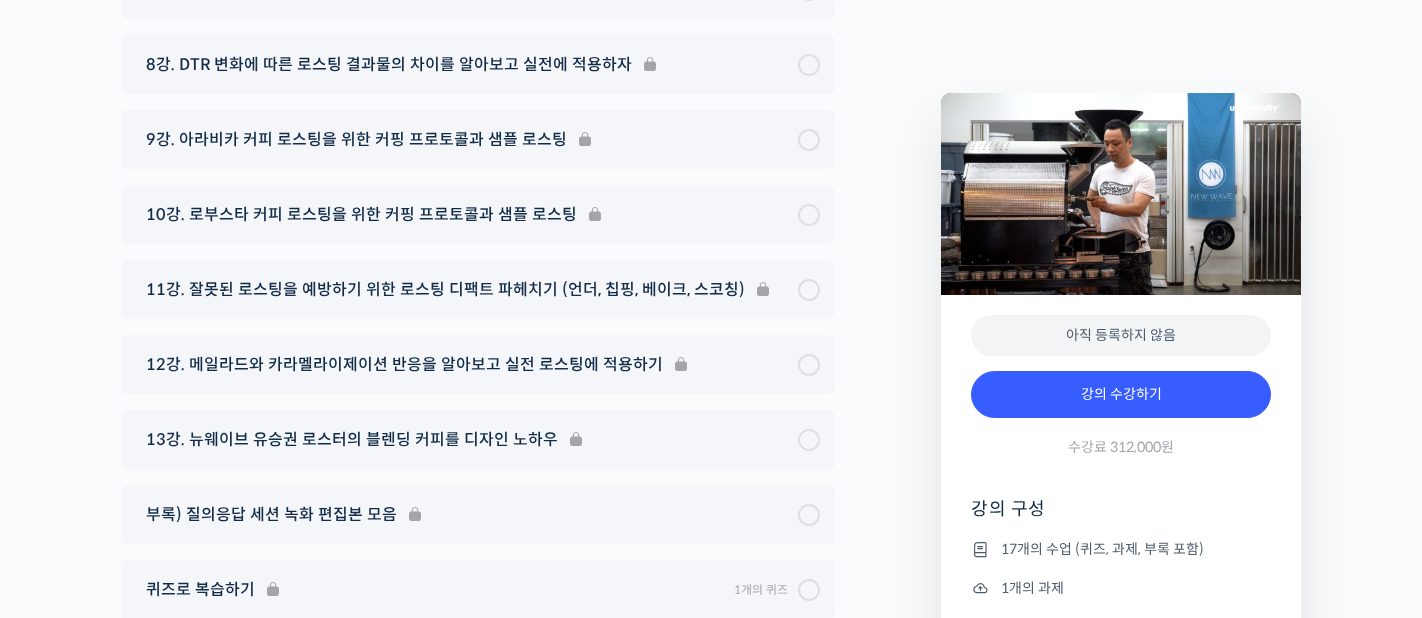 scroll, scrollTop: 11316, scrollLeft: 0, axis: vertical 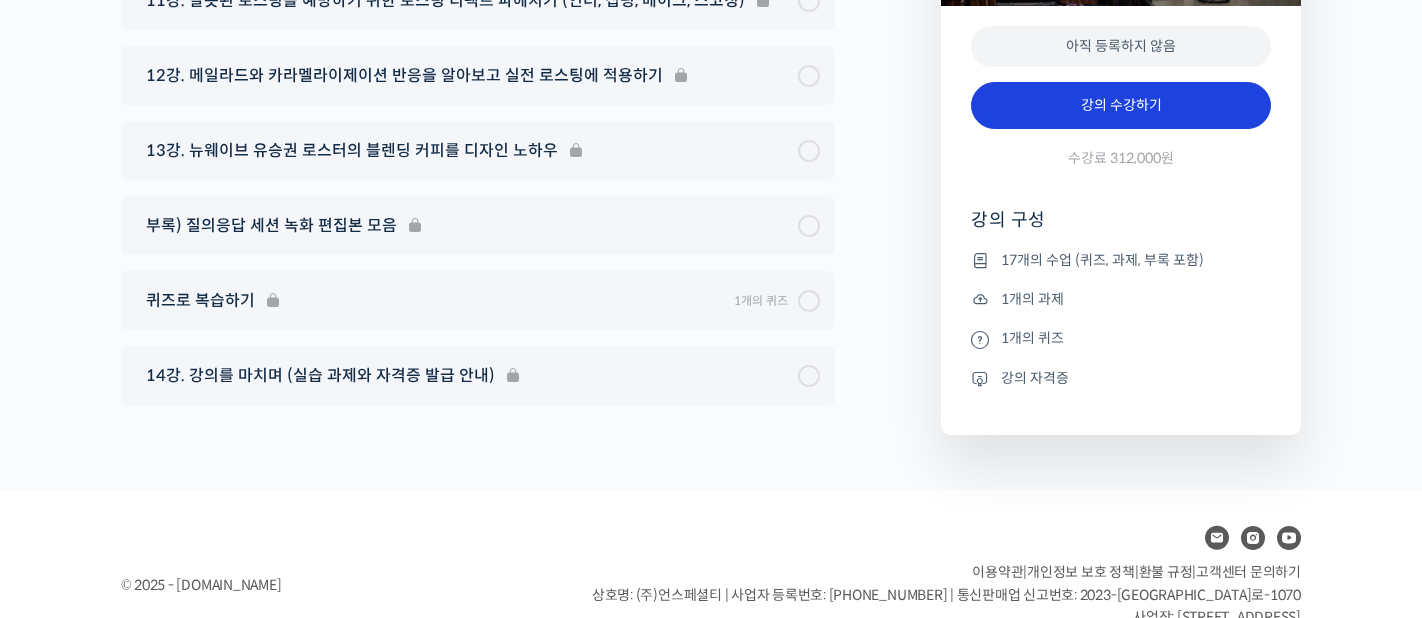 click on "강의 수강하기" at bounding box center [1121, 106] 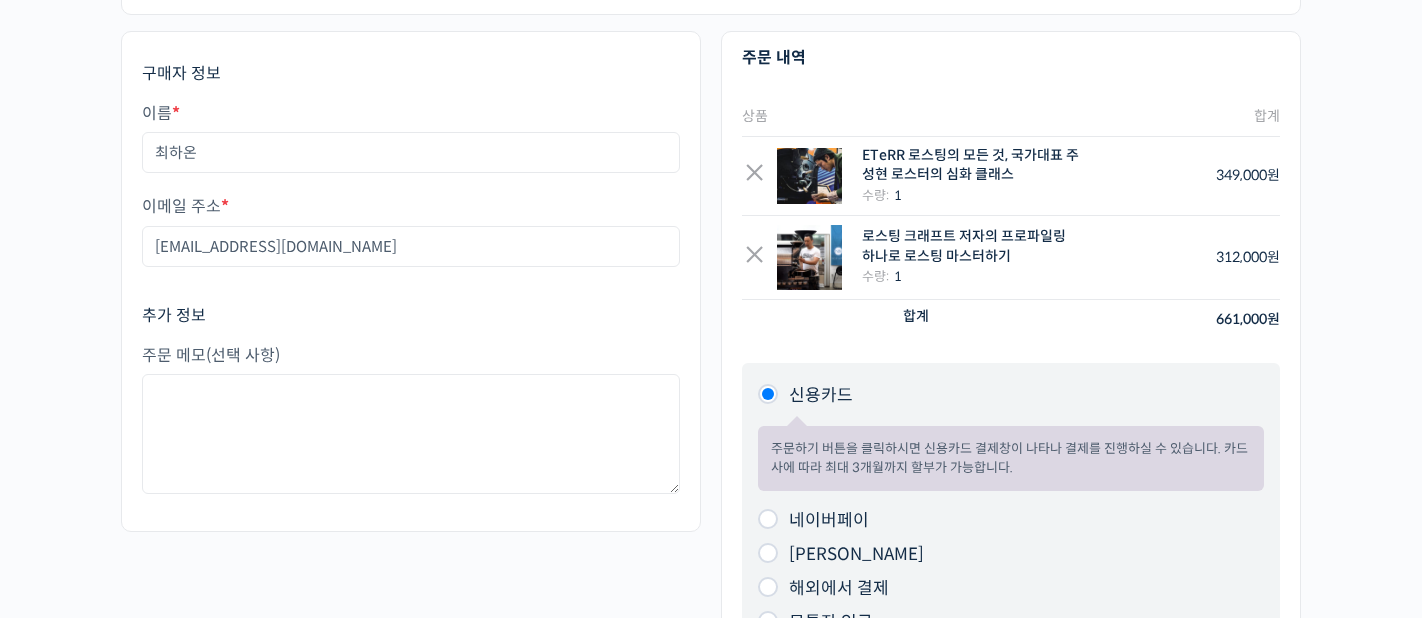 scroll, scrollTop: 206, scrollLeft: 0, axis: vertical 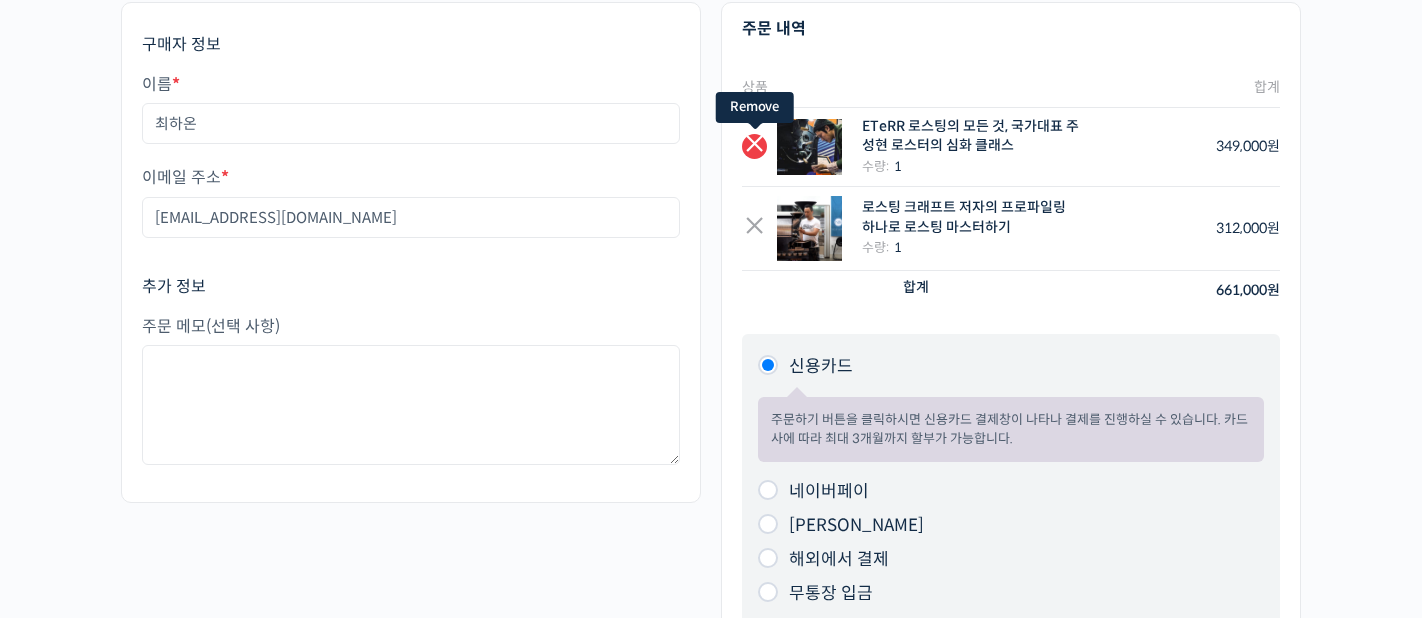 click on "×" at bounding box center (754, 146) 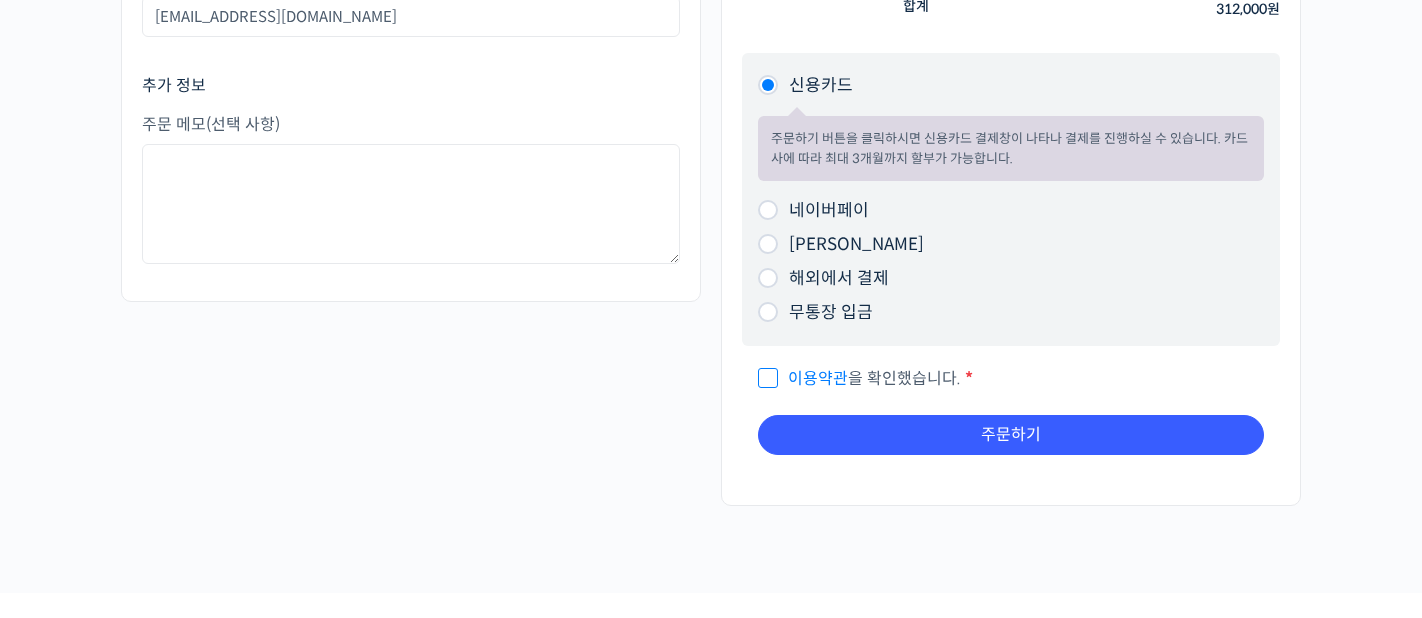 scroll, scrollTop: 393, scrollLeft: 0, axis: vertical 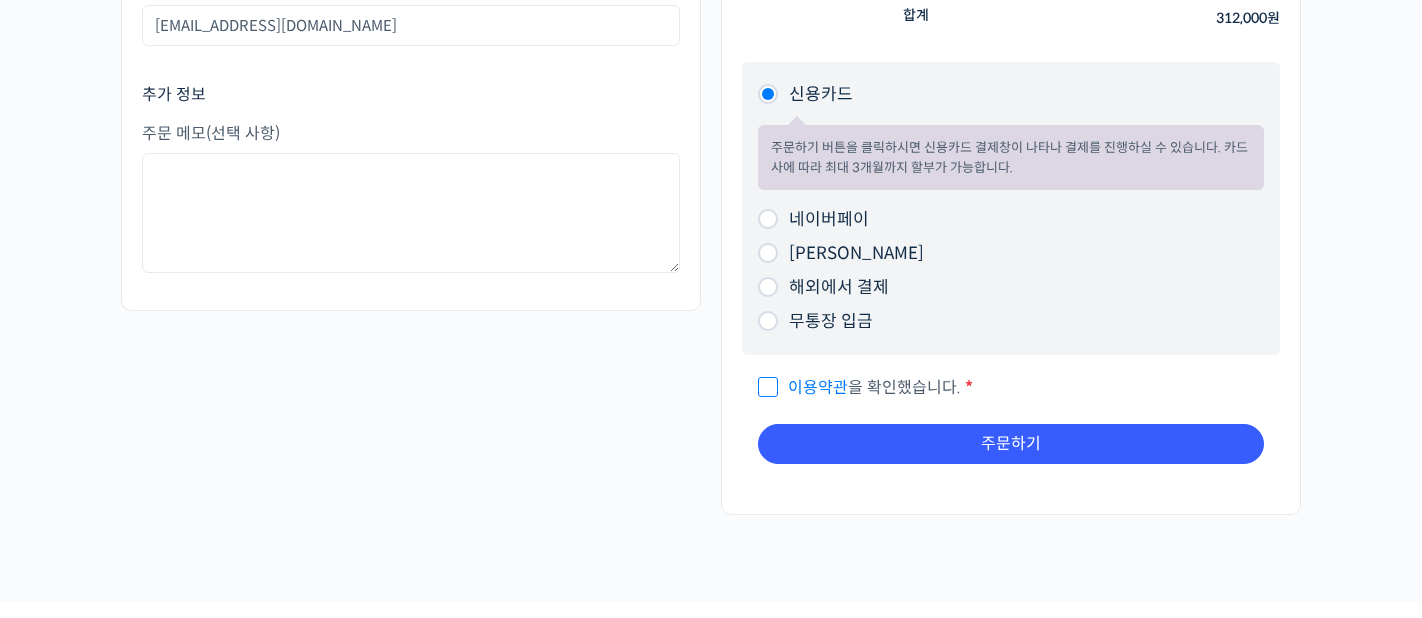 click on "네이버페이" at bounding box center [768, 219] 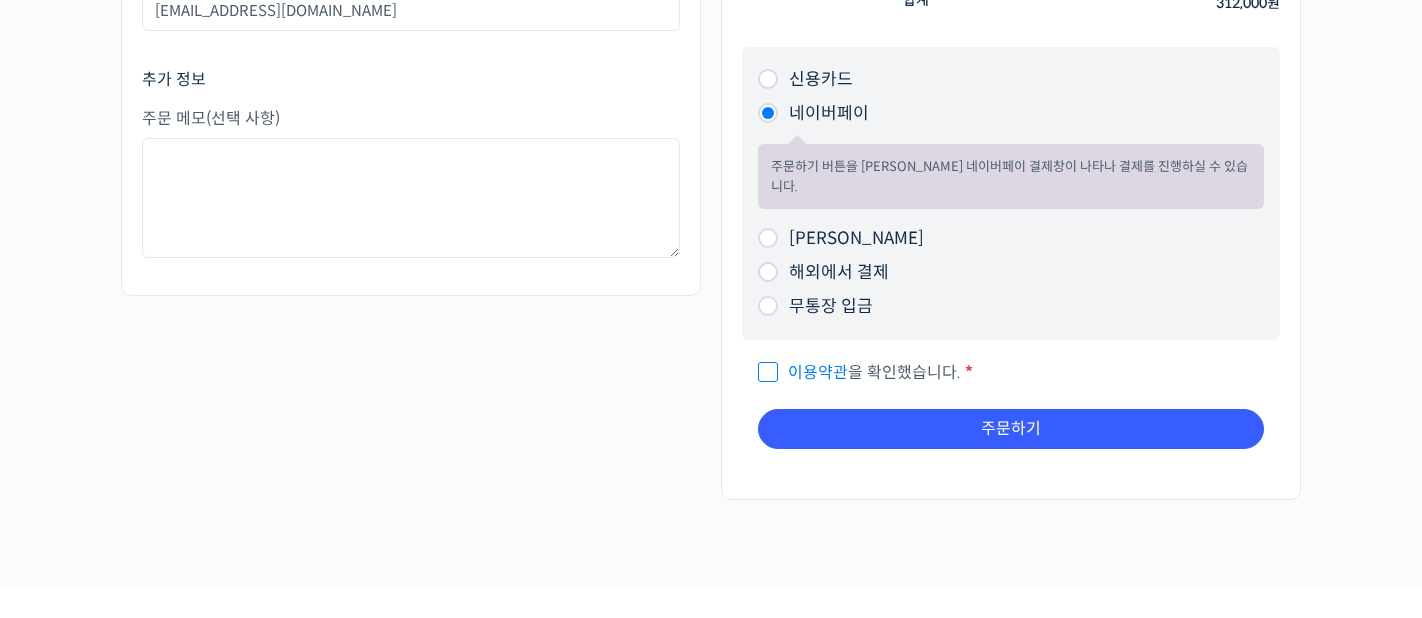 click on "이용약관 을 확인했습니다." at bounding box center (859, 372) 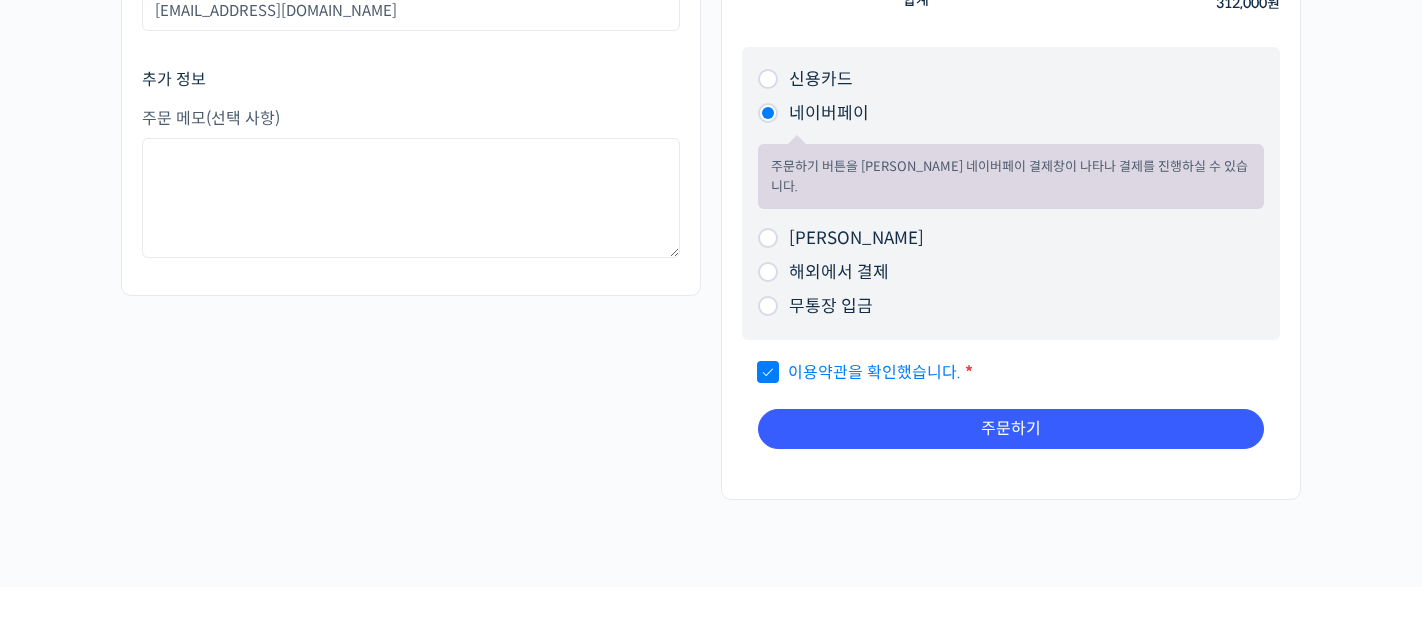 scroll, scrollTop: 406, scrollLeft: 0, axis: vertical 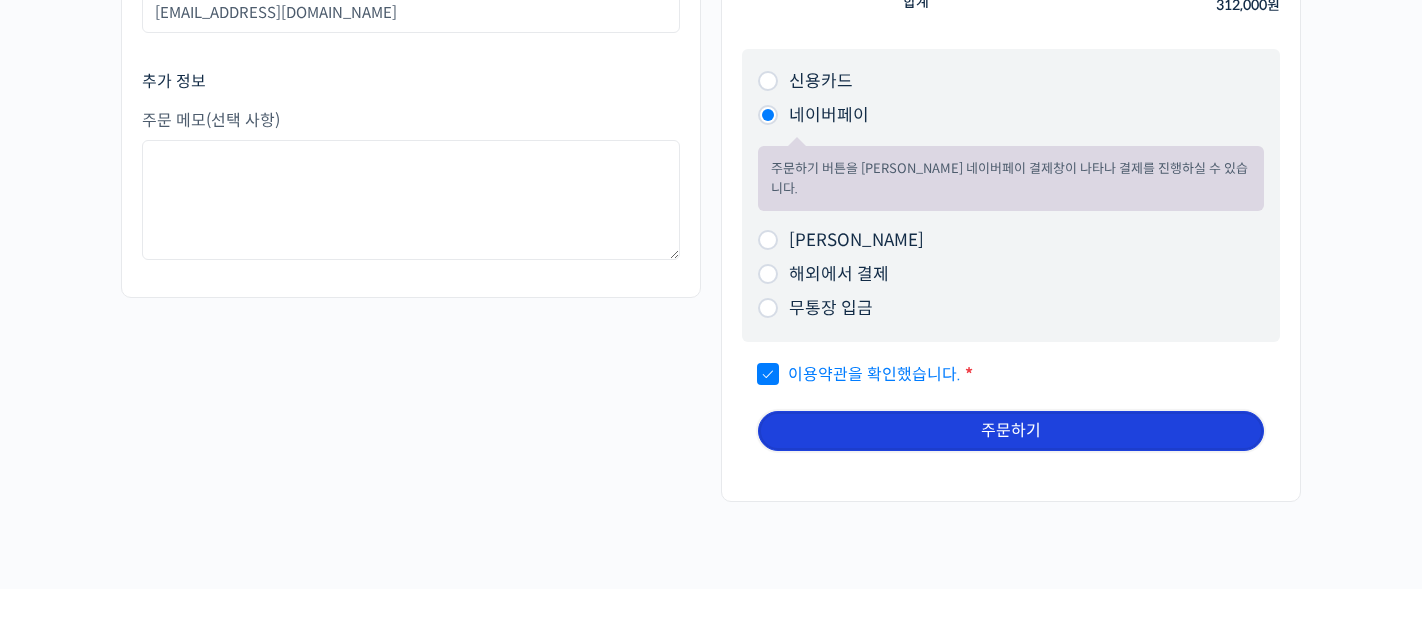 click on "주문하기" at bounding box center (1011, 431) 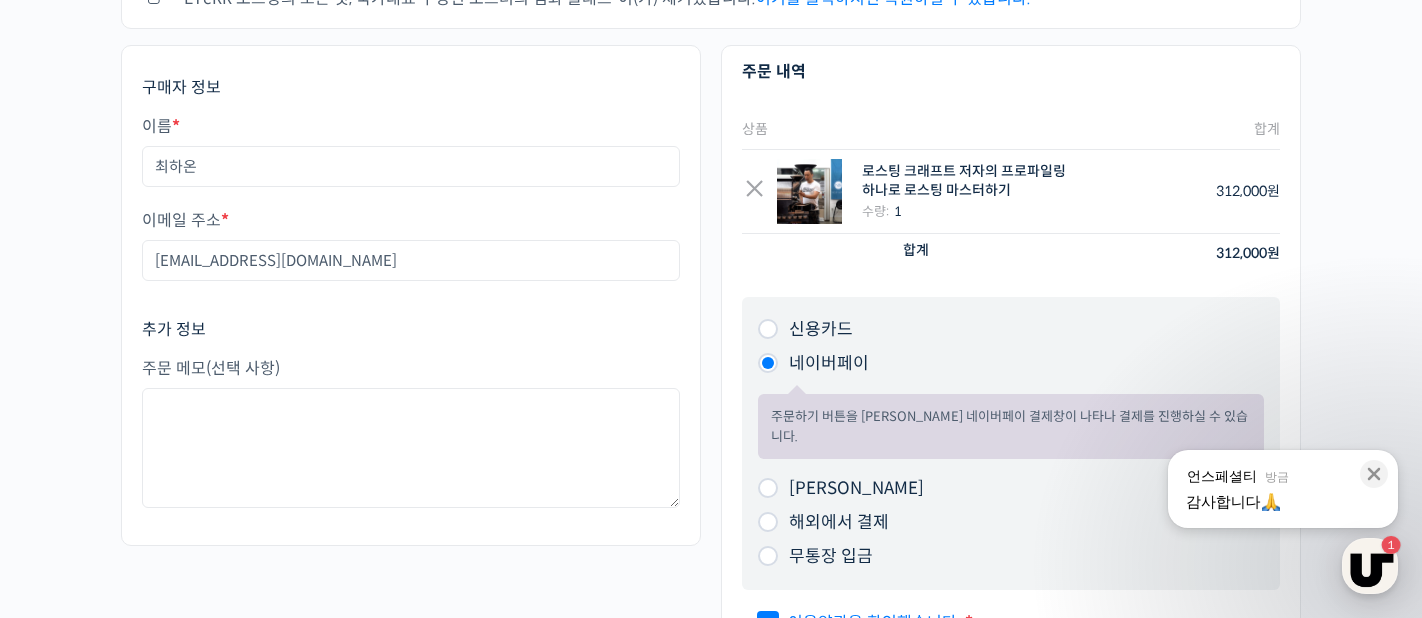 scroll, scrollTop: 0, scrollLeft: 0, axis: both 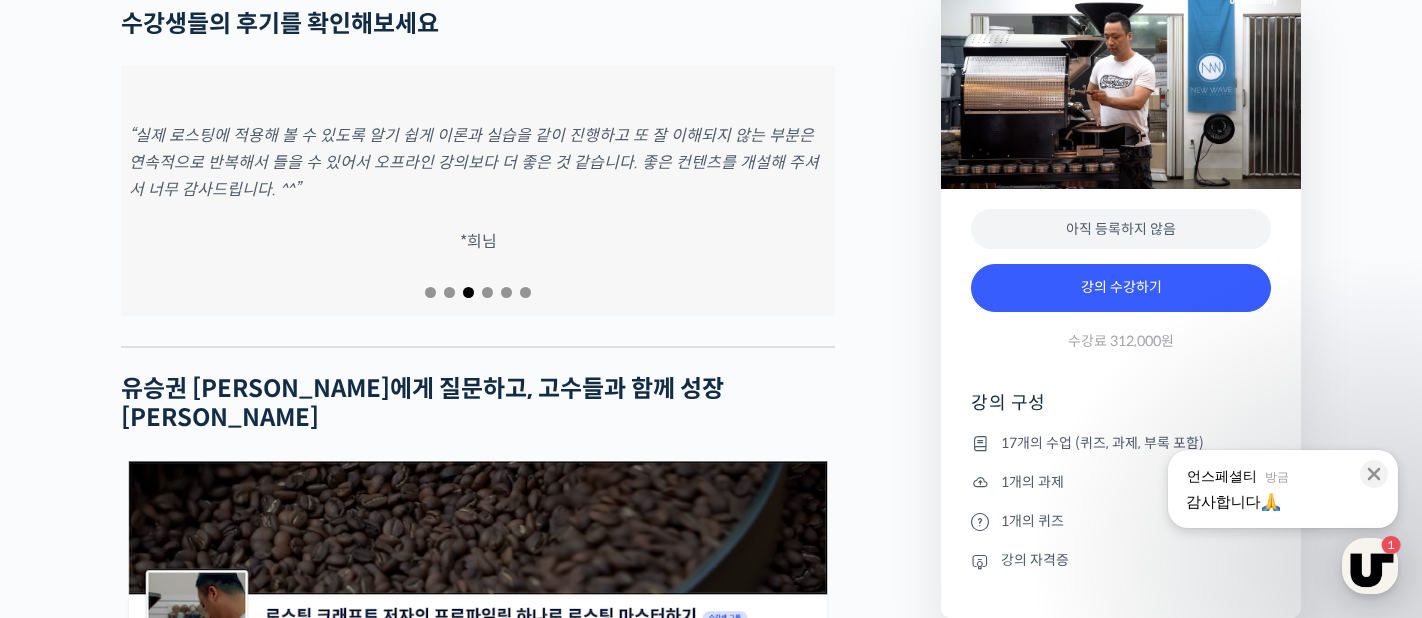click at bounding box center [487, 292] 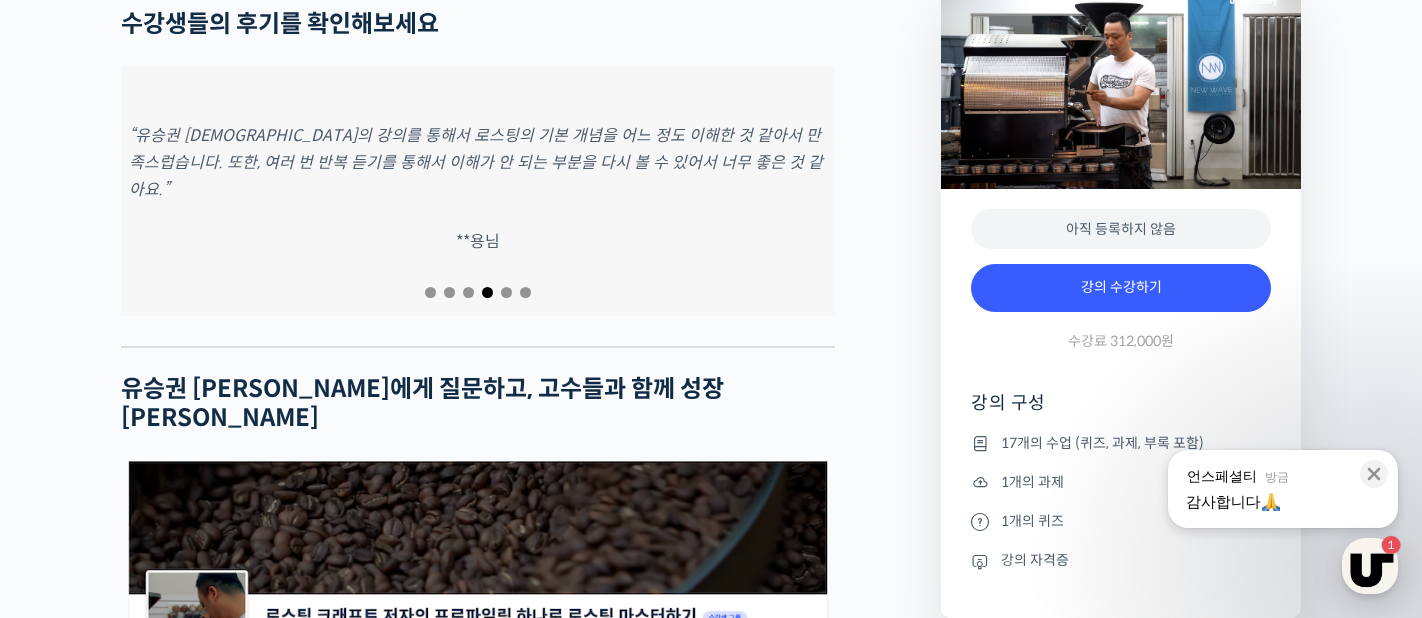 scroll, scrollTop: 7125, scrollLeft: 0, axis: vertical 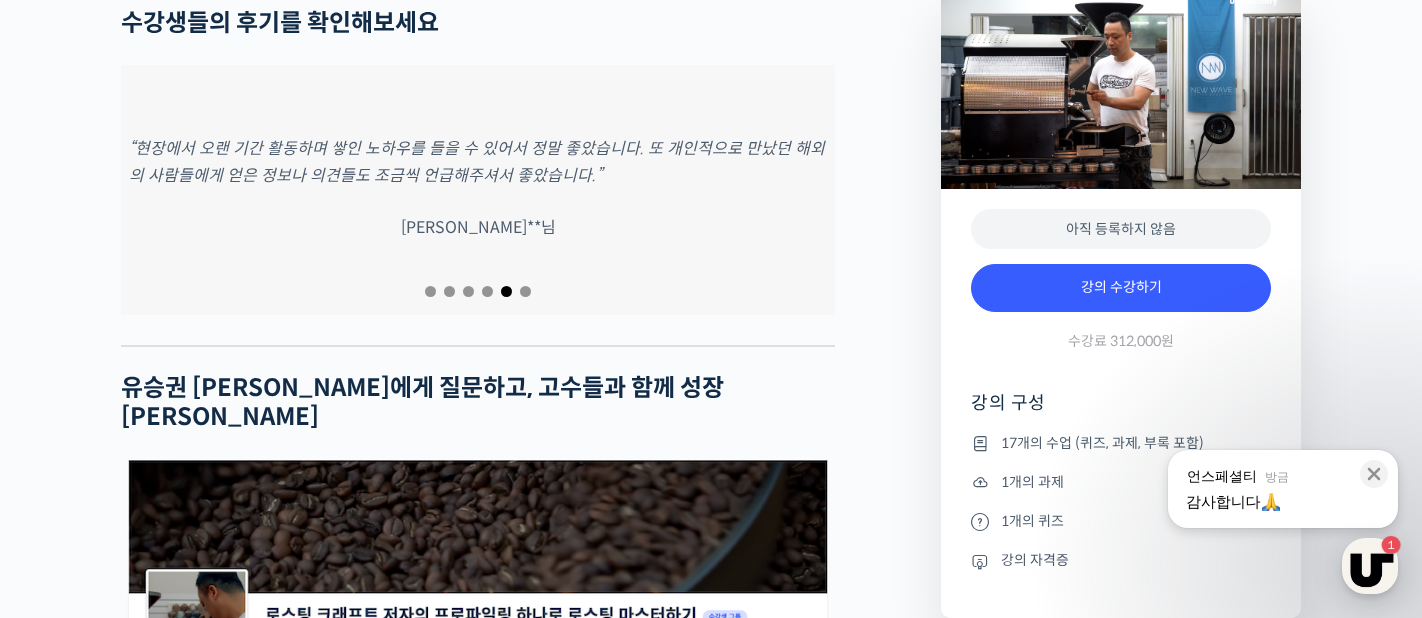 click at bounding box center [506, 291] 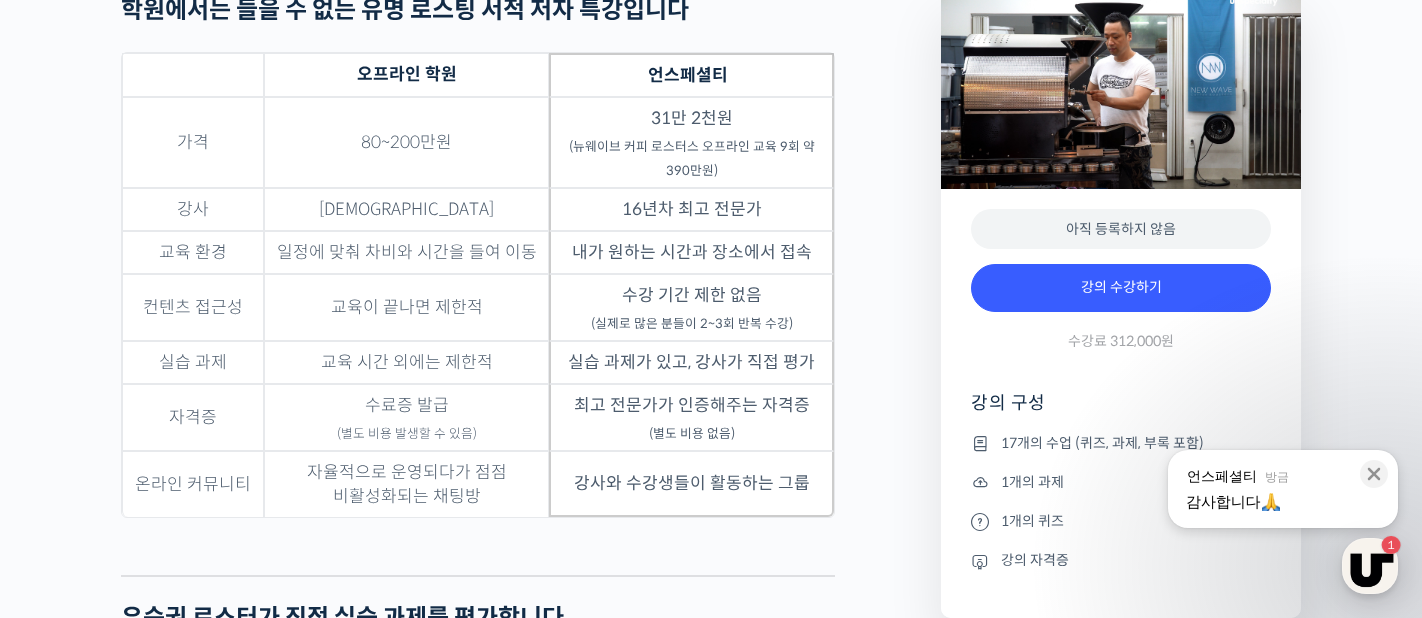 scroll, scrollTop: 5121, scrollLeft: 0, axis: vertical 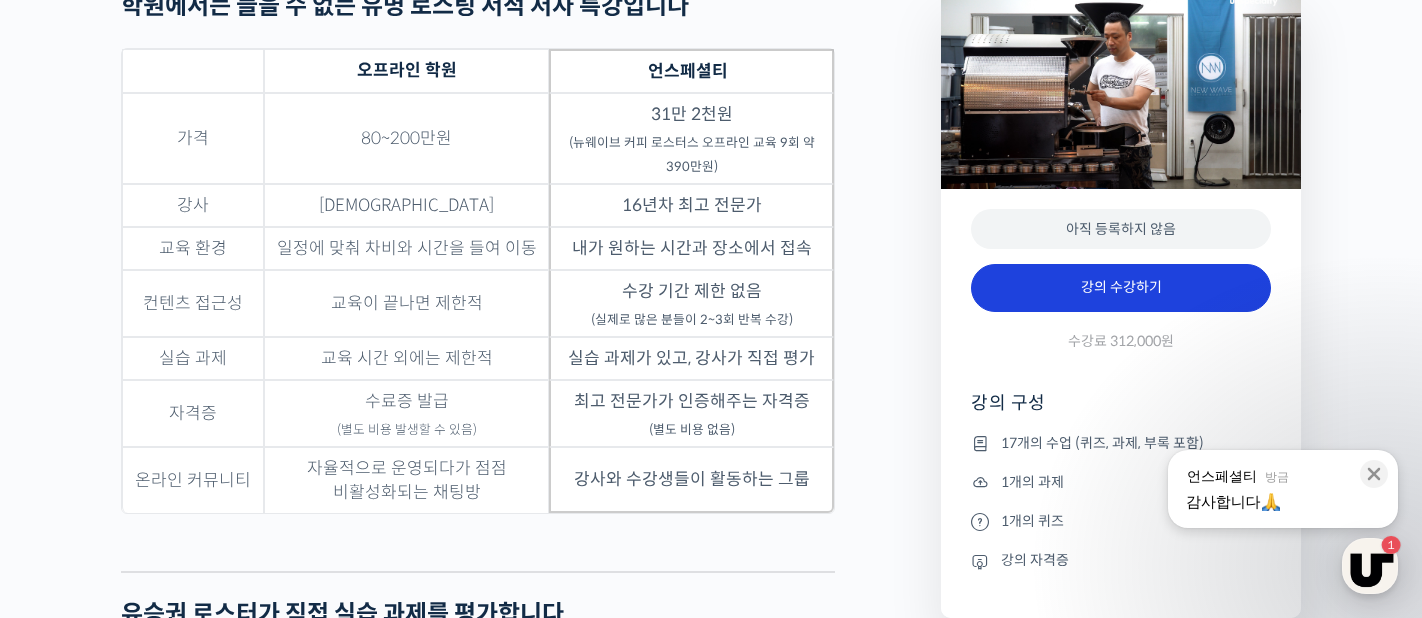click on "강의 수강하기" at bounding box center [1121, 288] 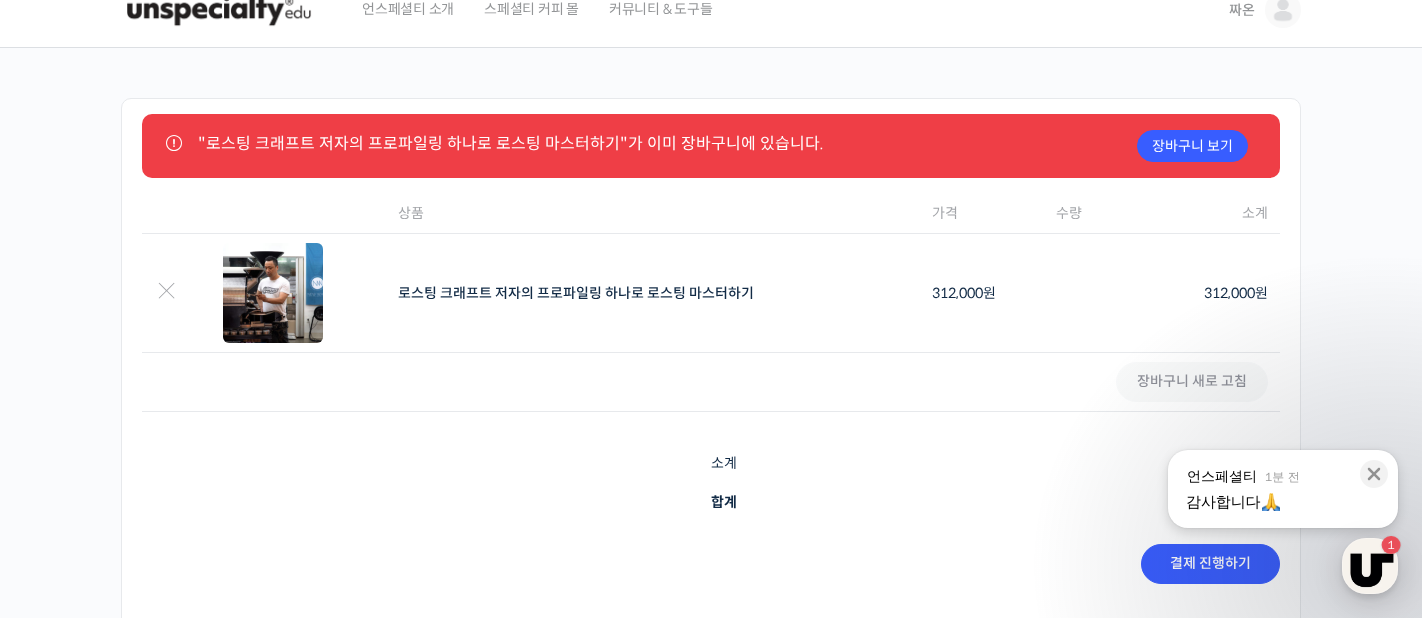 scroll, scrollTop: 32, scrollLeft: 0, axis: vertical 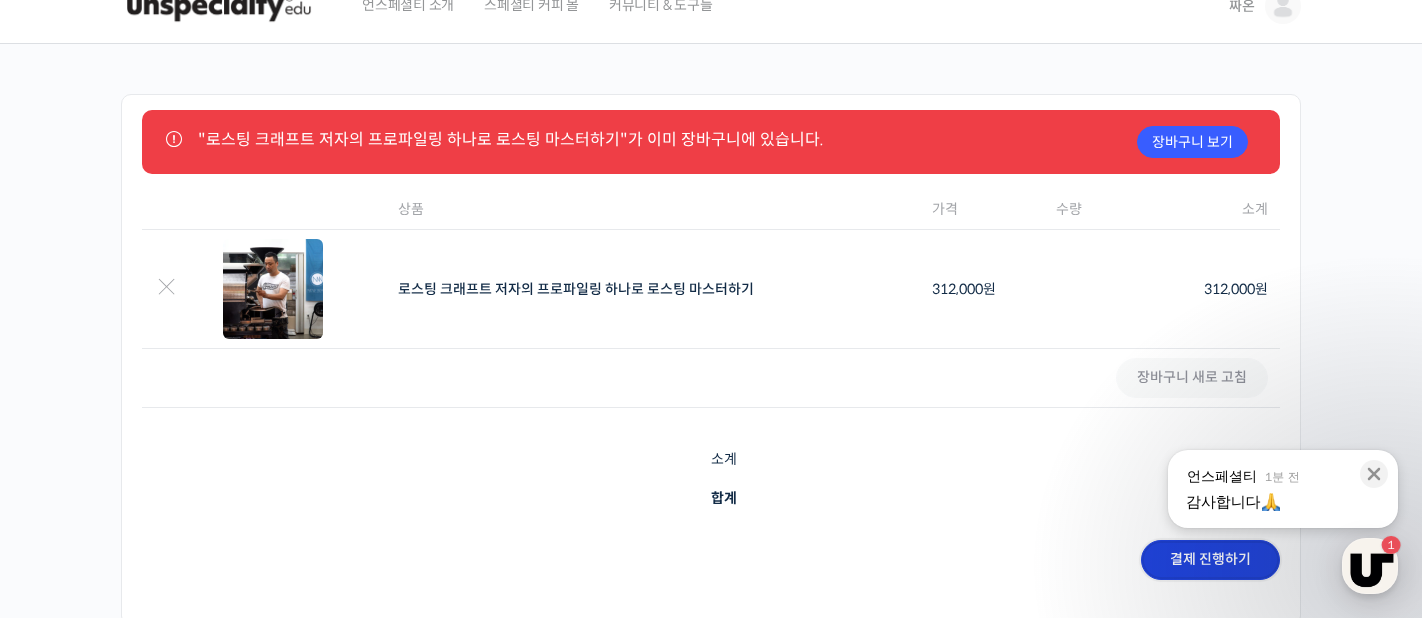 click on "결제 진행하기" at bounding box center [1210, 560] 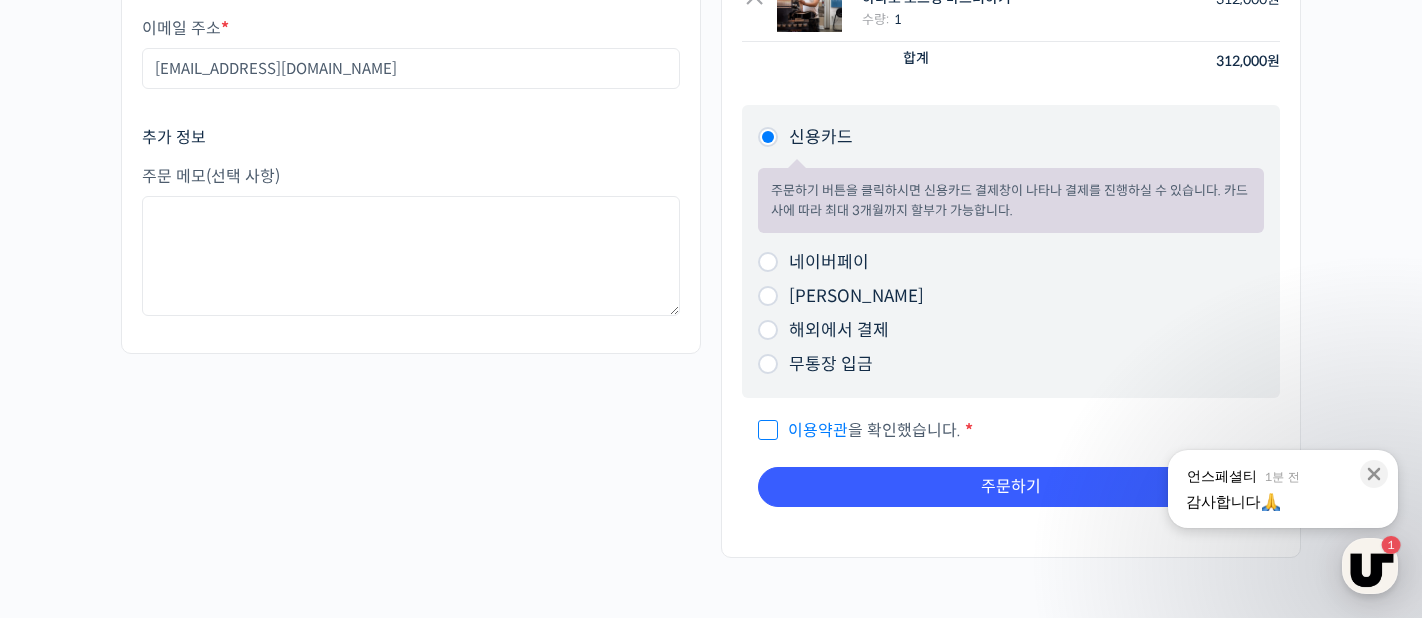 scroll, scrollTop: 375, scrollLeft: 0, axis: vertical 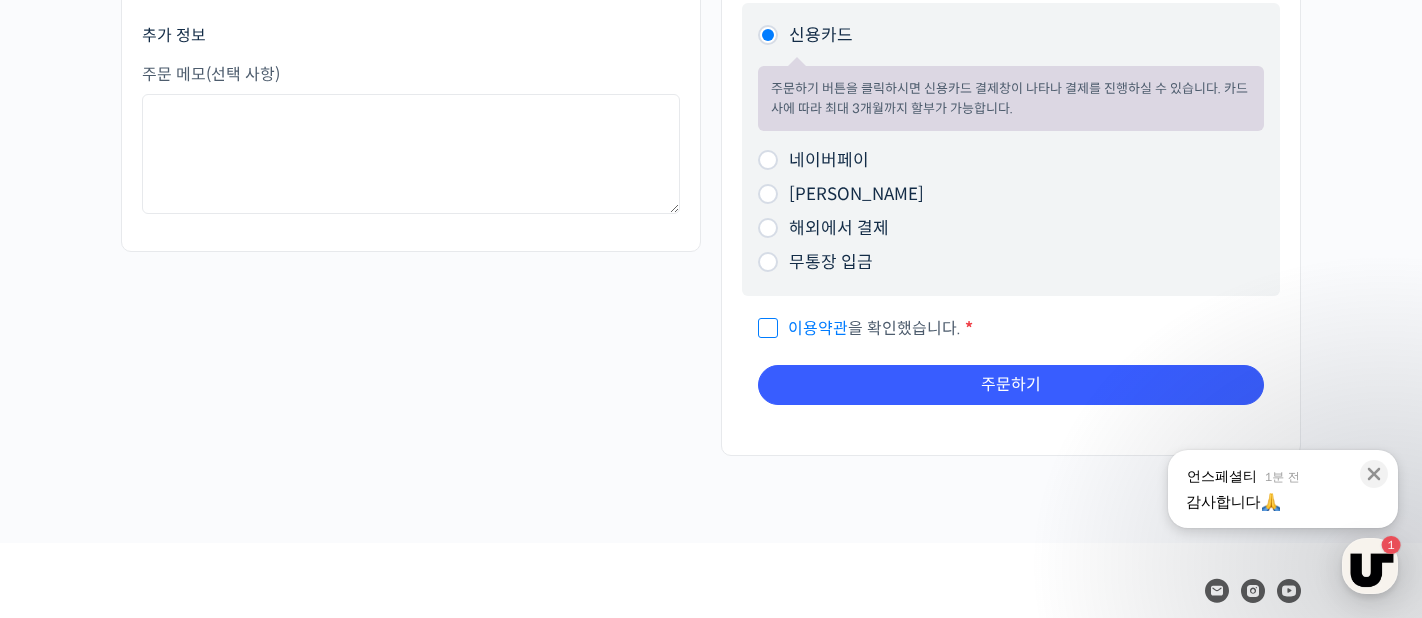 click on "네이버페이" at bounding box center [829, 160] 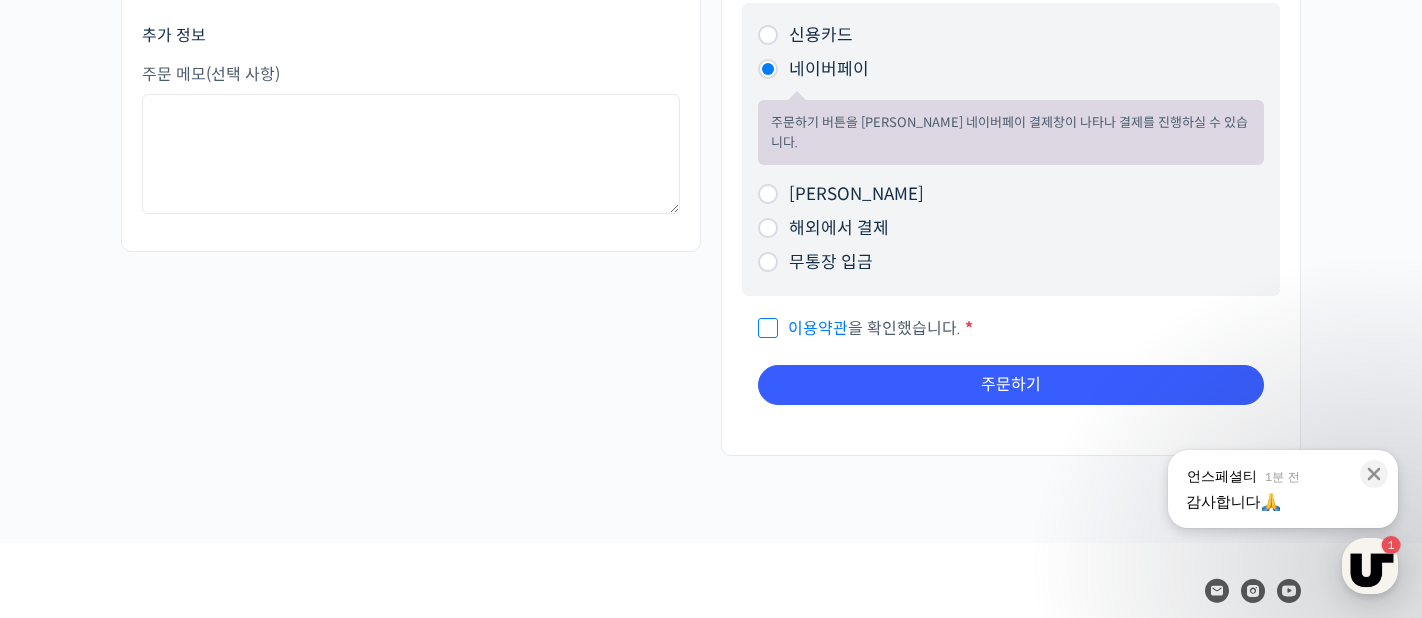 click on "이용약관 을 확인했습니다.   *" at bounding box center [764, 319] 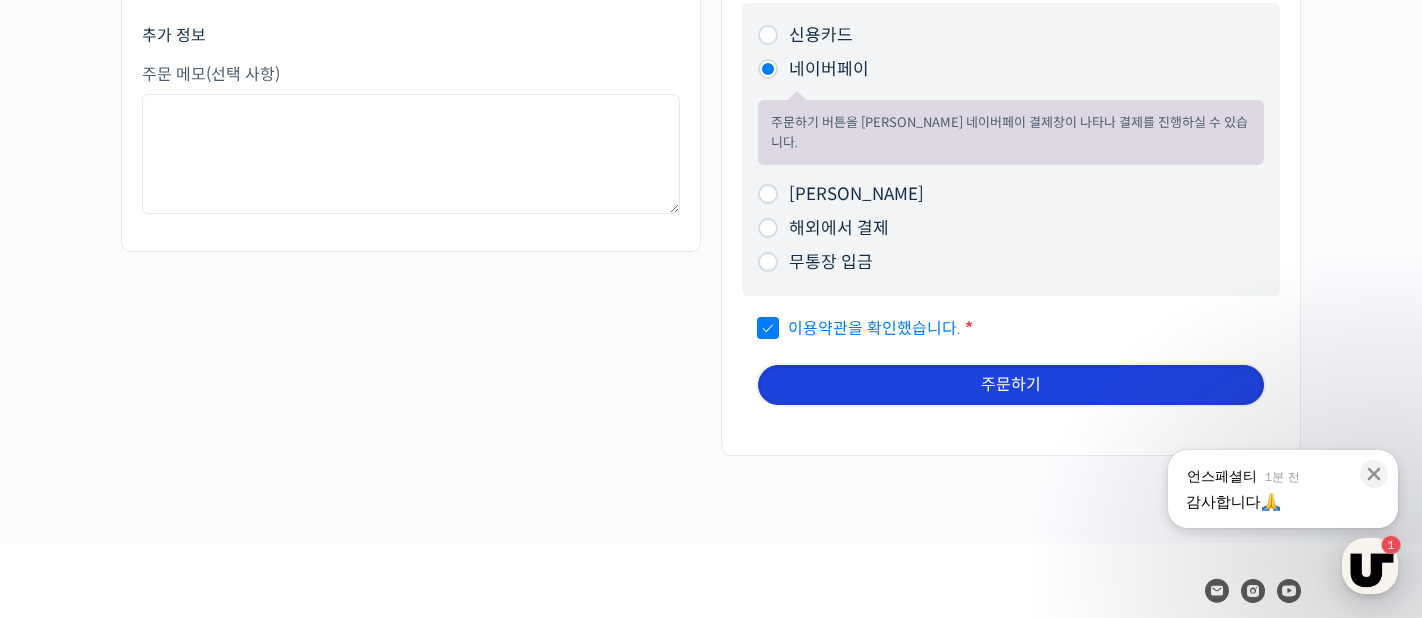 click on "주문하기" at bounding box center (1011, 385) 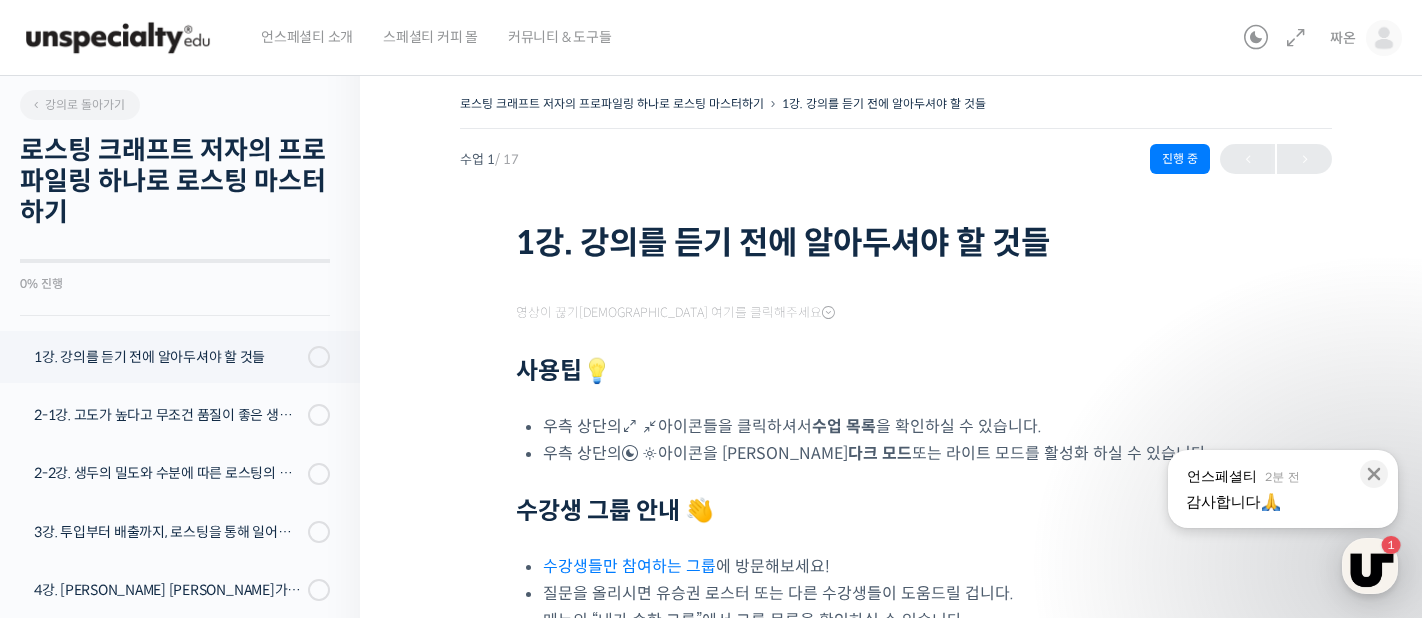 scroll, scrollTop: 0, scrollLeft: 0, axis: both 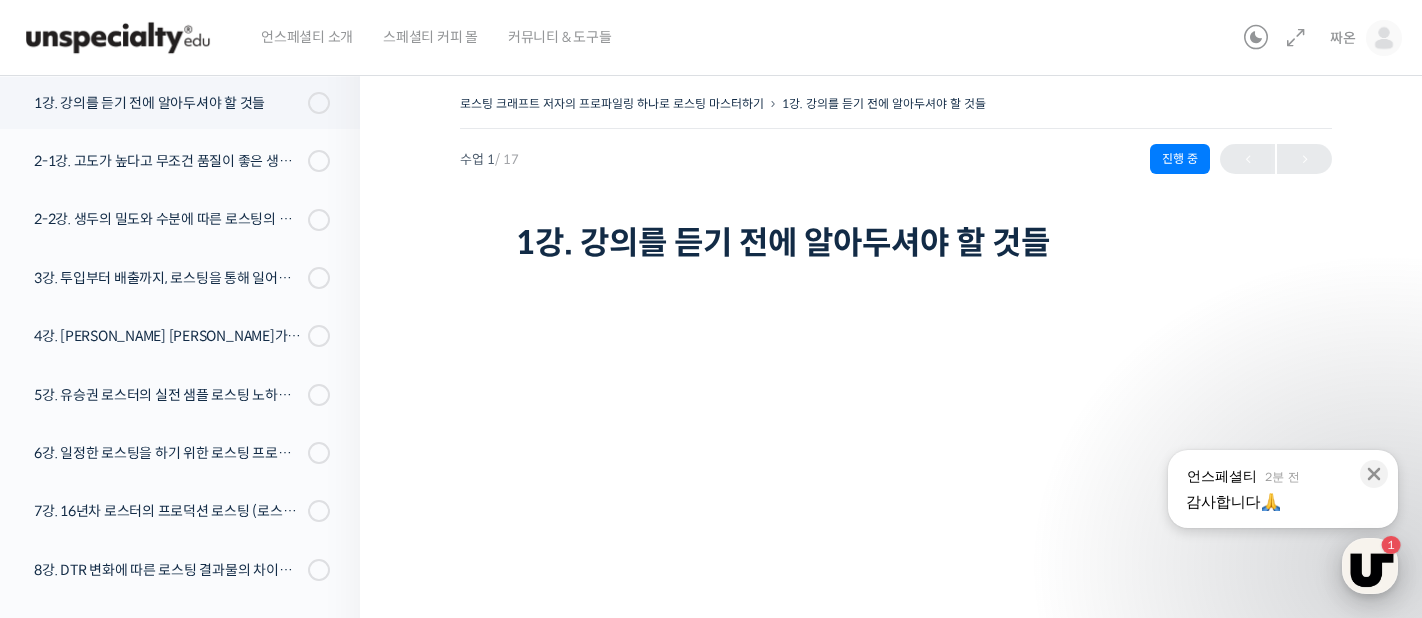 click at bounding box center (1370, 566) 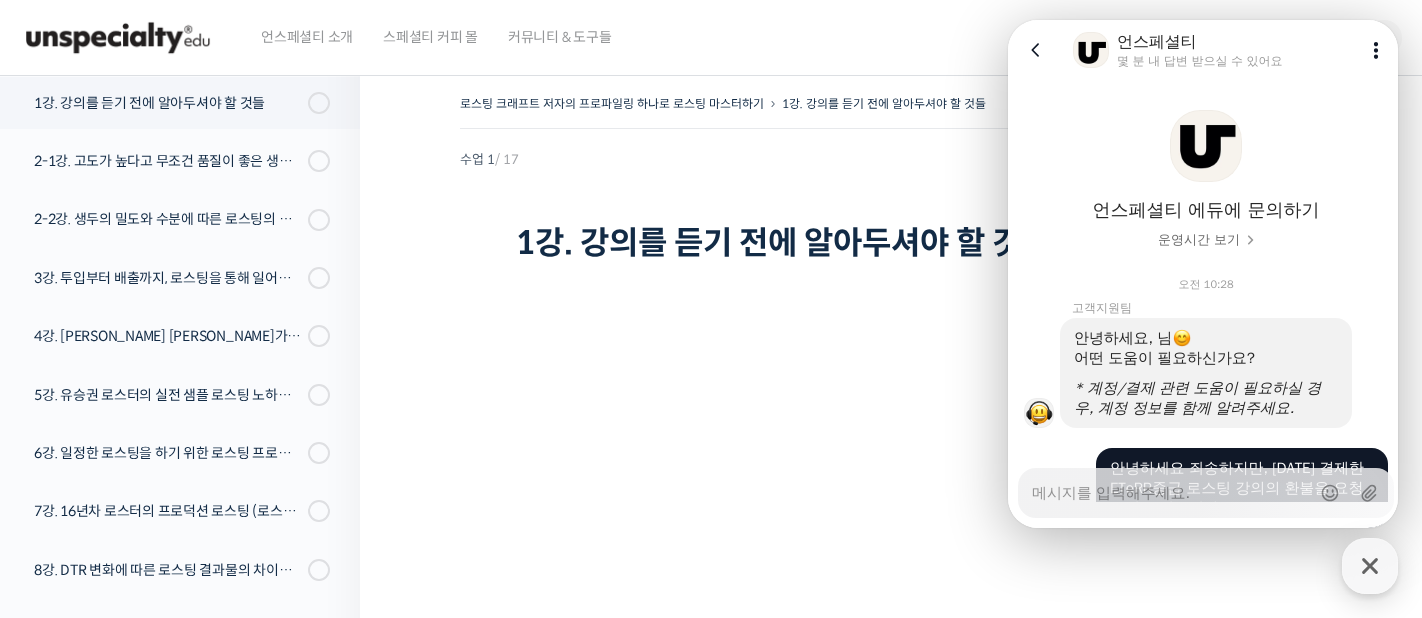 scroll, scrollTop: 902, scrollLeft: 0, axis: vertical 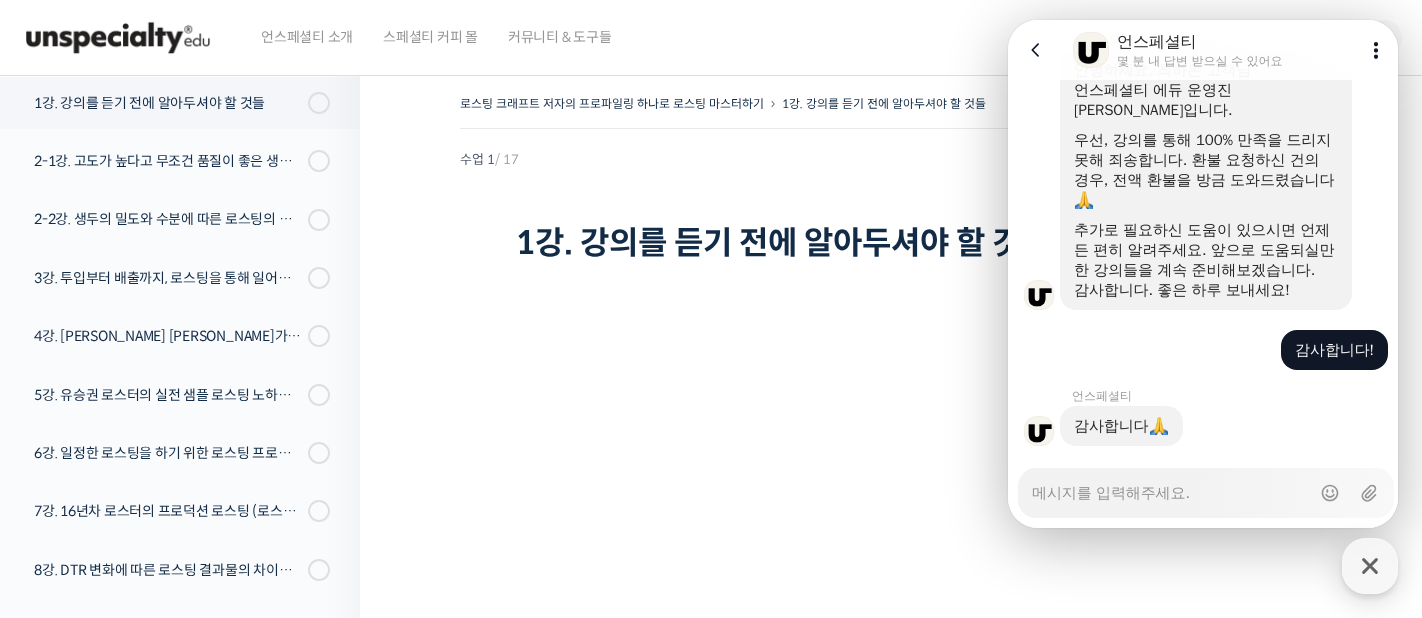 type on "x" 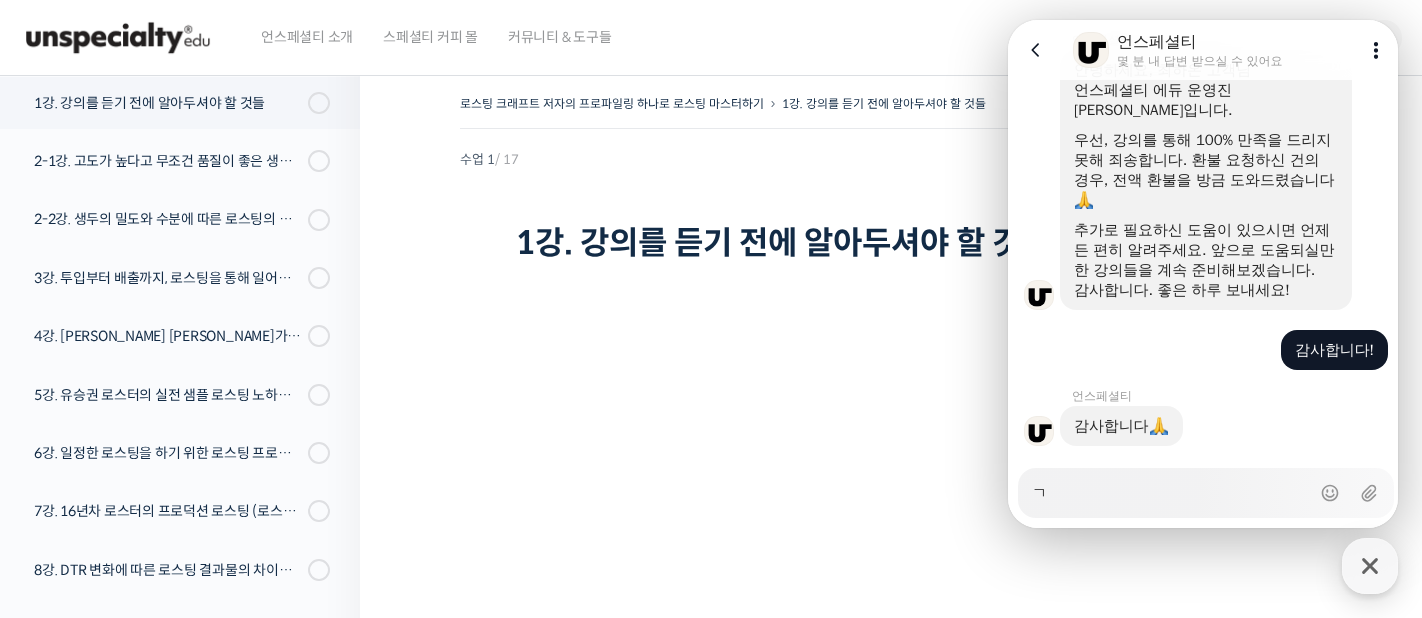 type on "x" 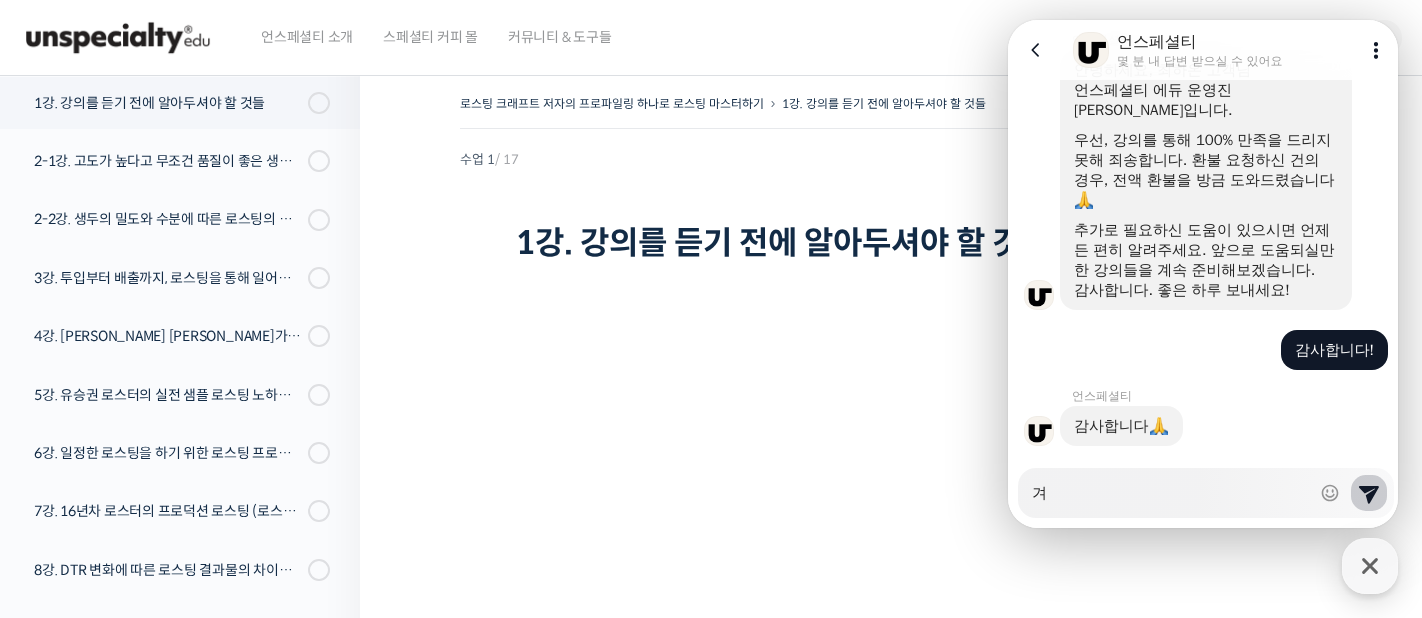 type on "x" 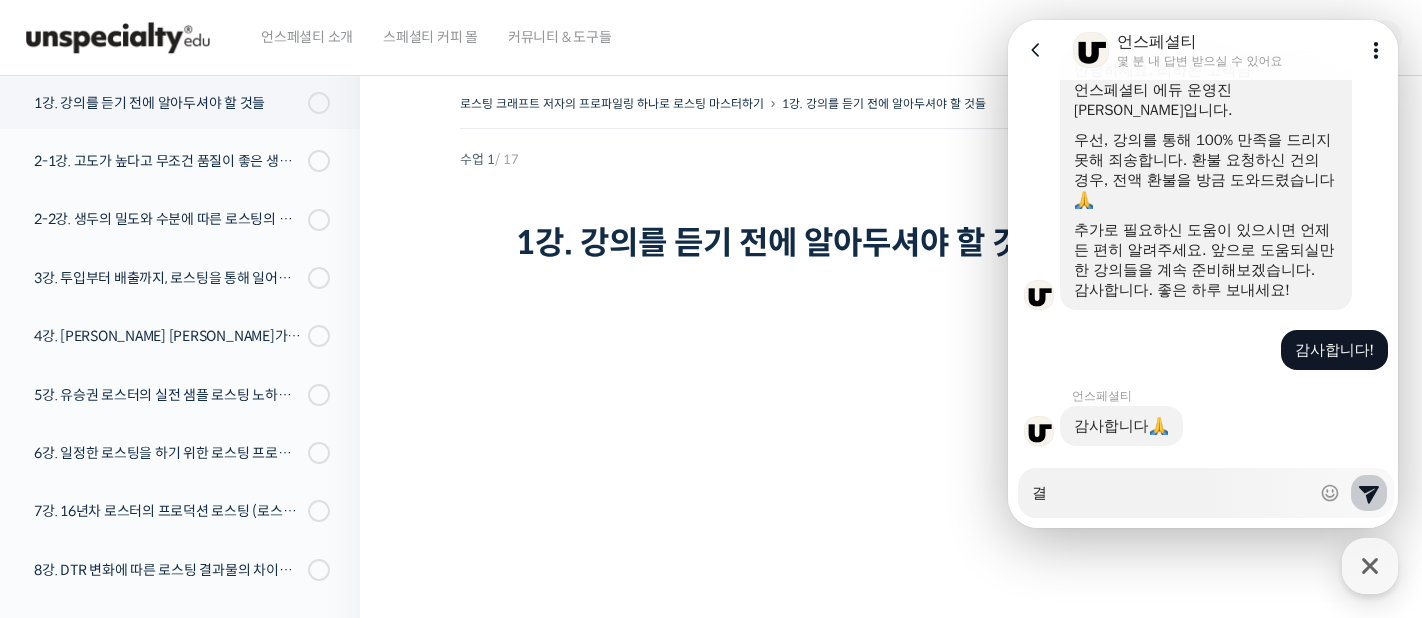 type on "x" 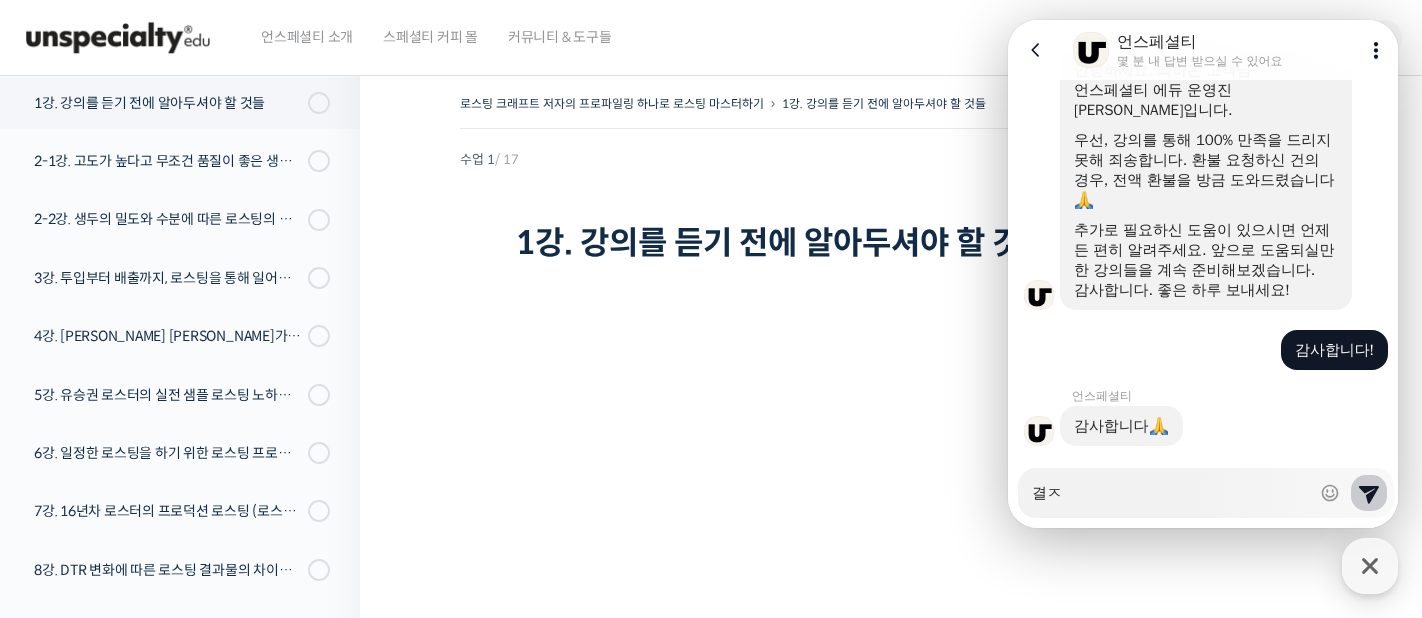 type on "x" 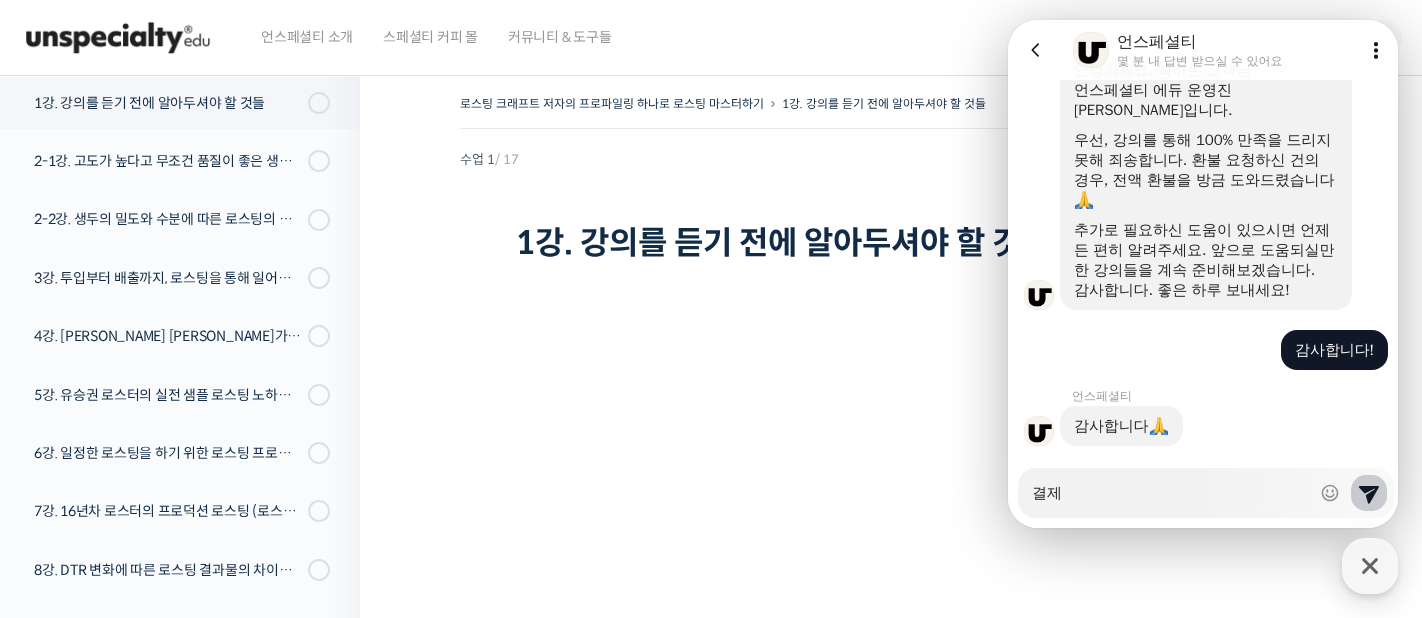 type on "x" 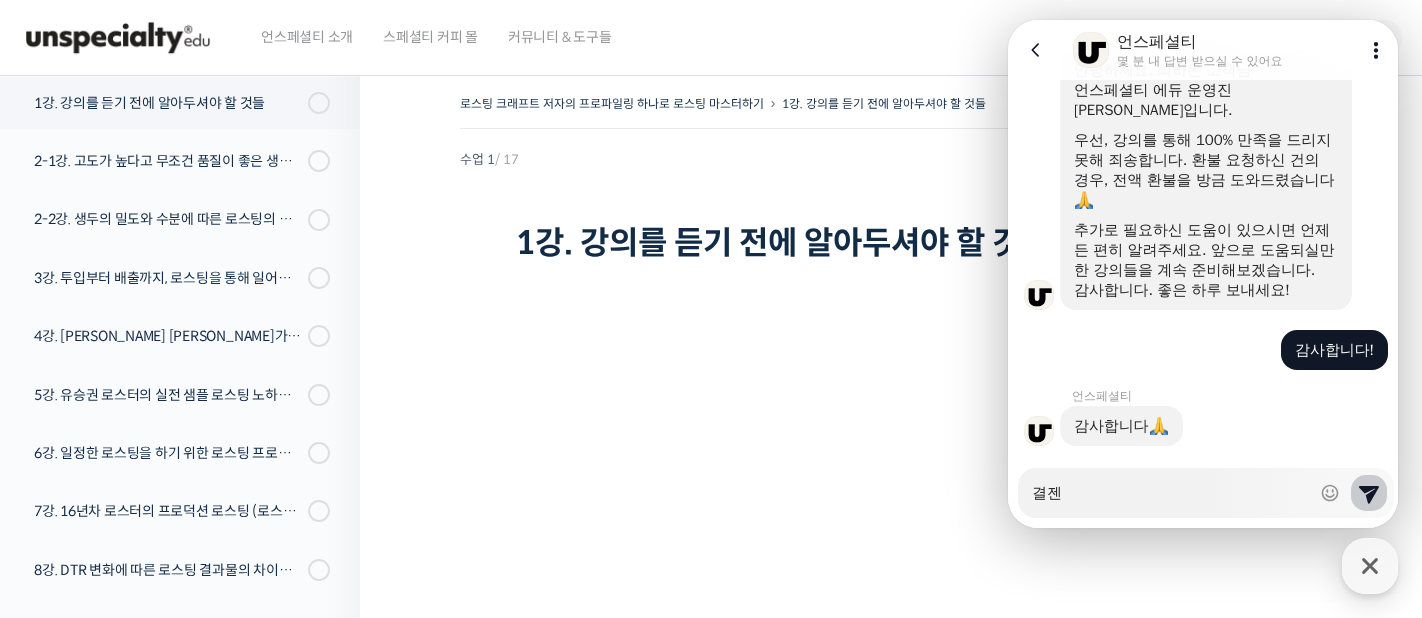 type on "x" 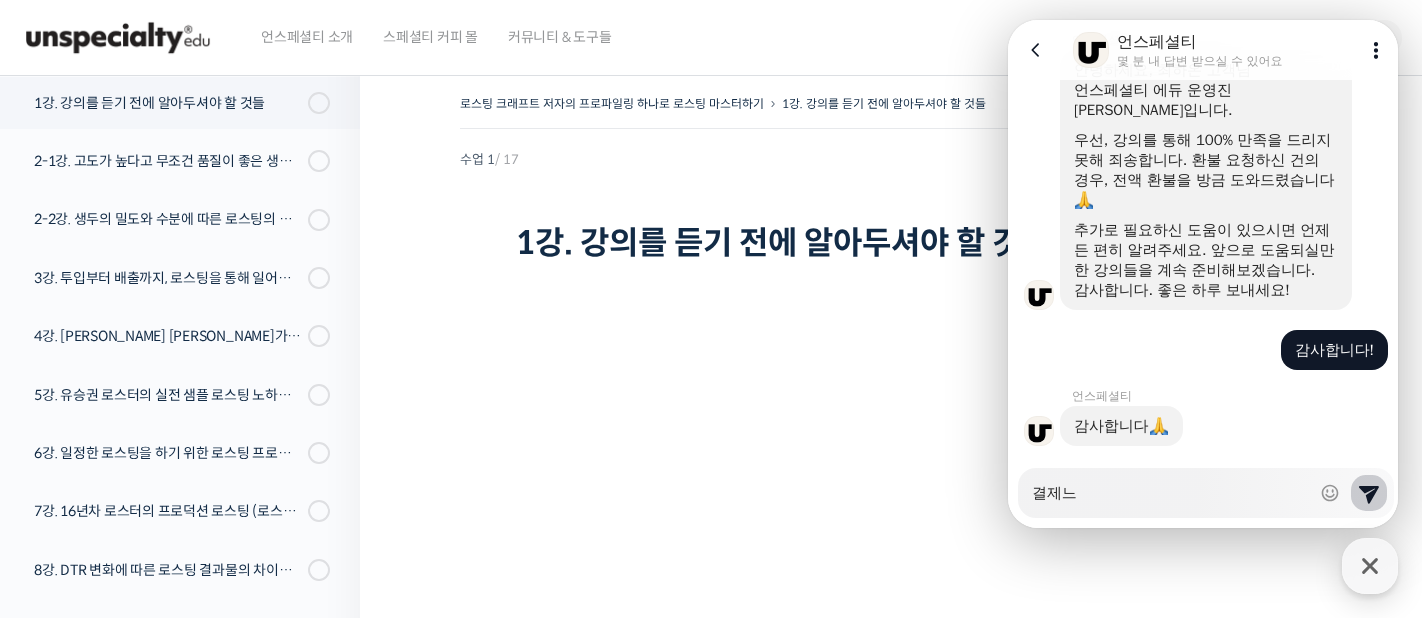 type on "x" 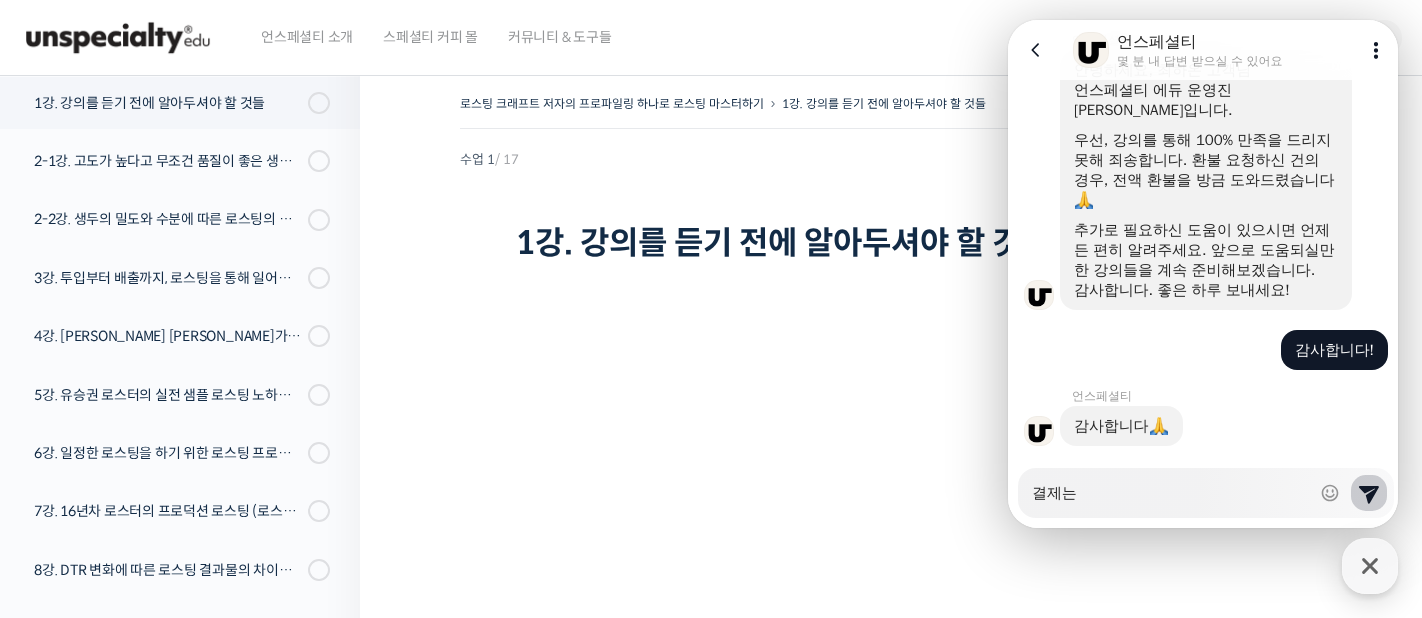 type on "x" 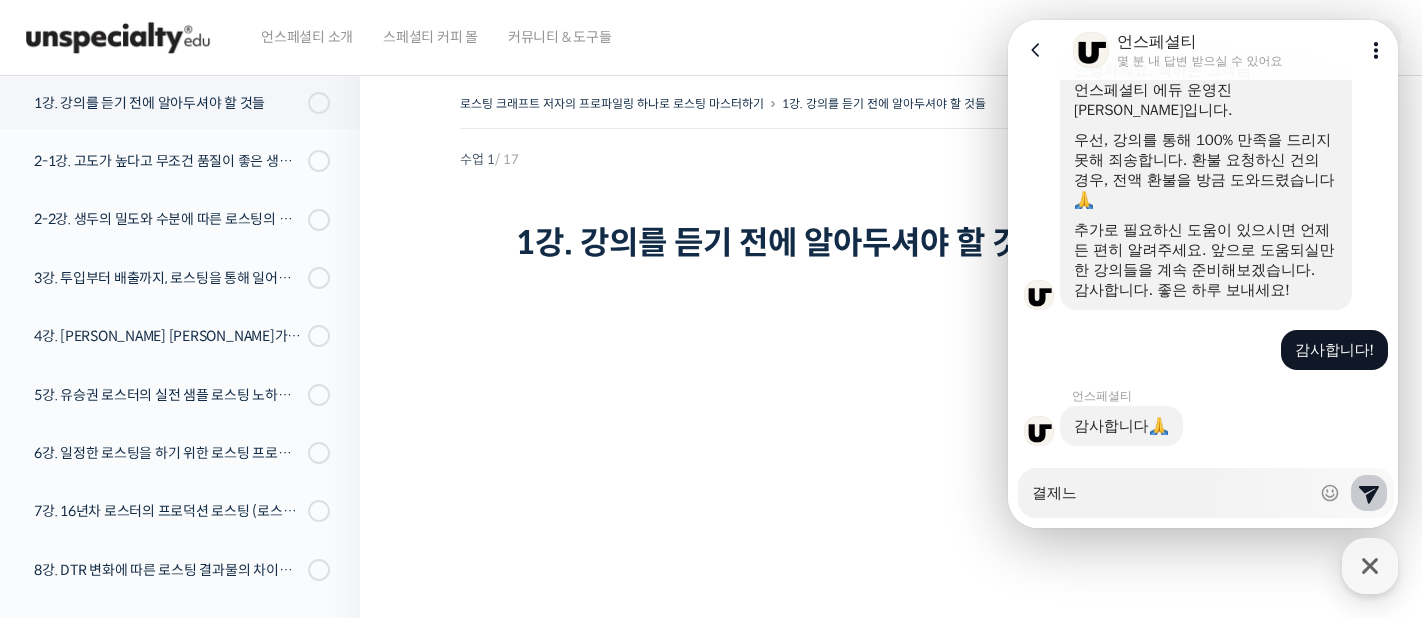 type on "x" 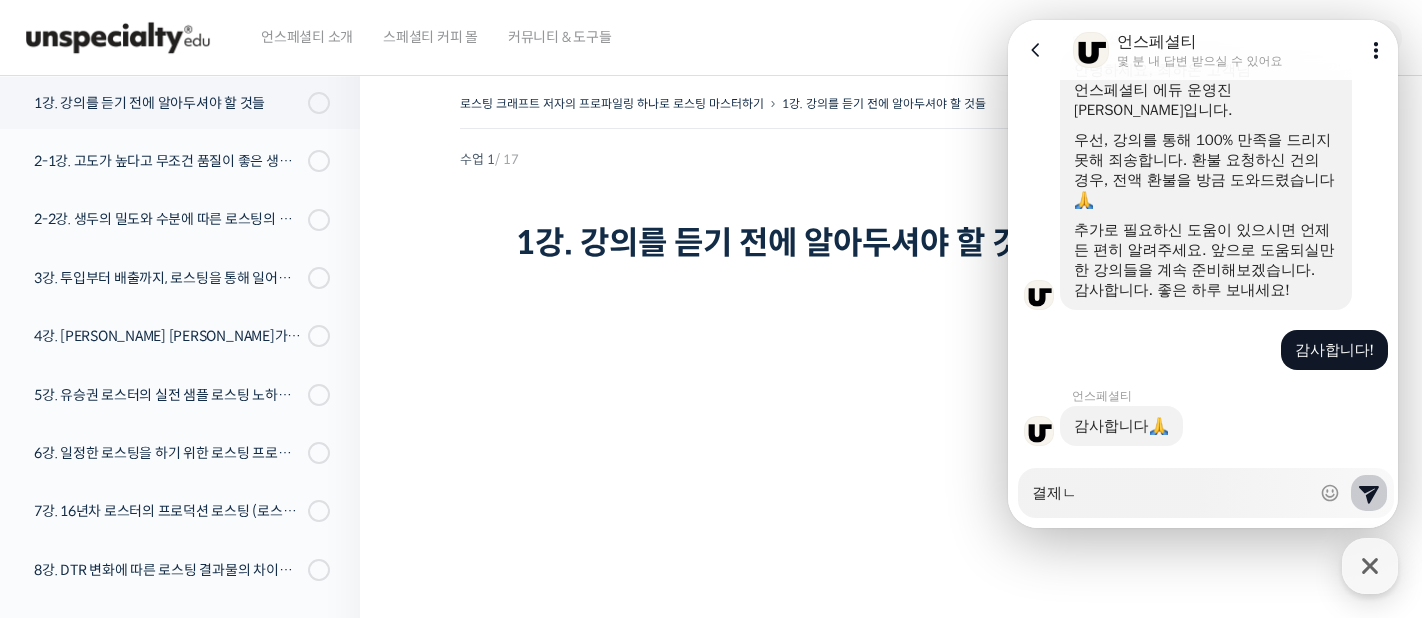 type on "x" 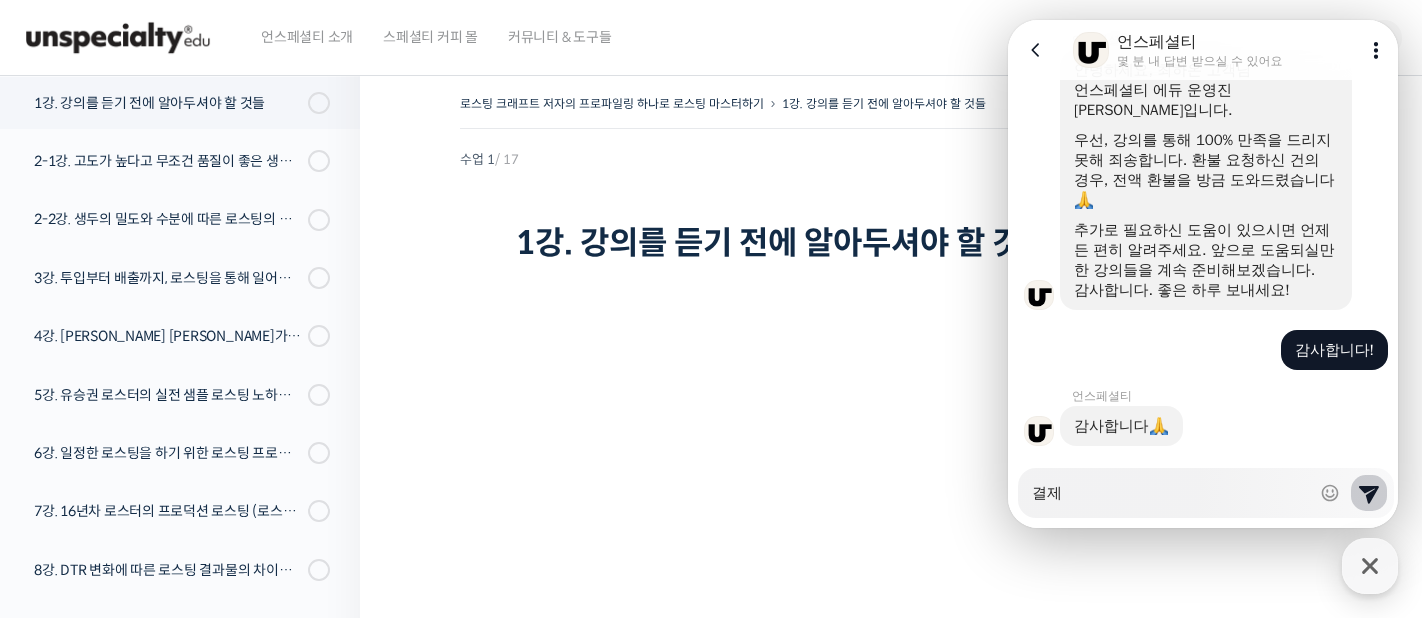 type on "x" 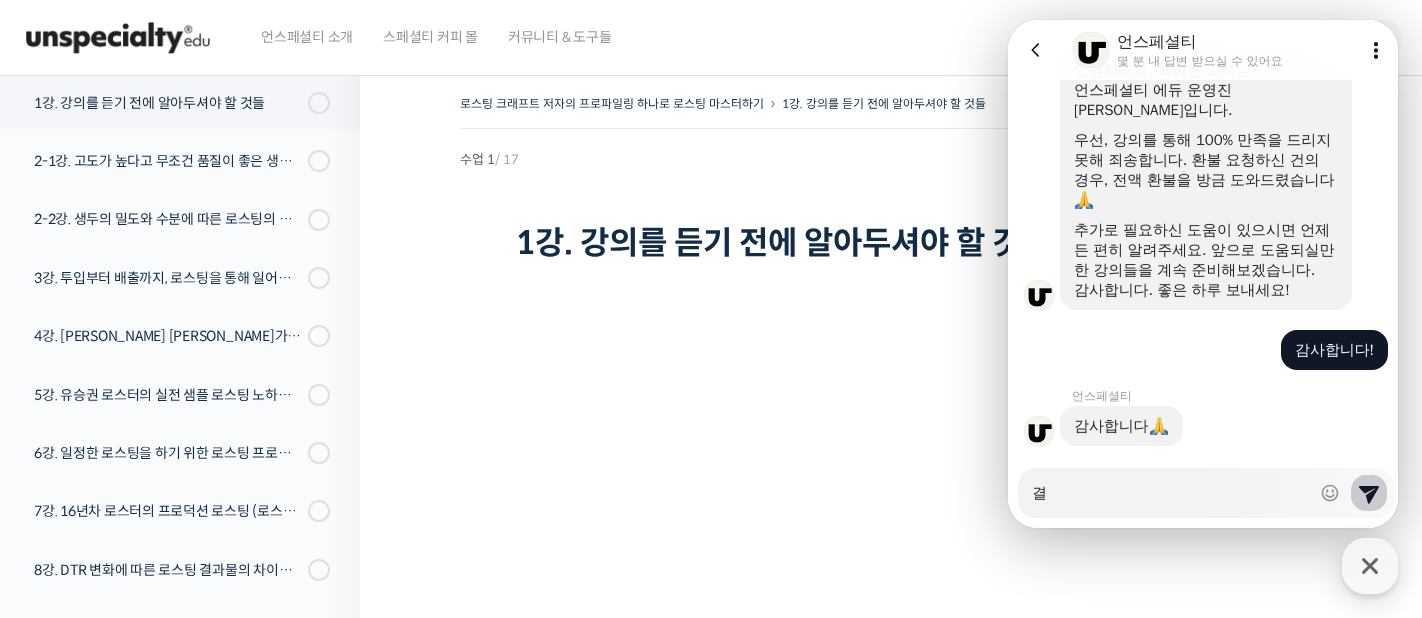 type on "x" 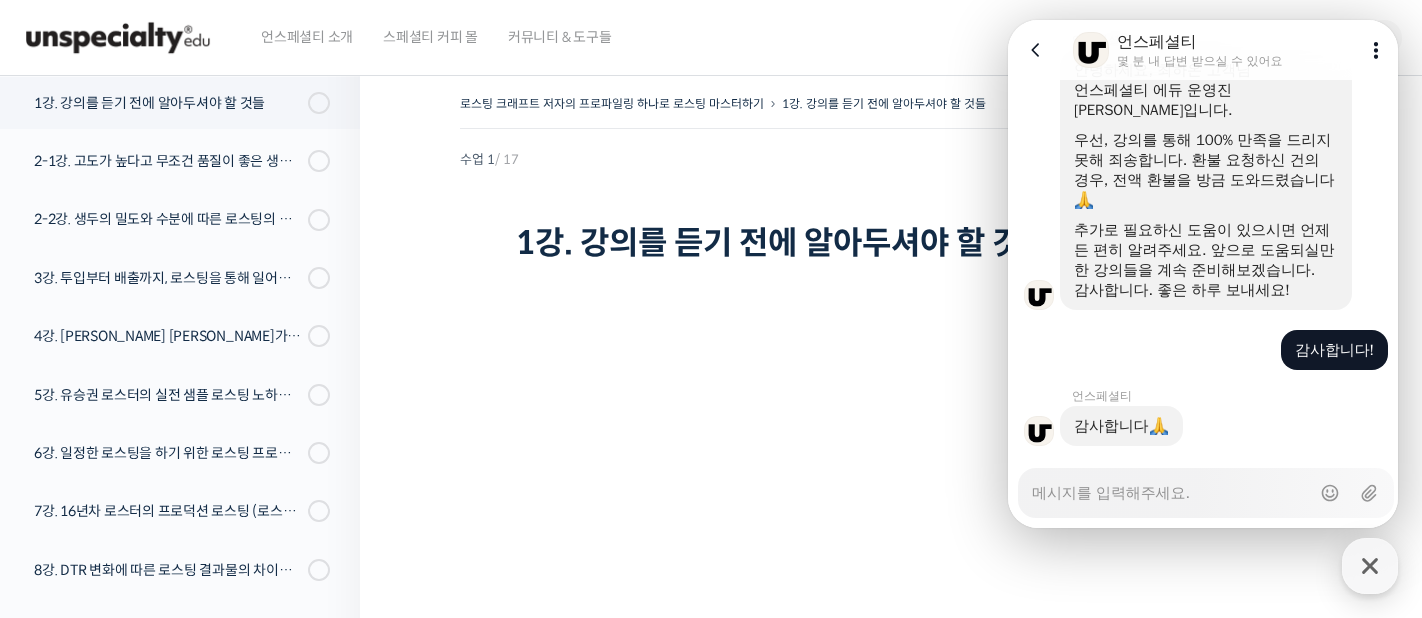 type on "x" 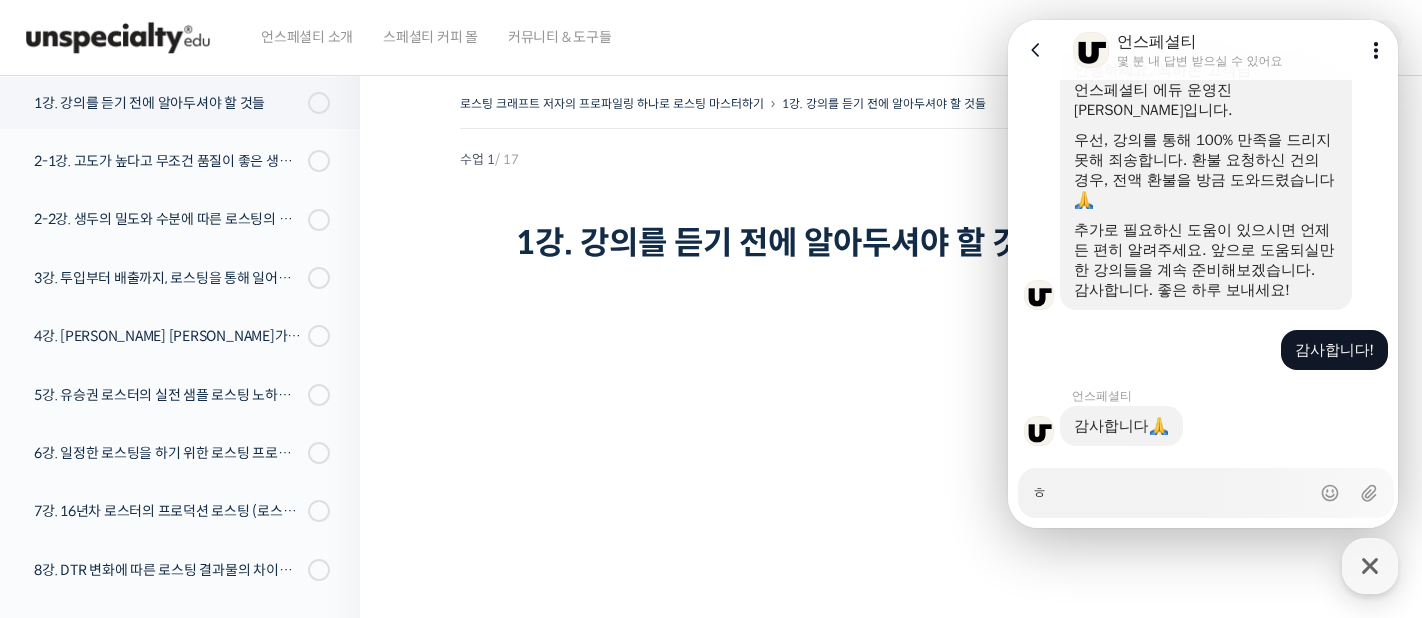 type on "x" 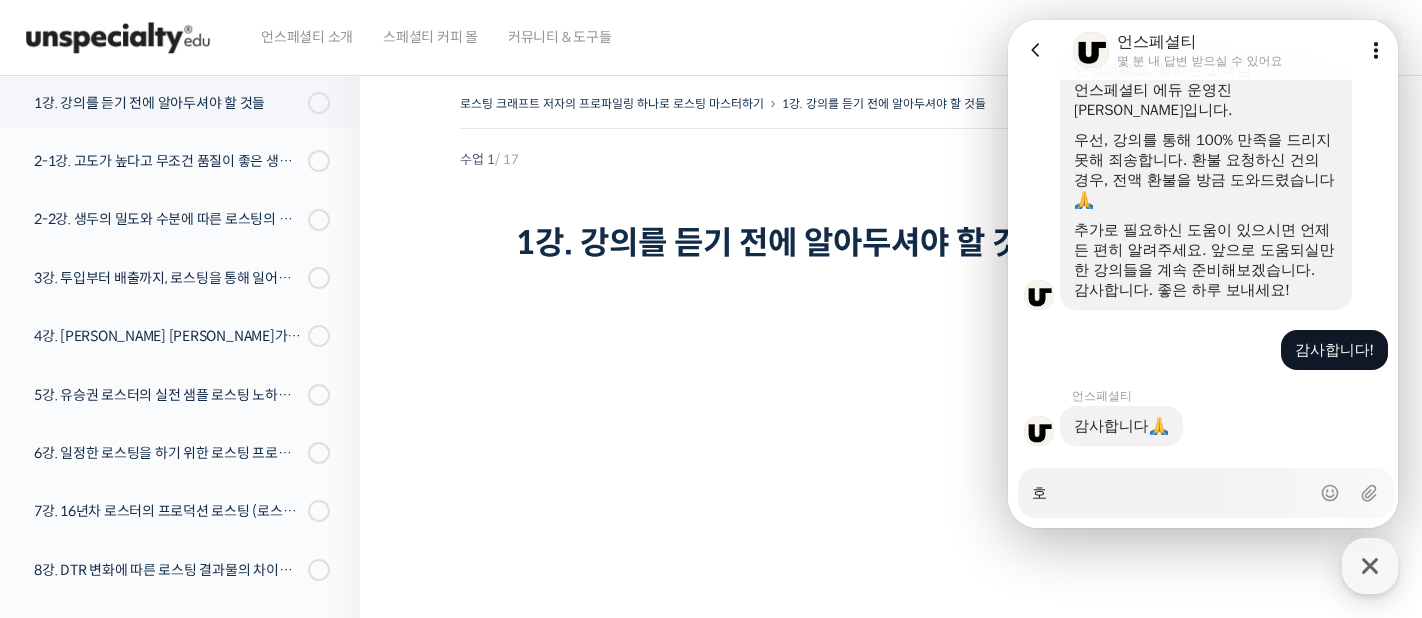 type on "x" 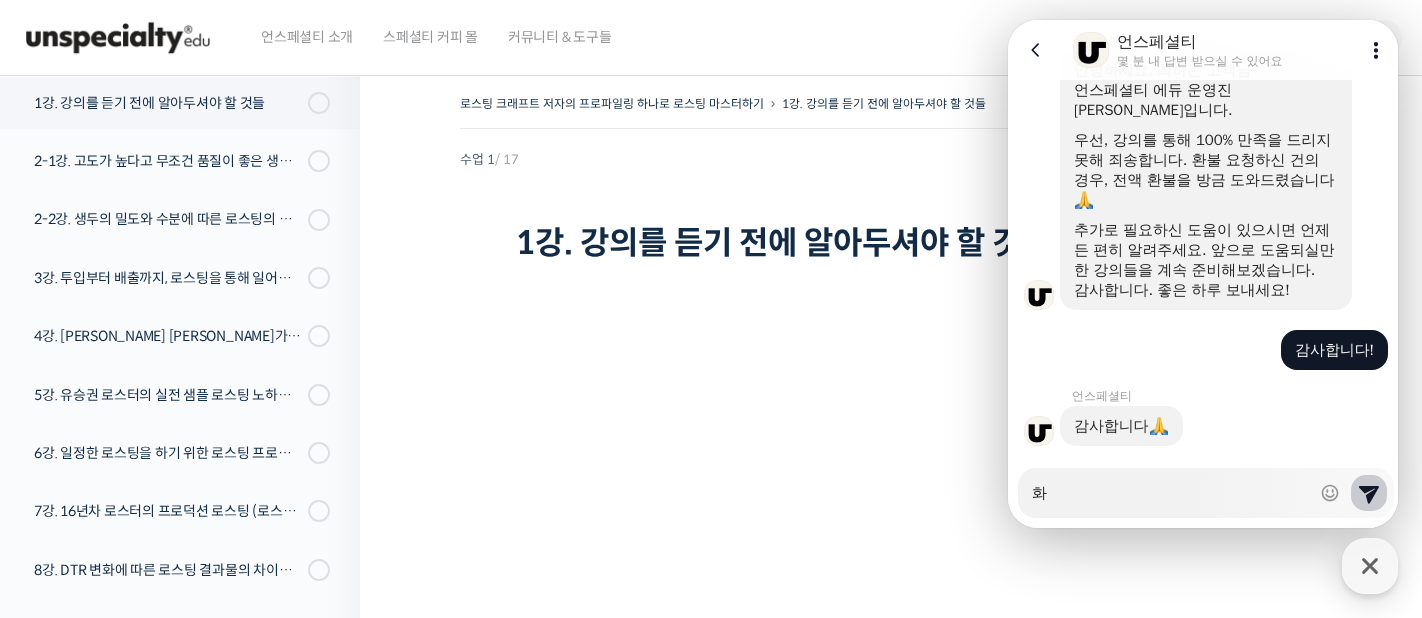 type on "x" 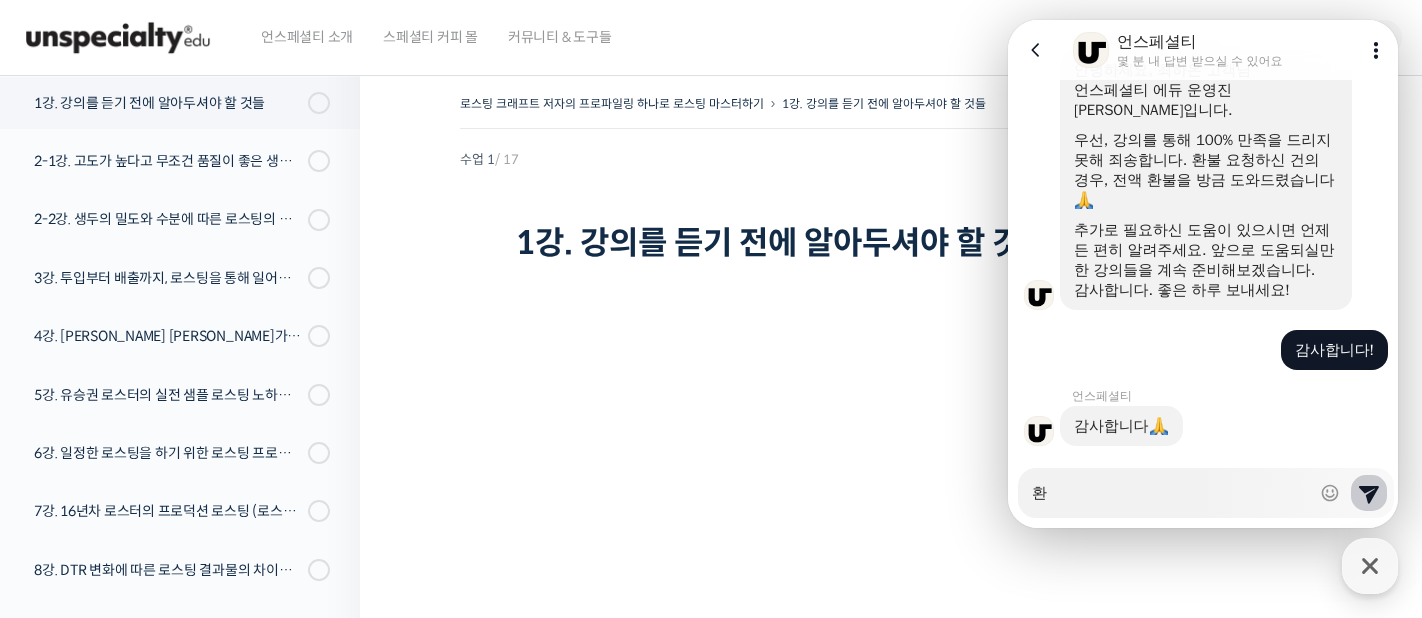 type on "x" 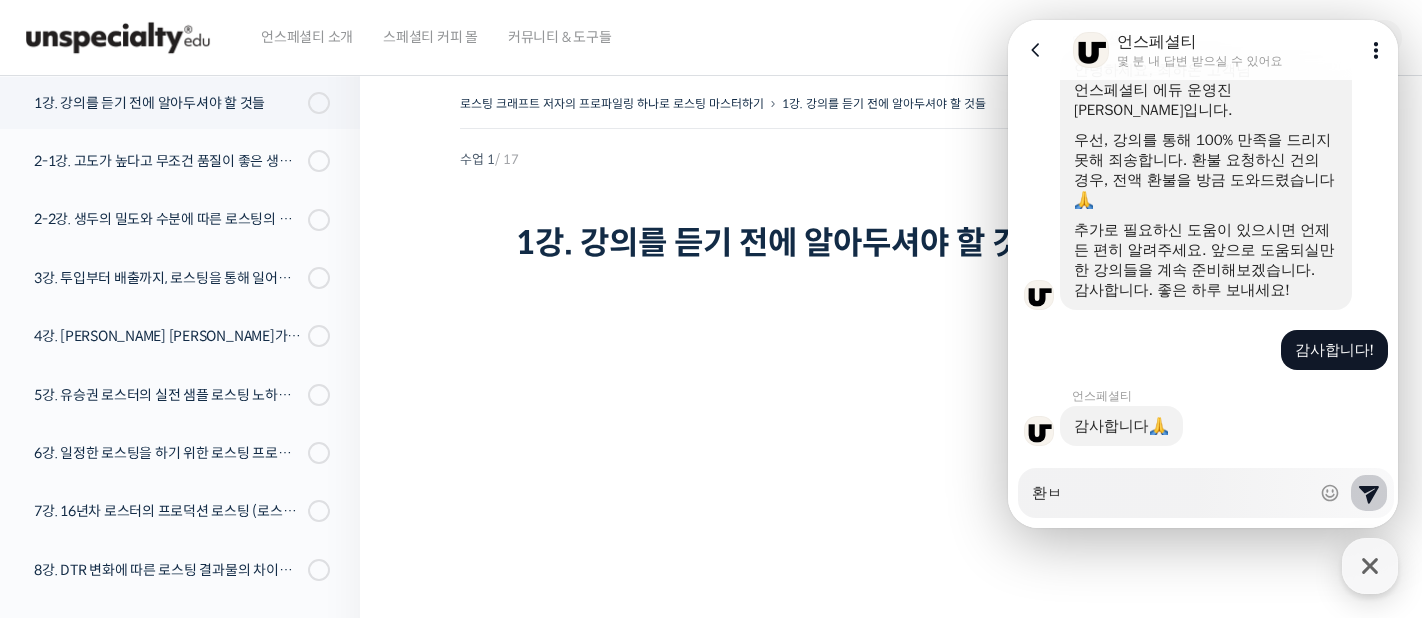 type on "환부" 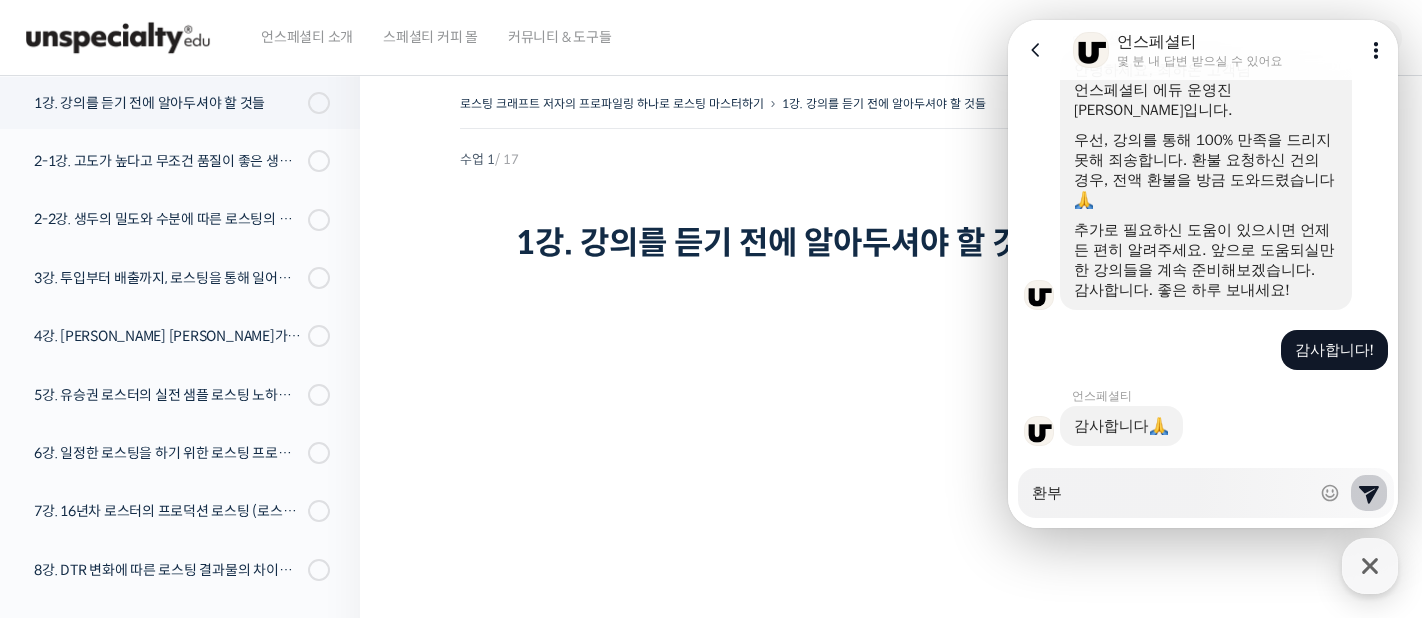type on "x" 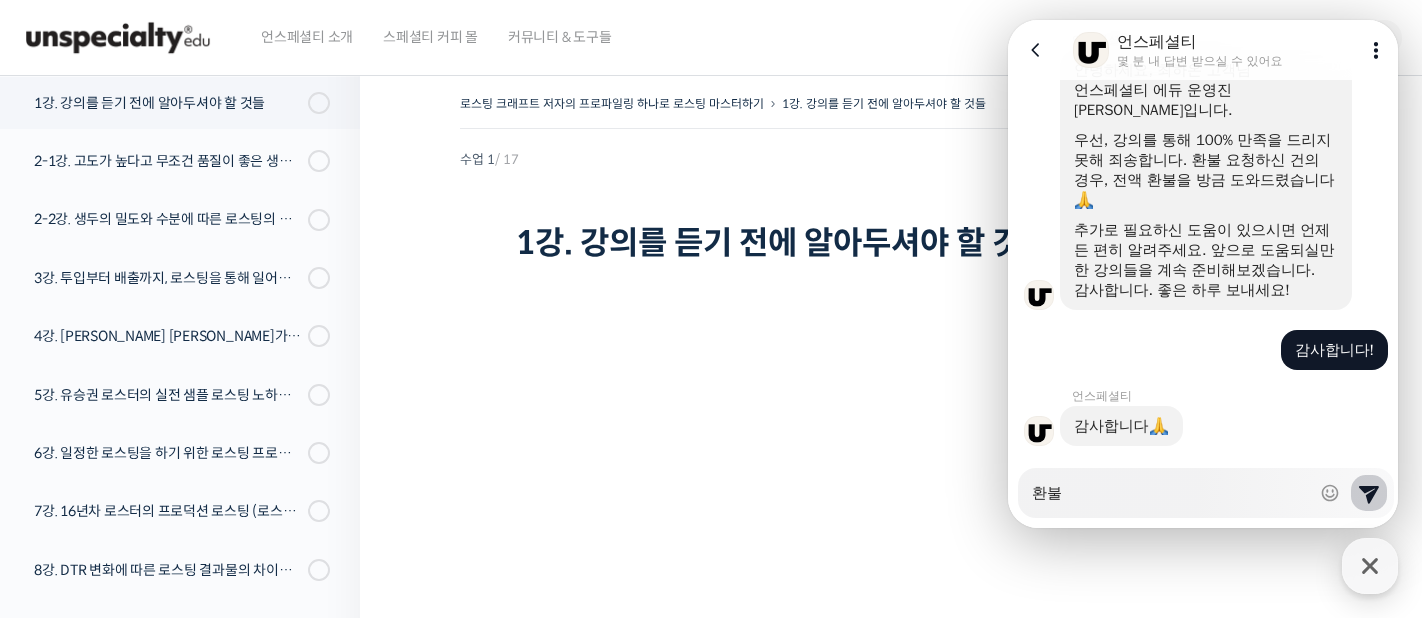 type on "x" 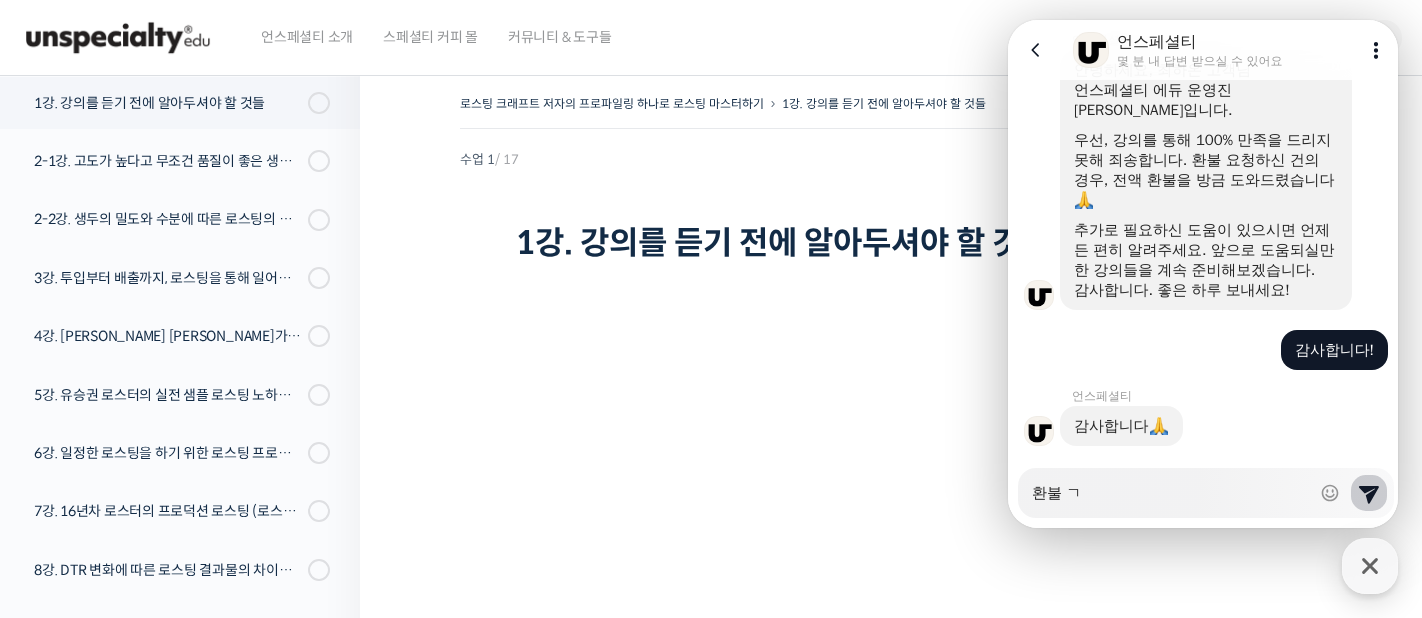 type on "x" 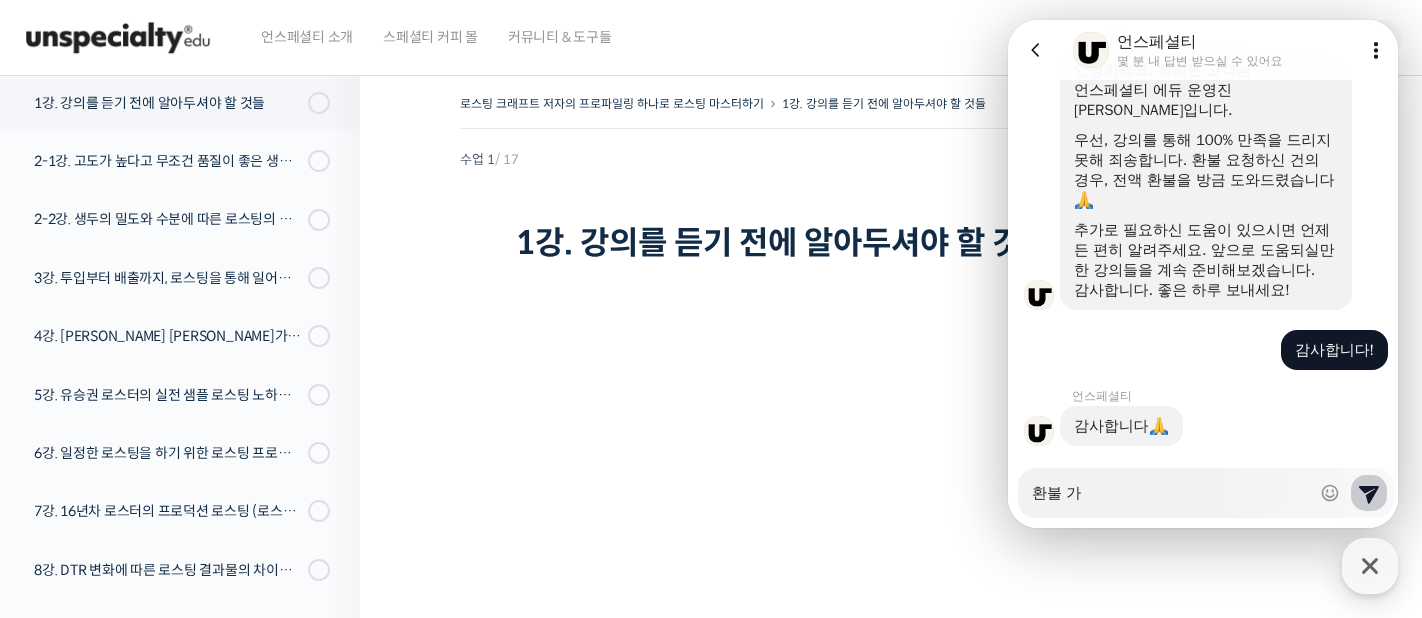 type on "x" 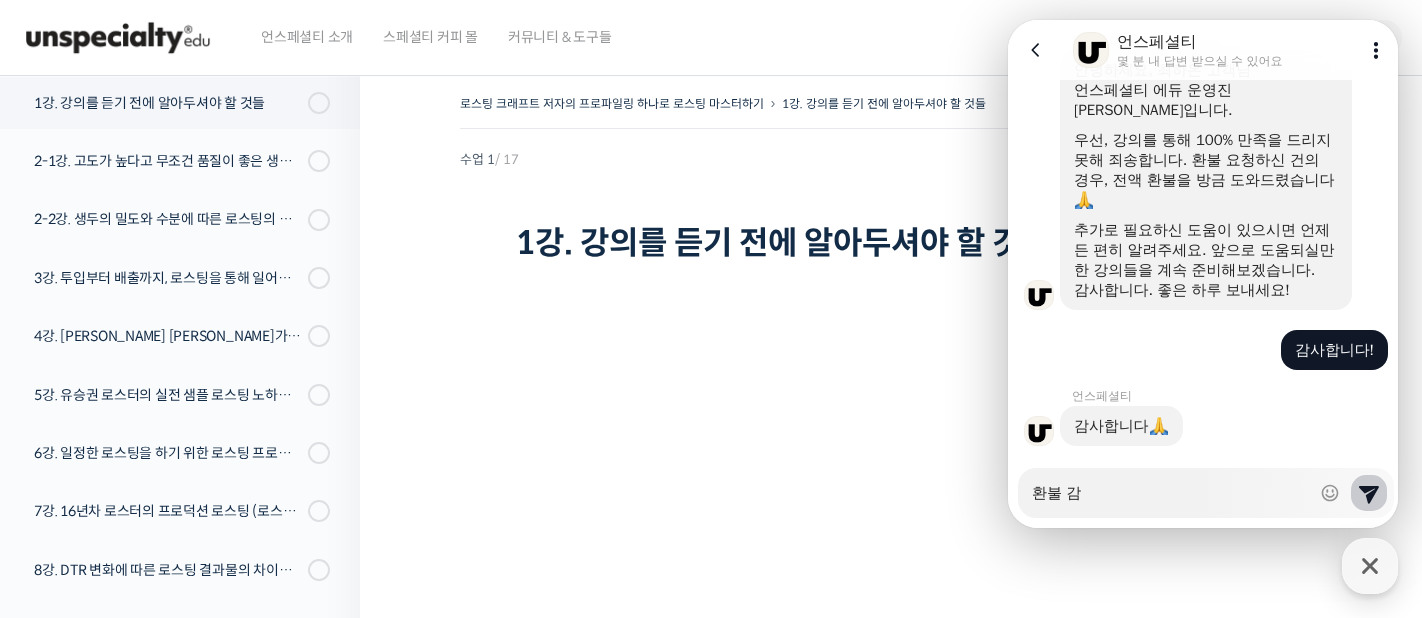 type on "x" 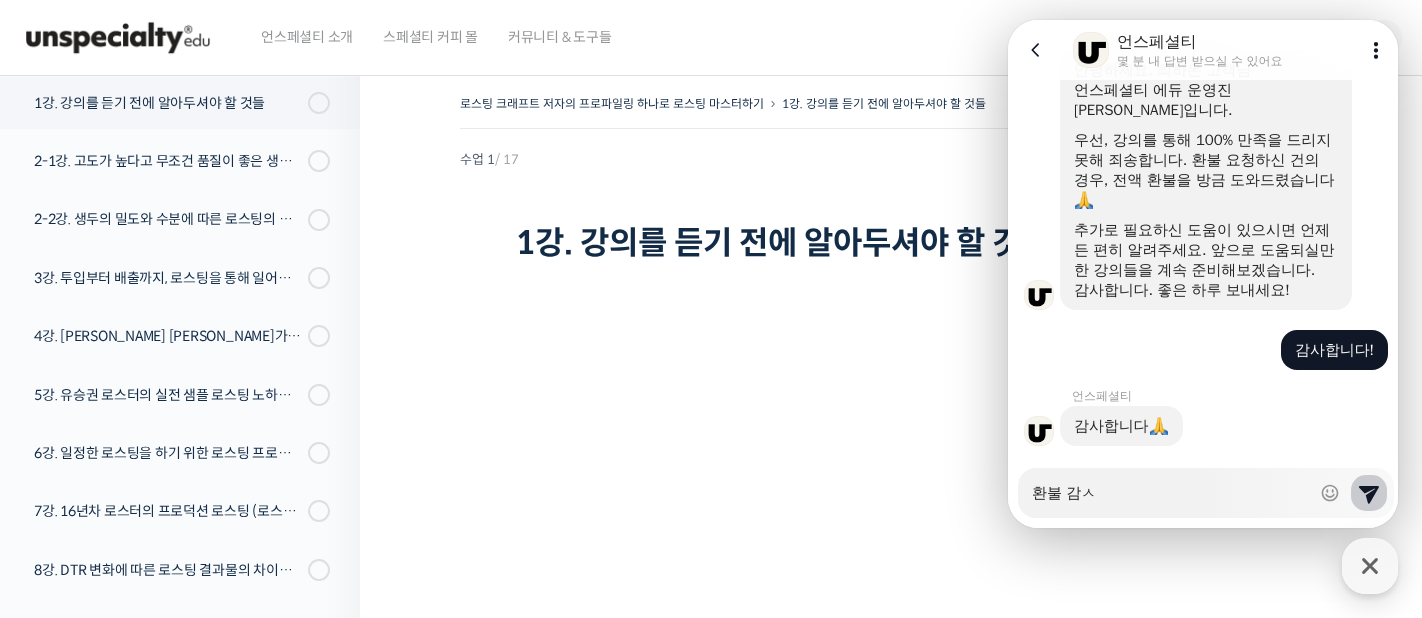 type on "x" 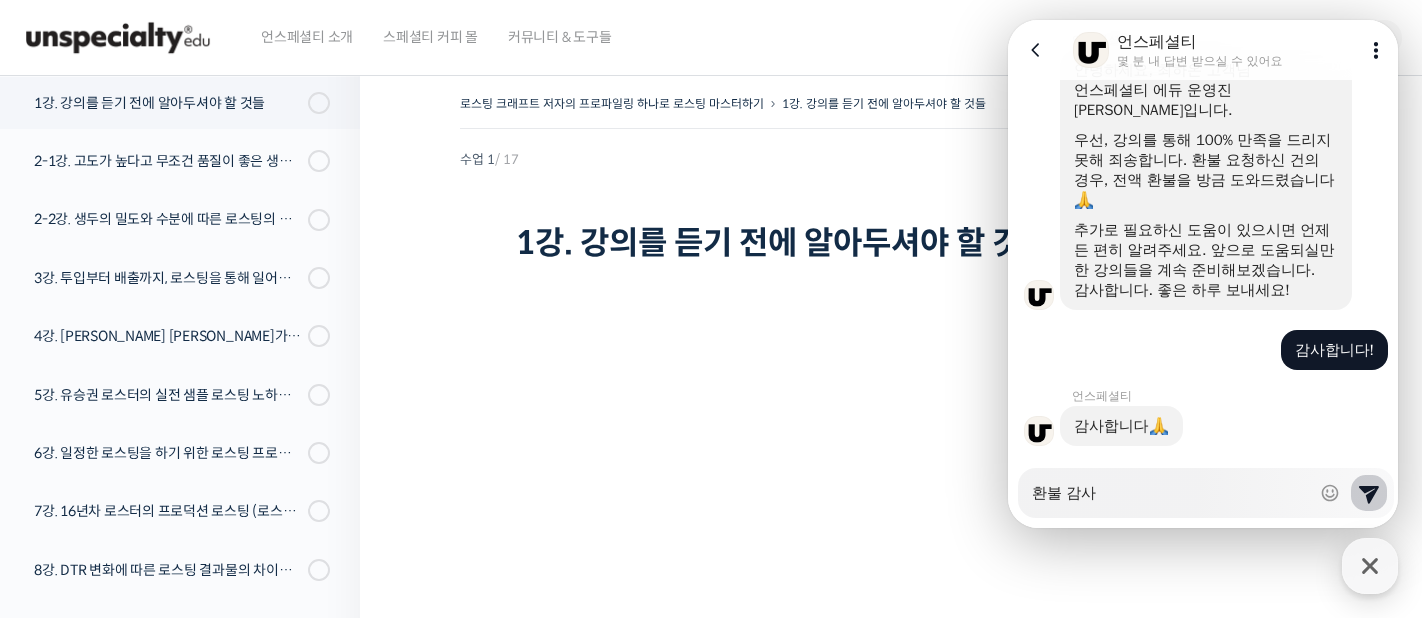 type on "x" 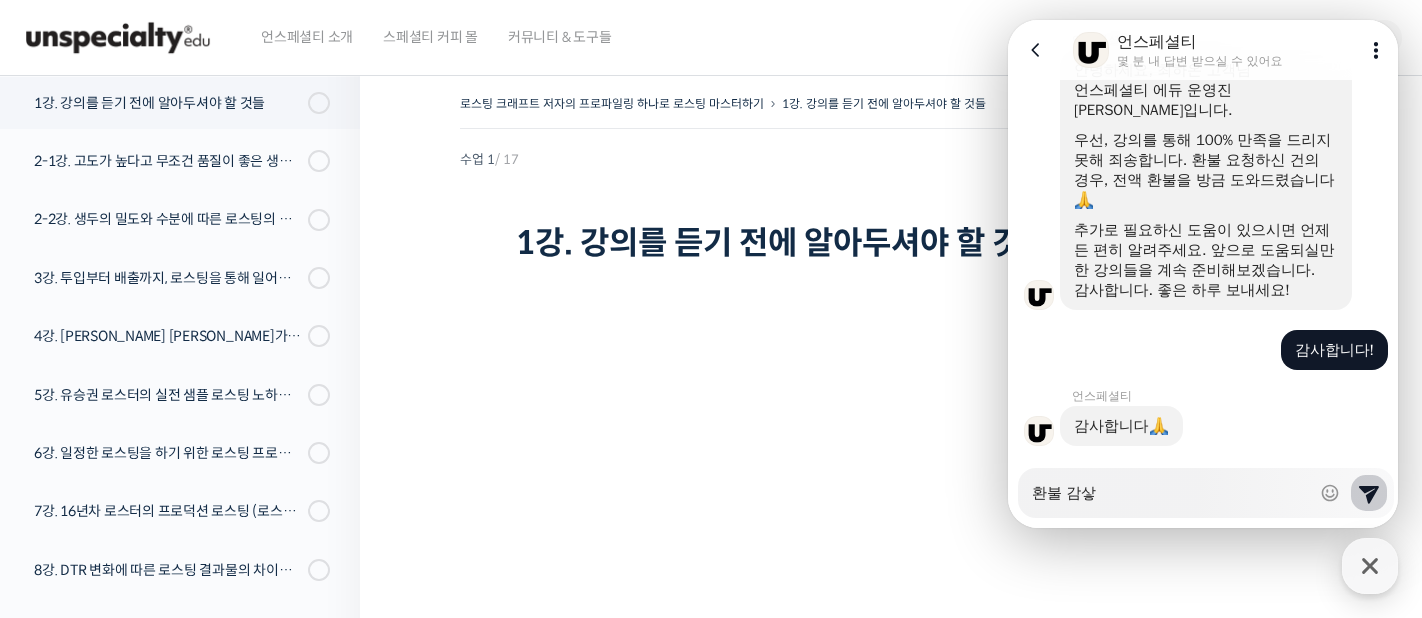 type on "환불 감사하" 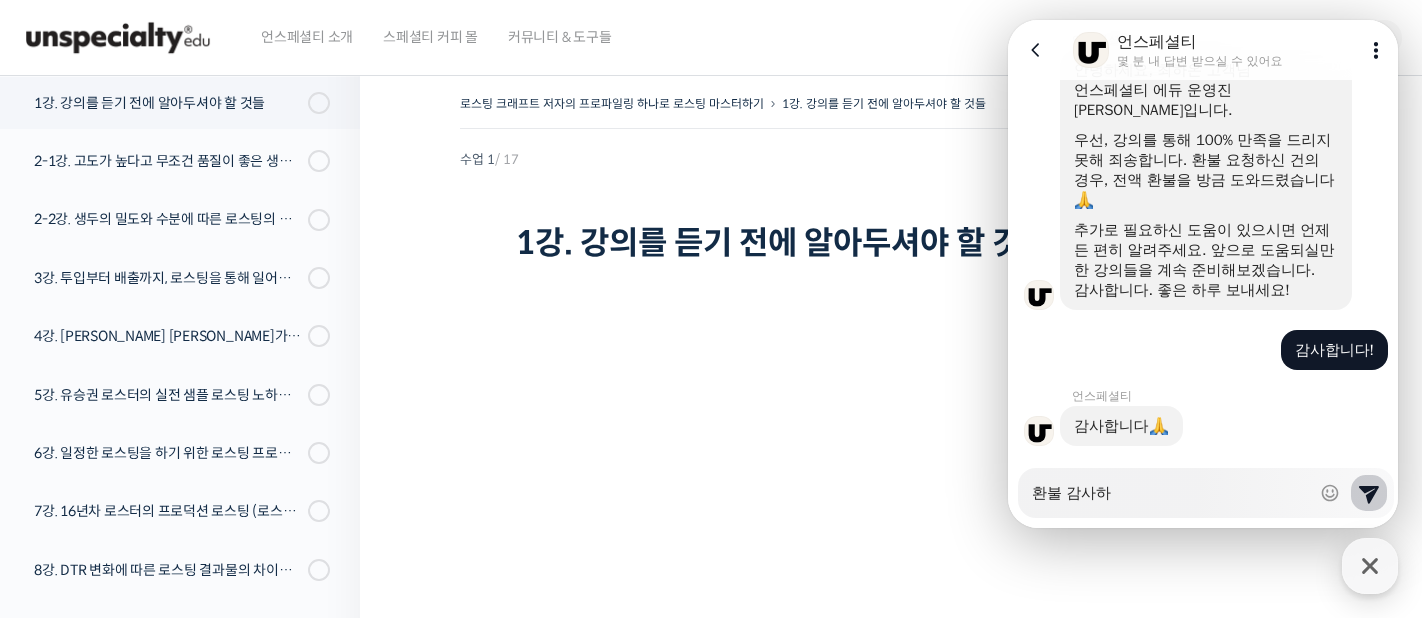 type on "x" 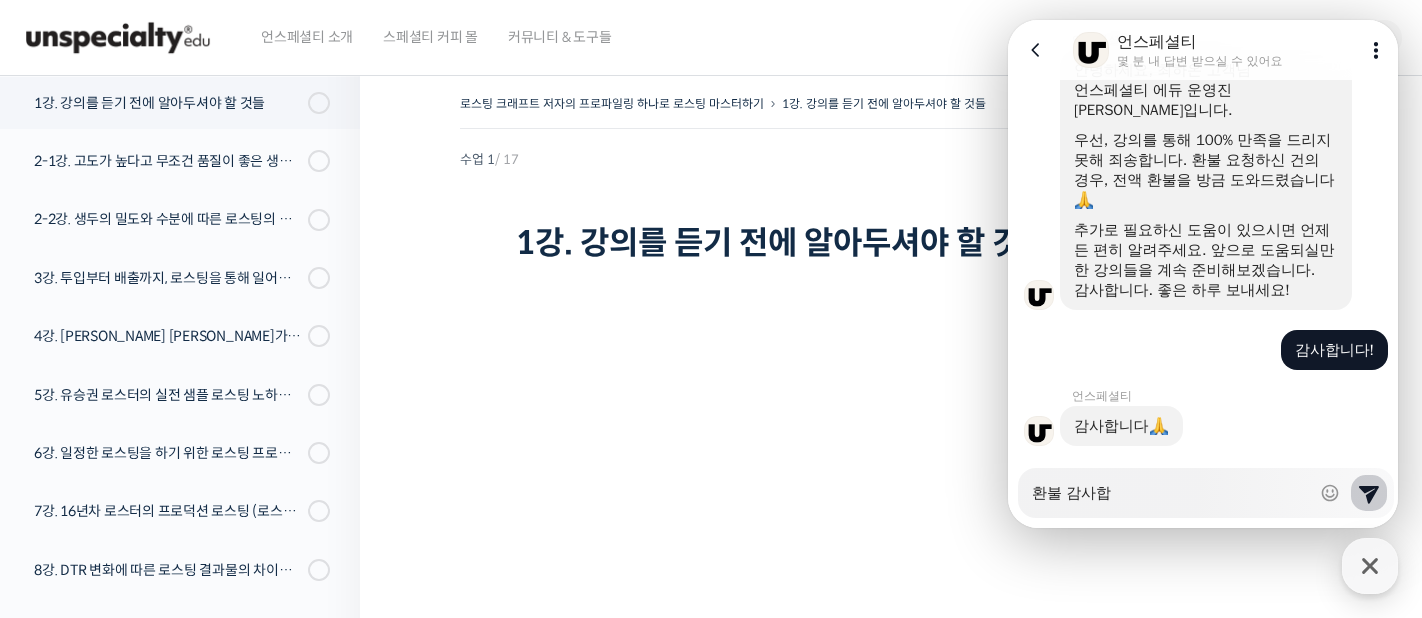 type on "x" 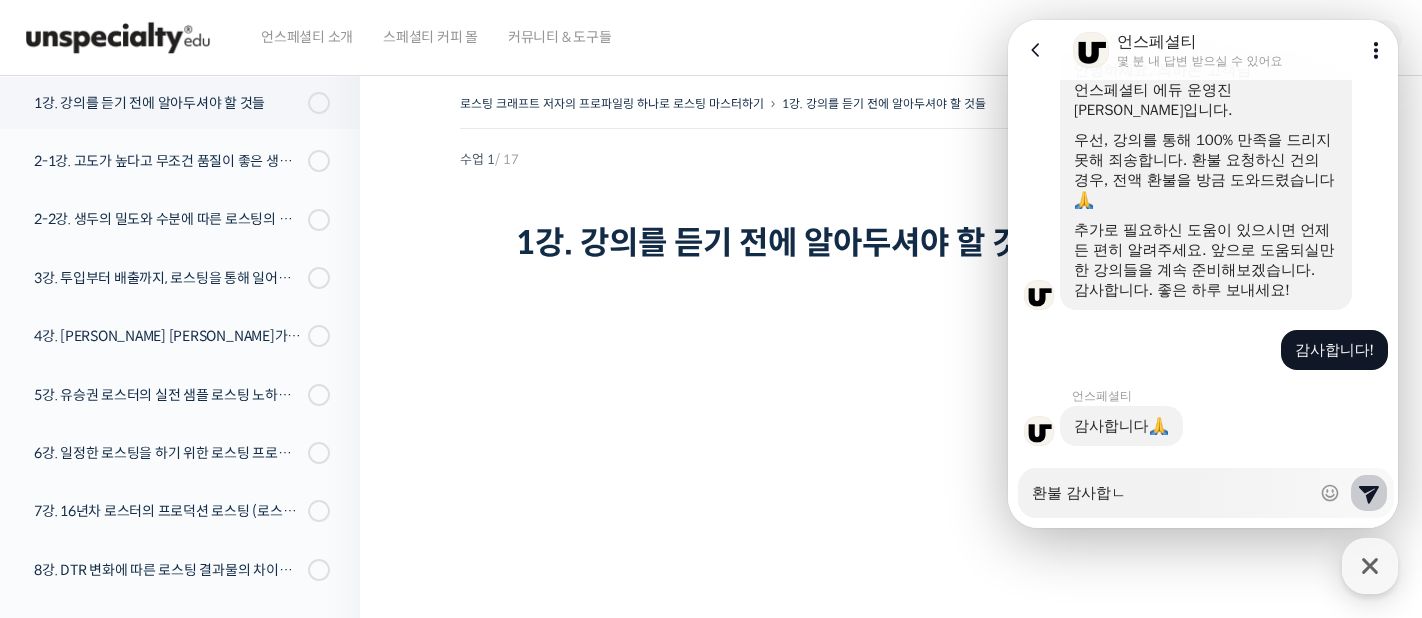 type on "환불 감사합니" 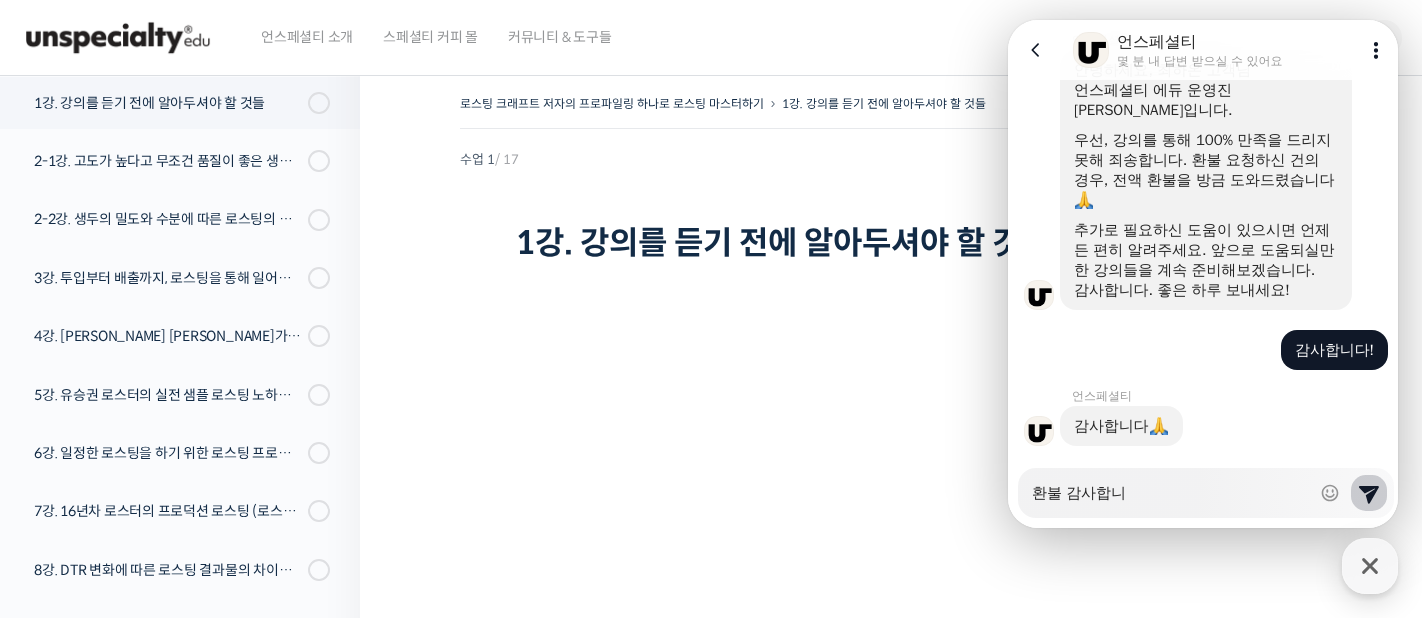 type on "x" 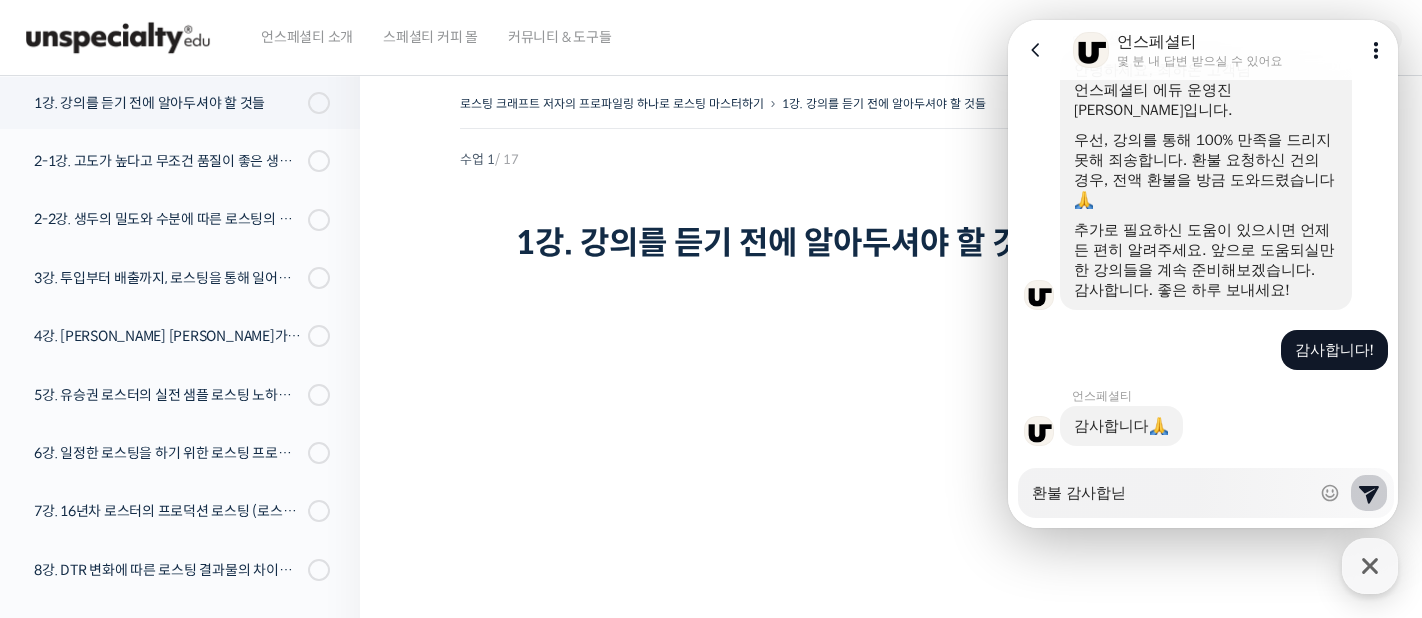 type on "x" 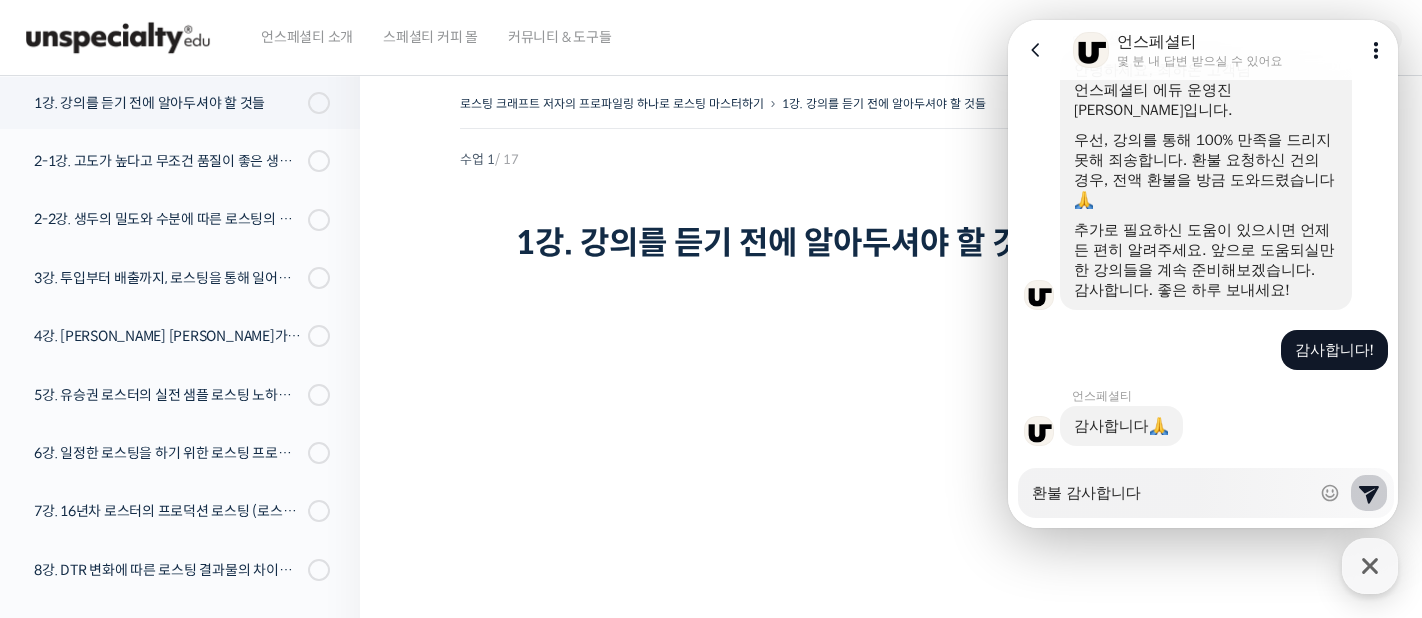 type on "x" 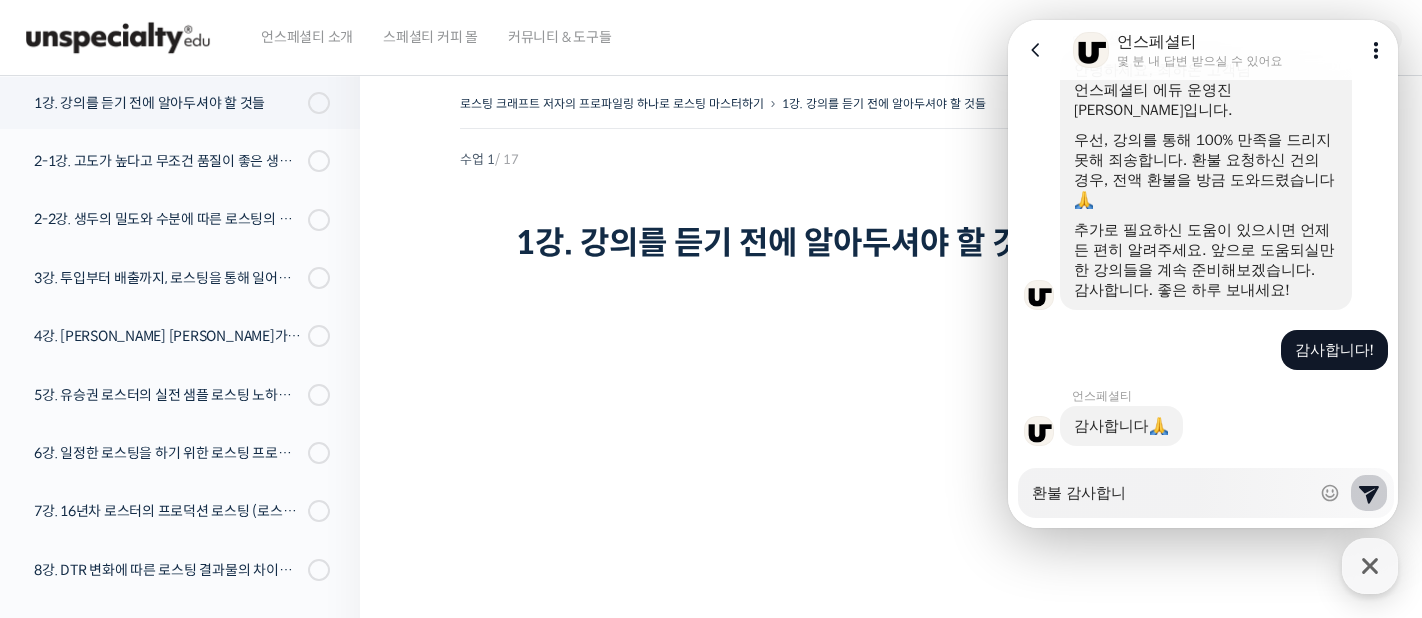 type on "x" 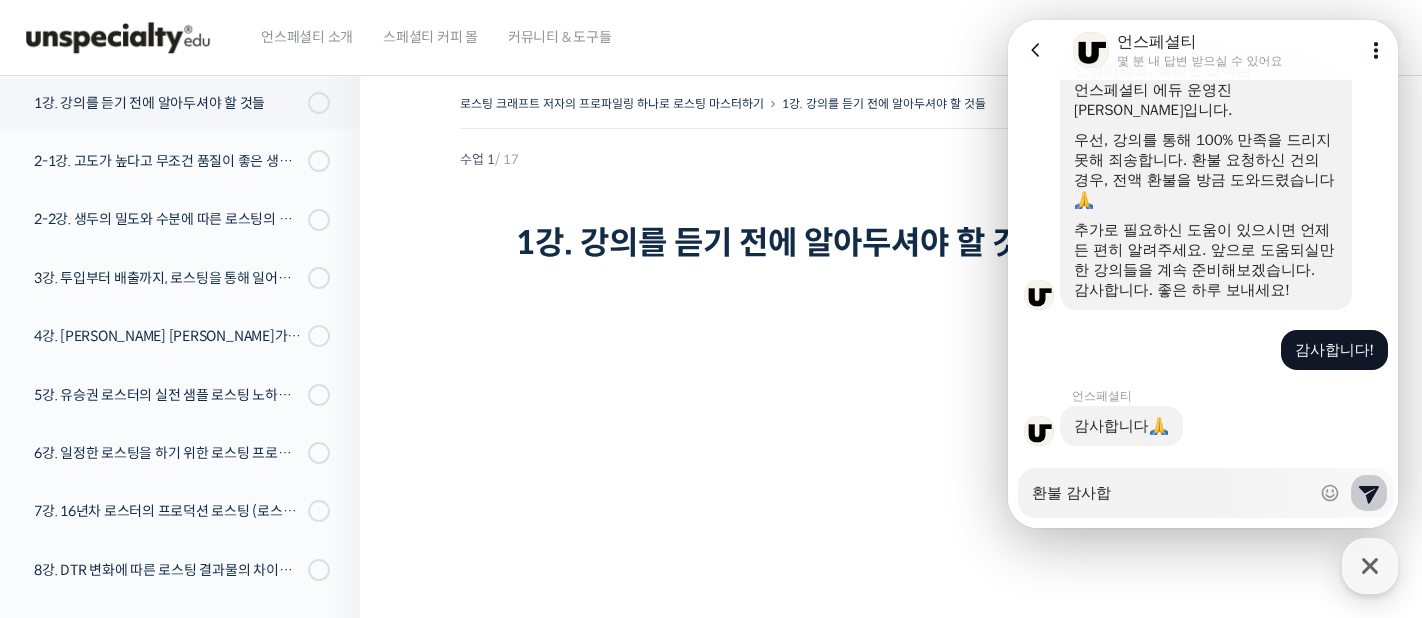 type on "x" 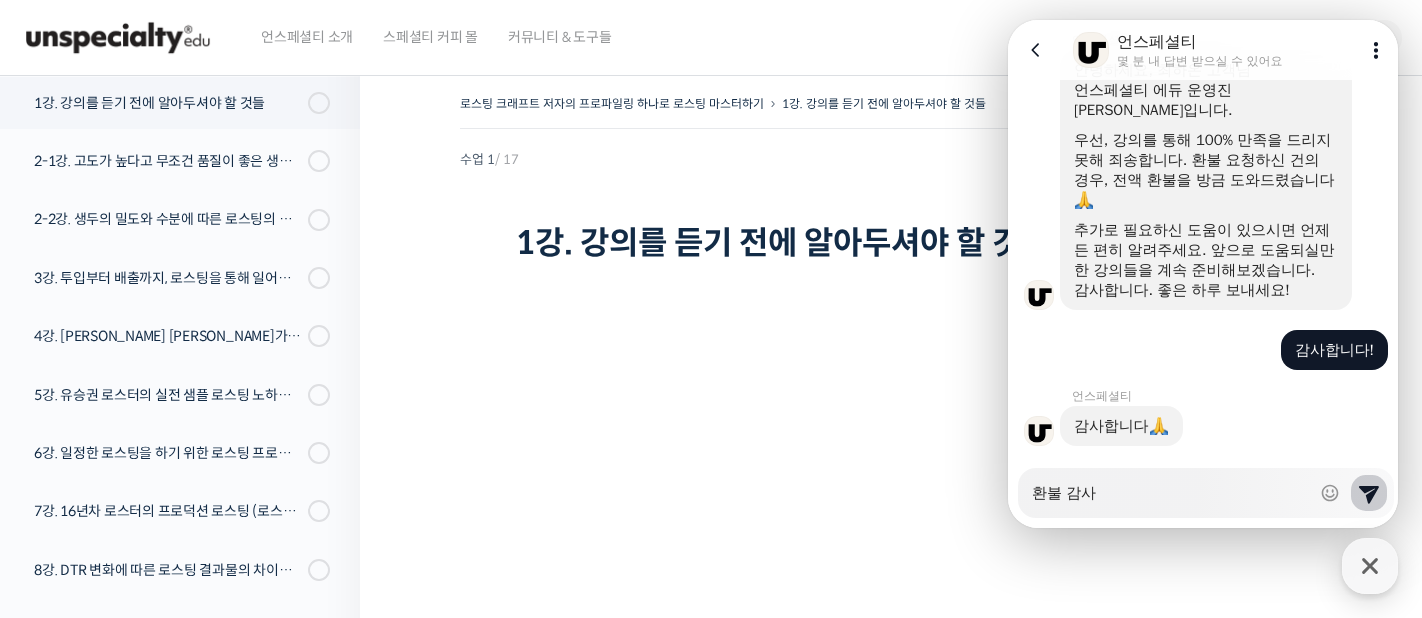 type on "x" 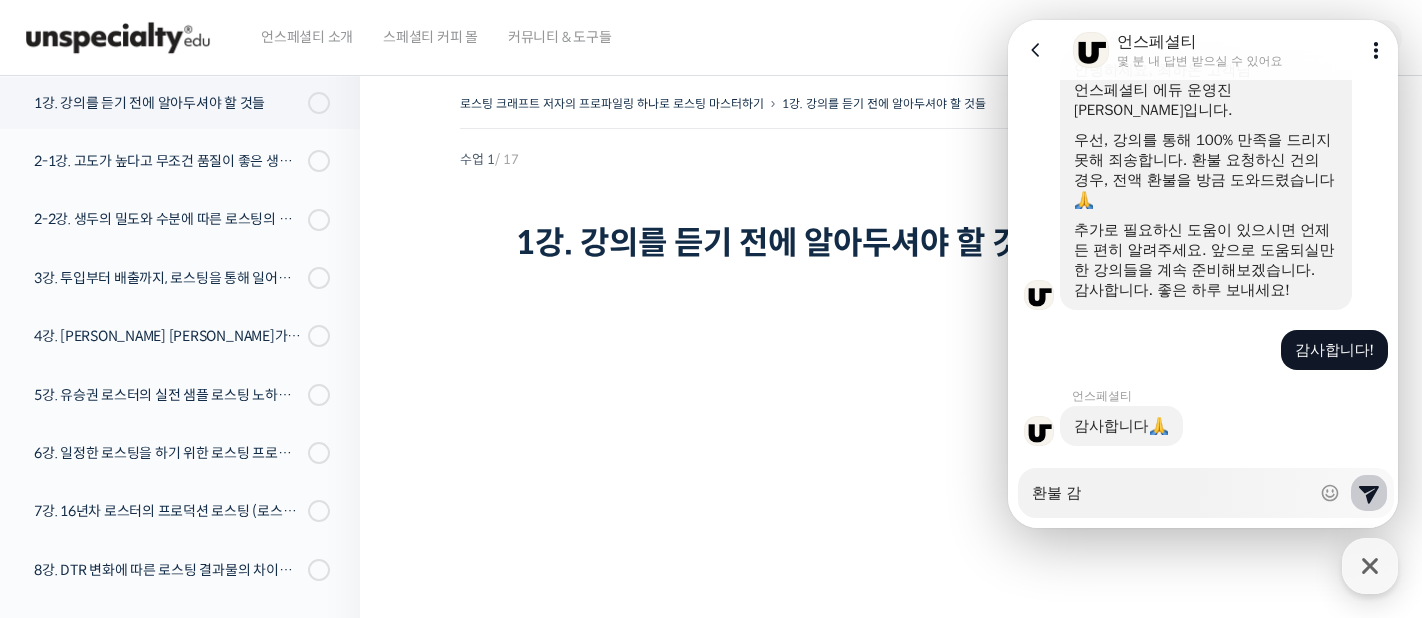 type on "x" 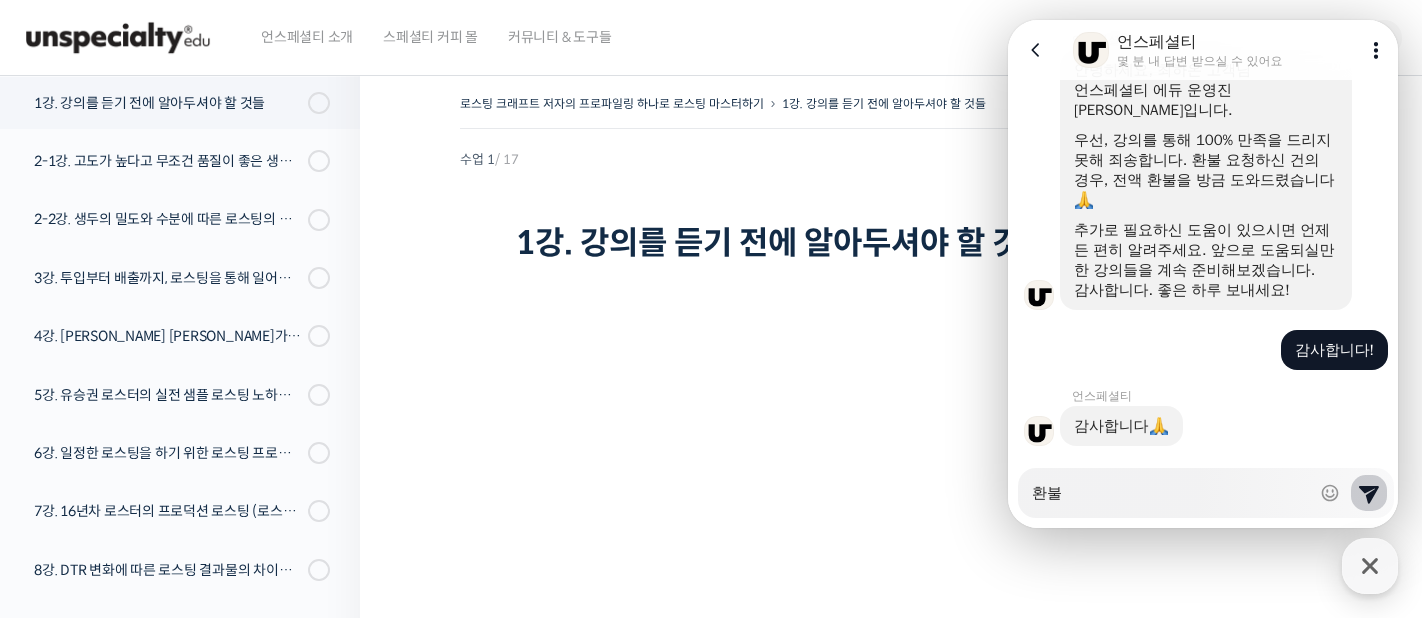 type on "x" 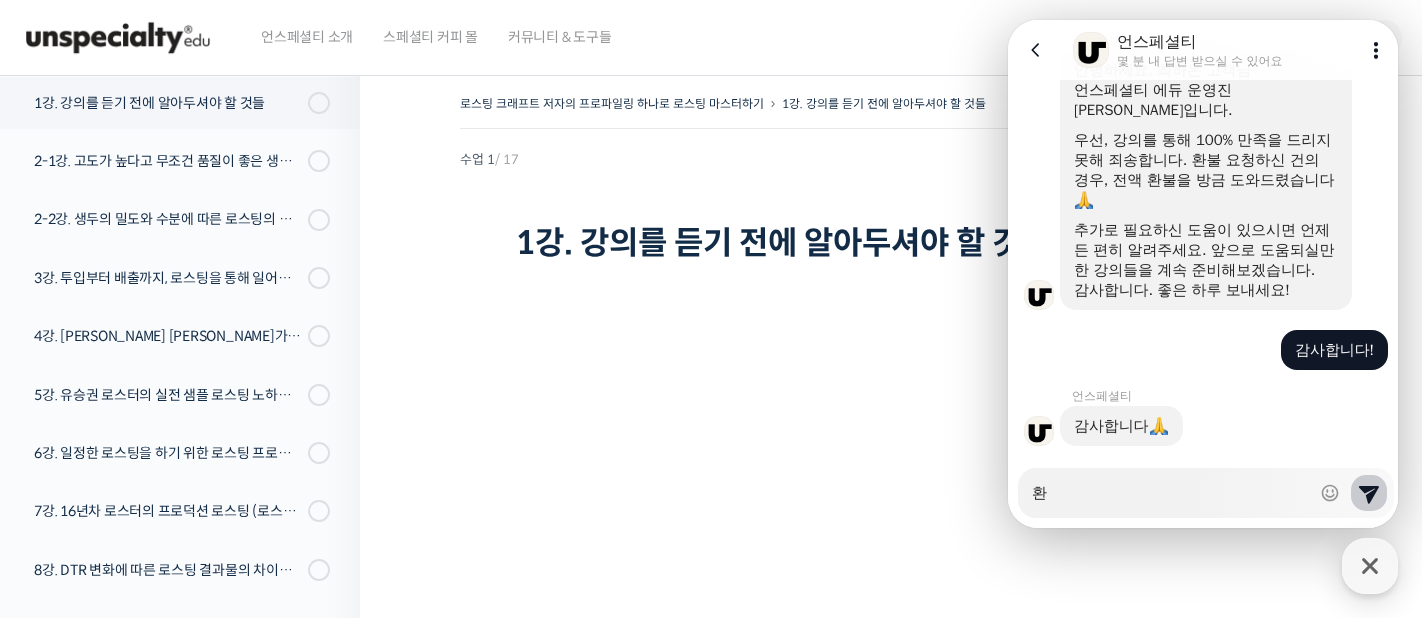 type on "x" 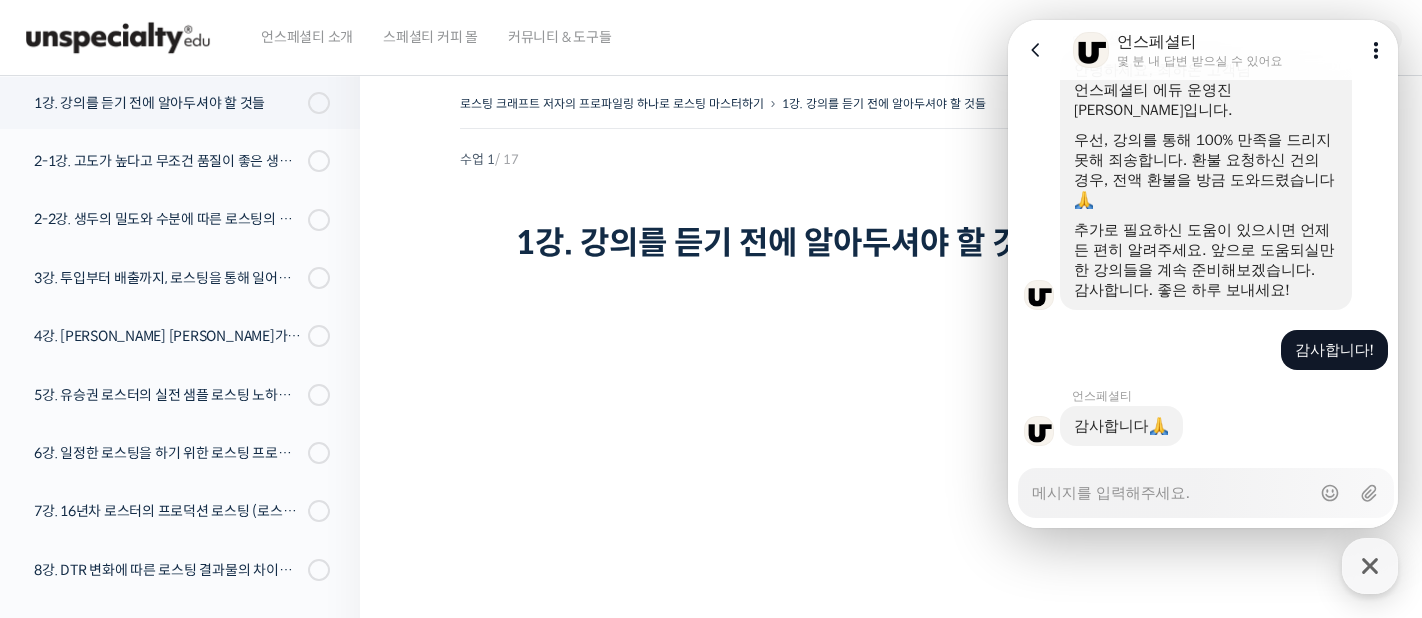 type on "x" 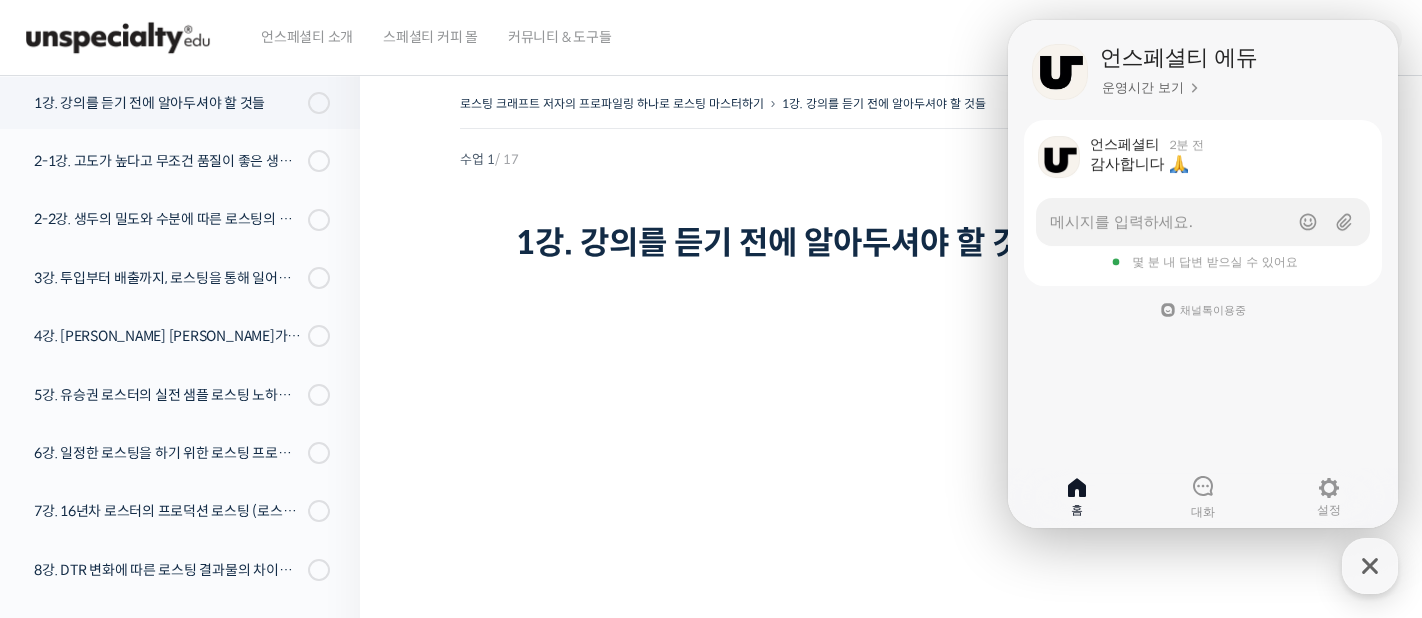click at bounding box center [1370, 566] 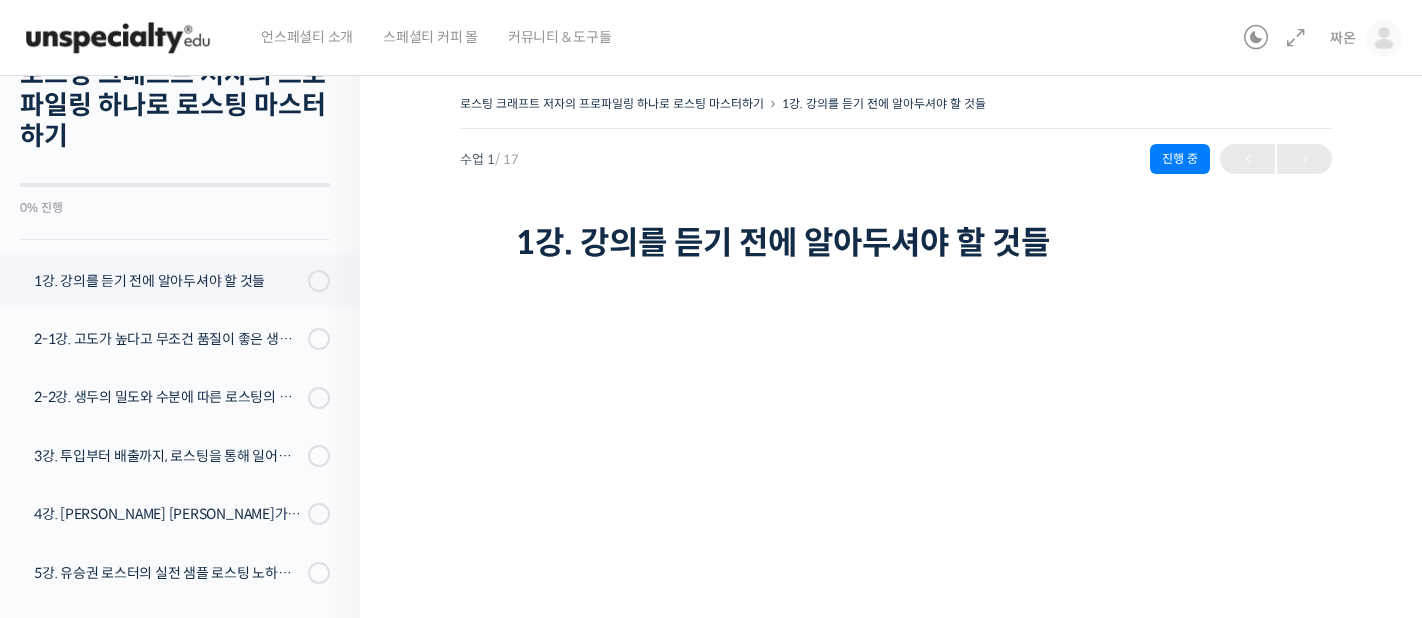 scroll, scrollTop: 0, scrollLeft: 0, axis: both 